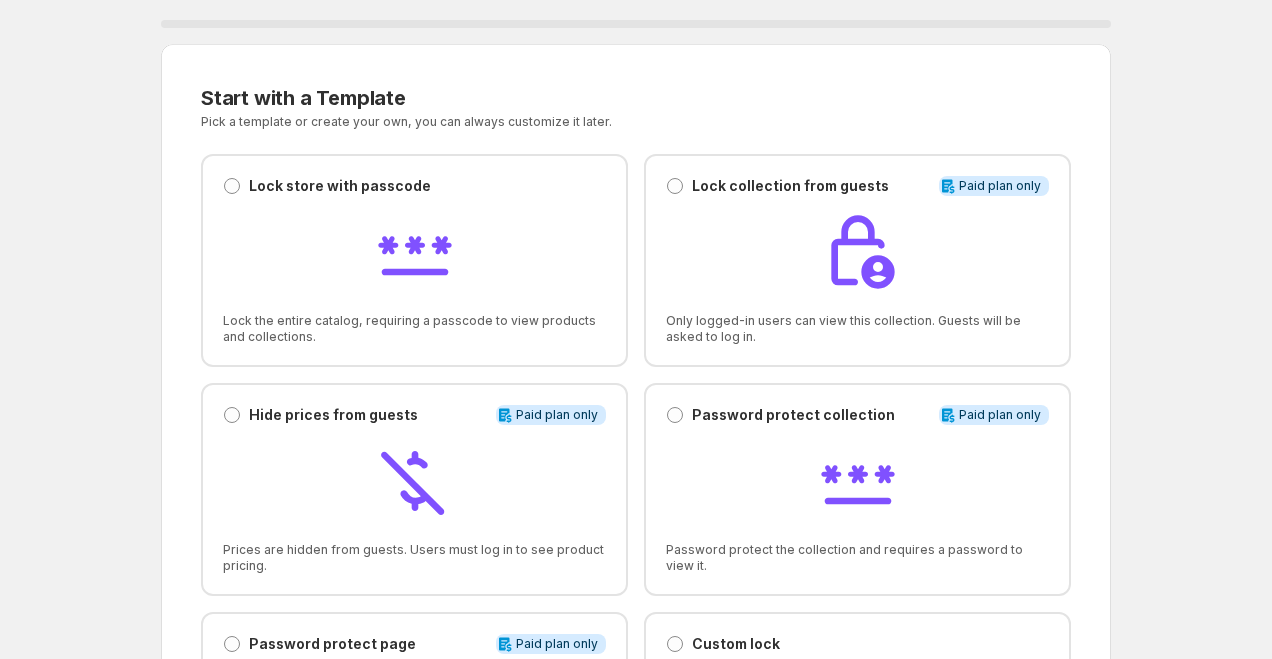 scroll, scrollTop: 0, scrollLeft: 0, axis: both 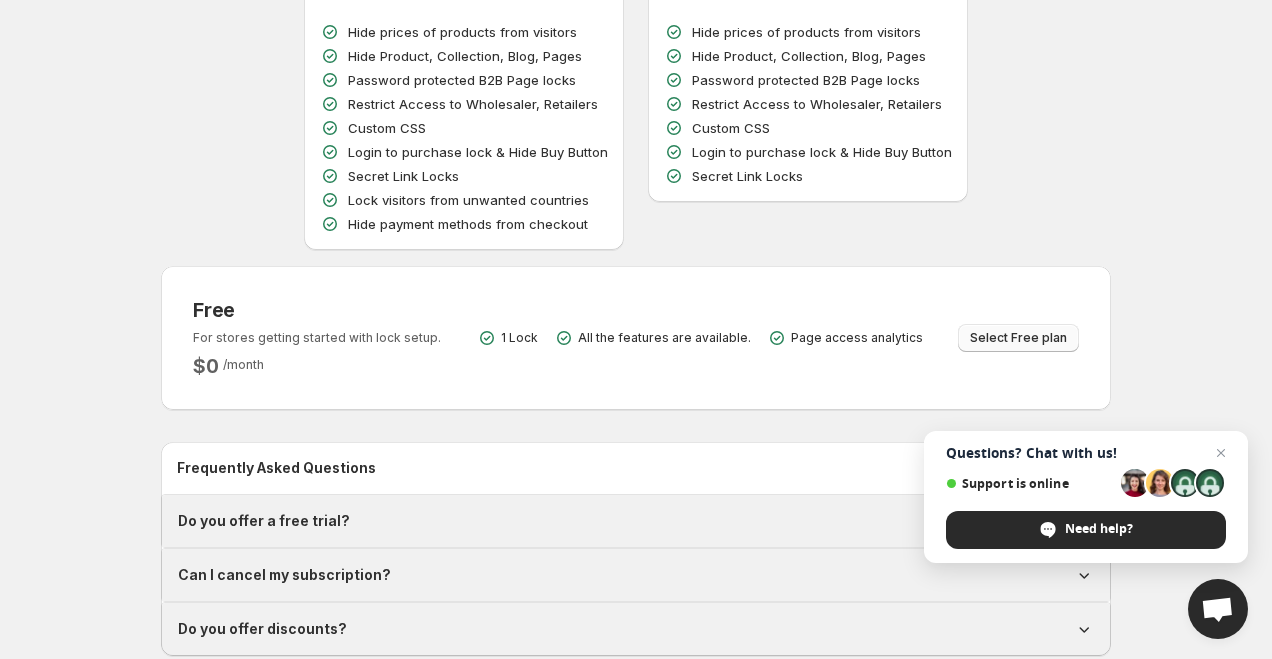 click on "Select Free plan" at bounding box center [1018, 338] 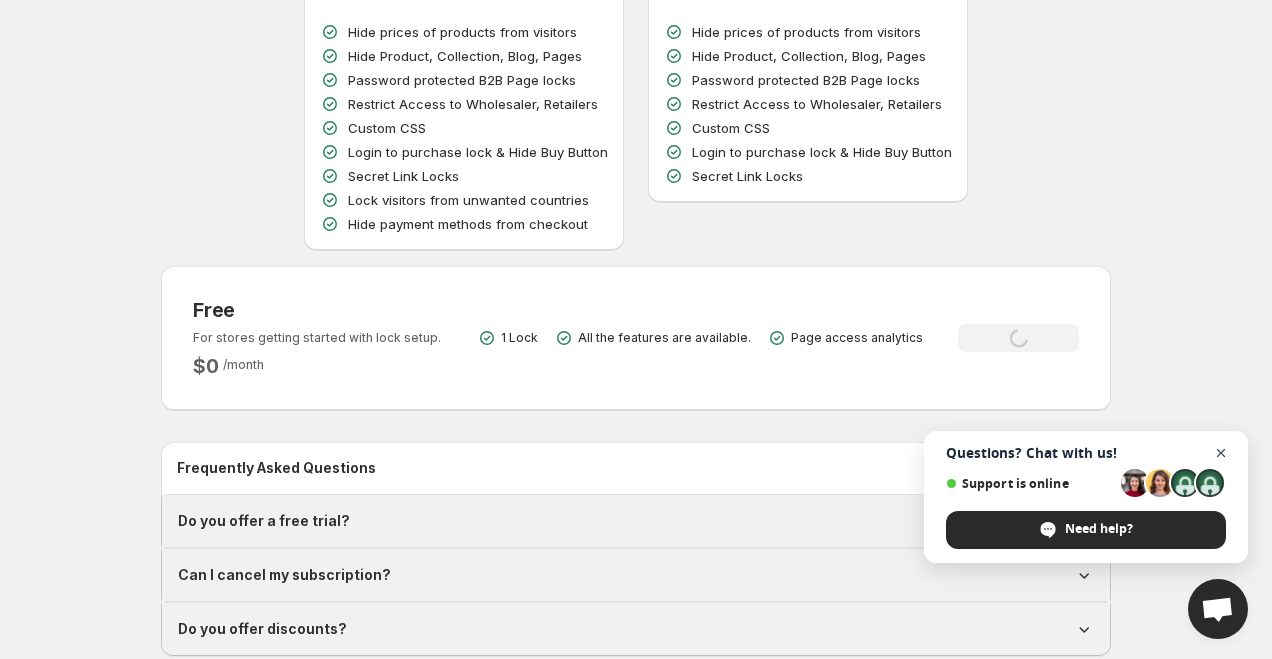 click at bounding box center (1221, 453) 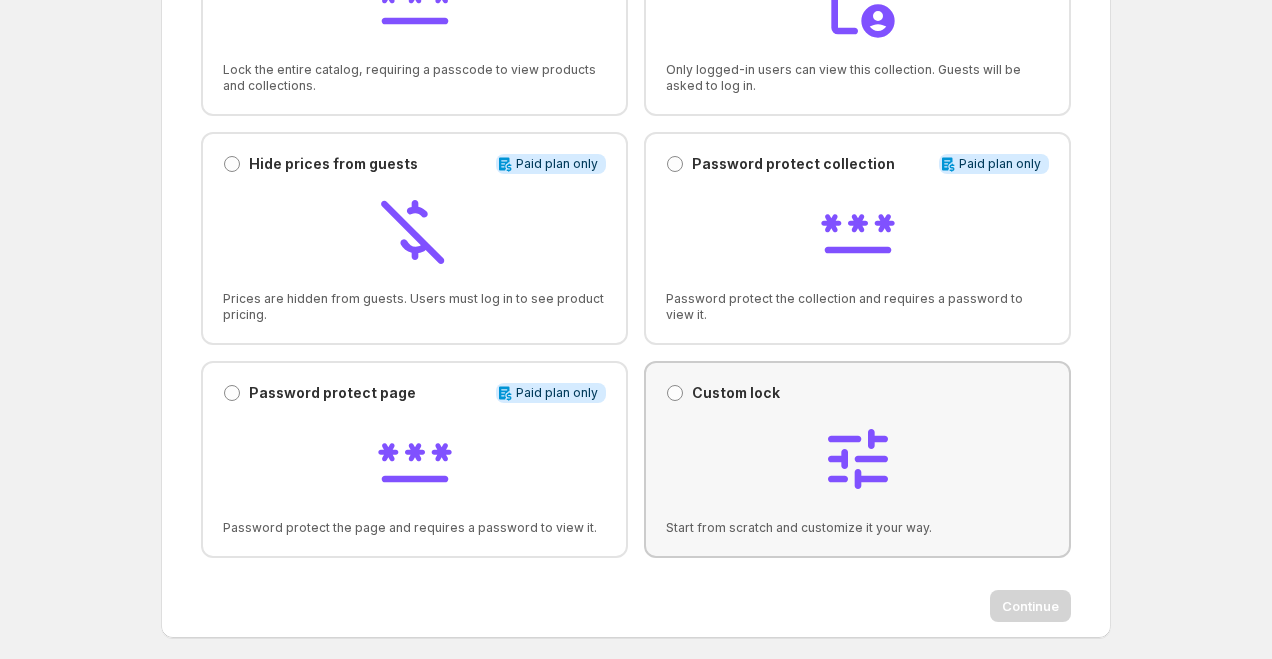 scroll, scrollTop: 311, scrollLeft: 0, axis: vertical 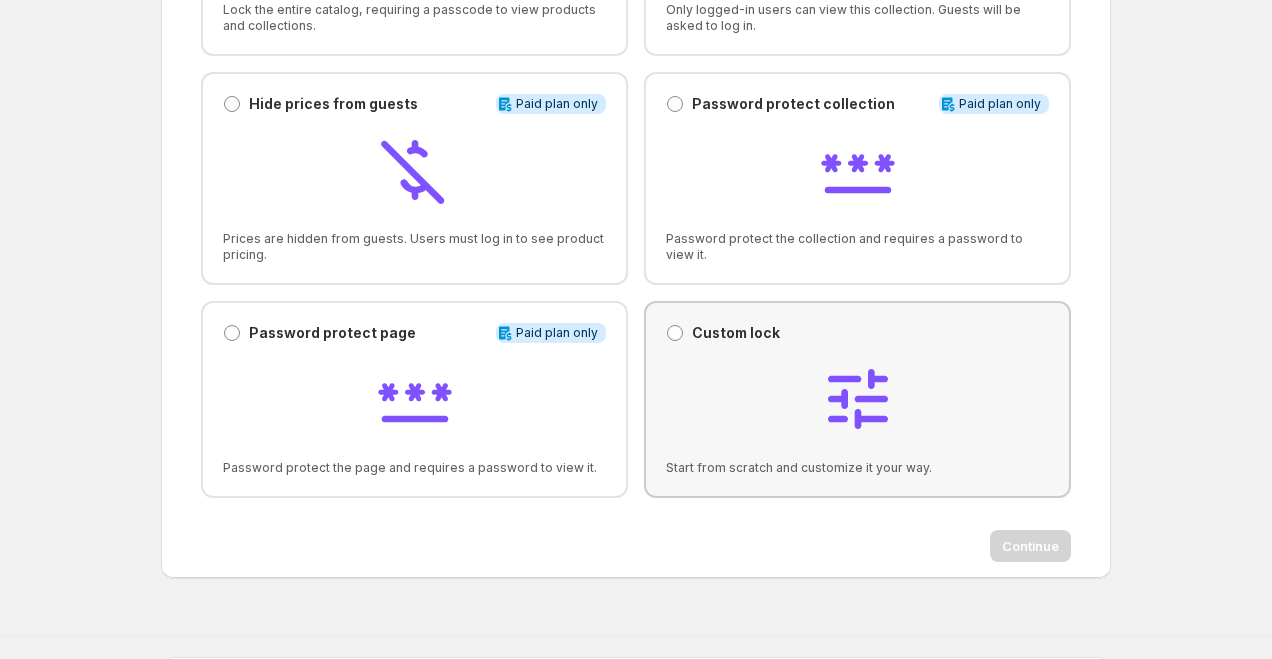 click at bounding box center [857, 401] 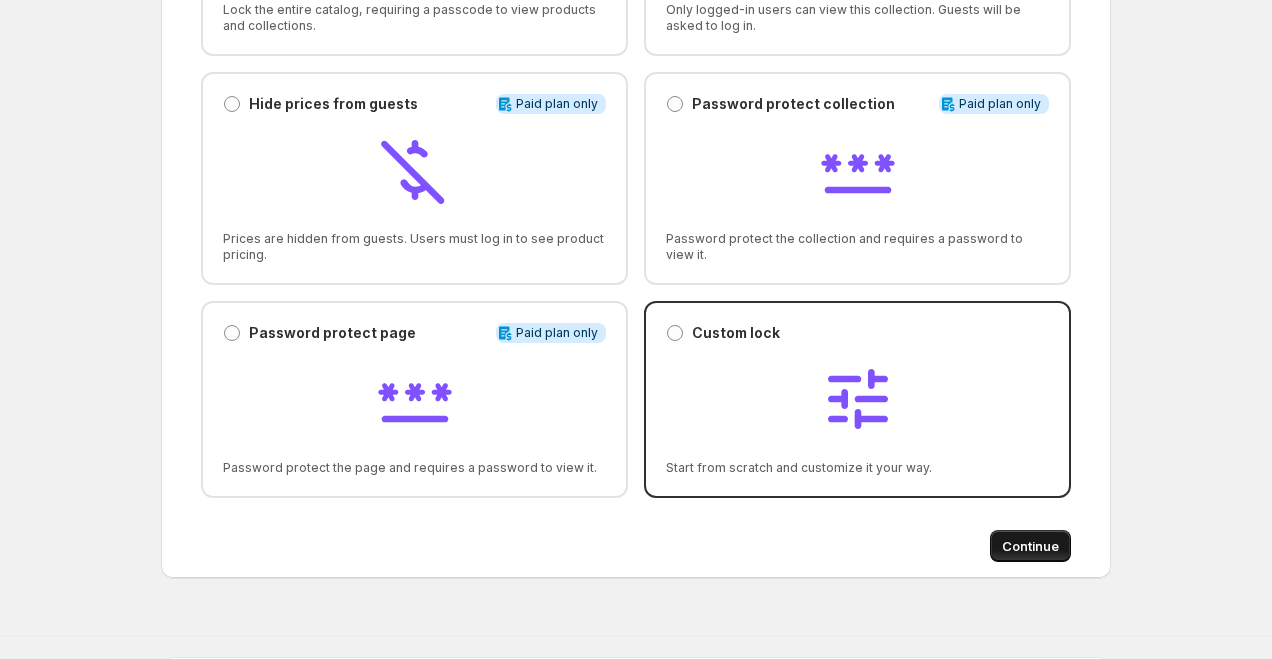 click on "Continue" at bounding box center [1030, 546] 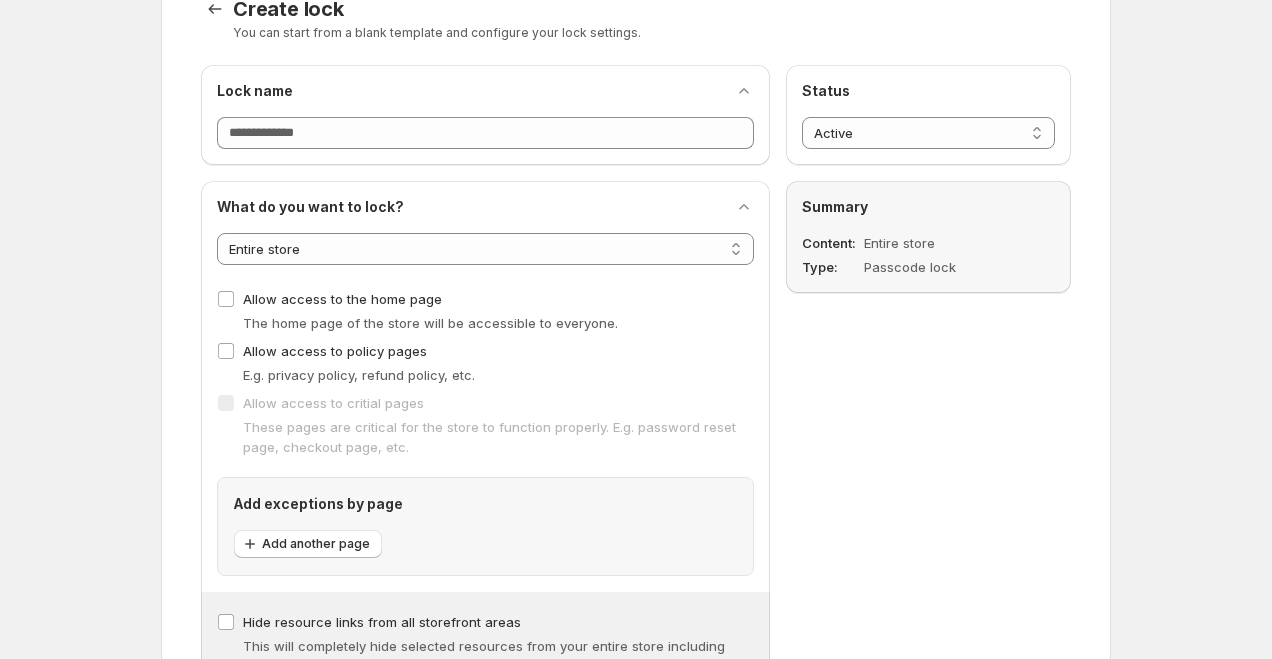scroll, scrollTop: 0, scrollLeft: 0, axis: both 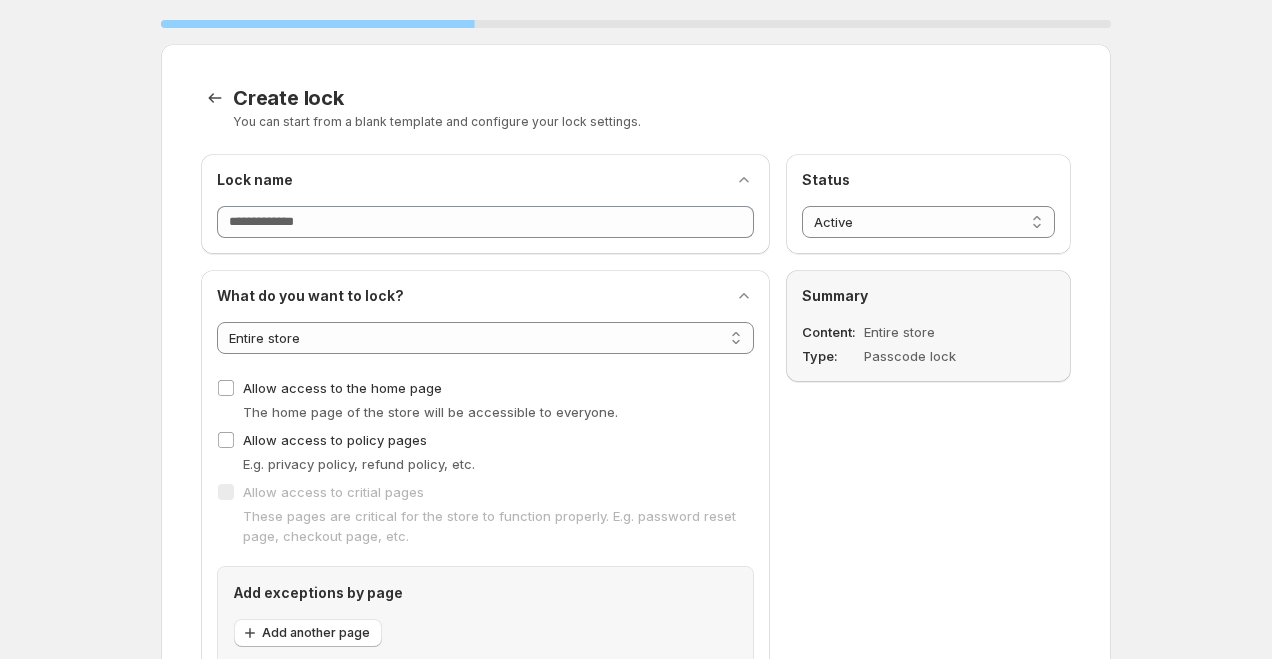 click on "Lock name Lock name" at bounding box center [485, 204] 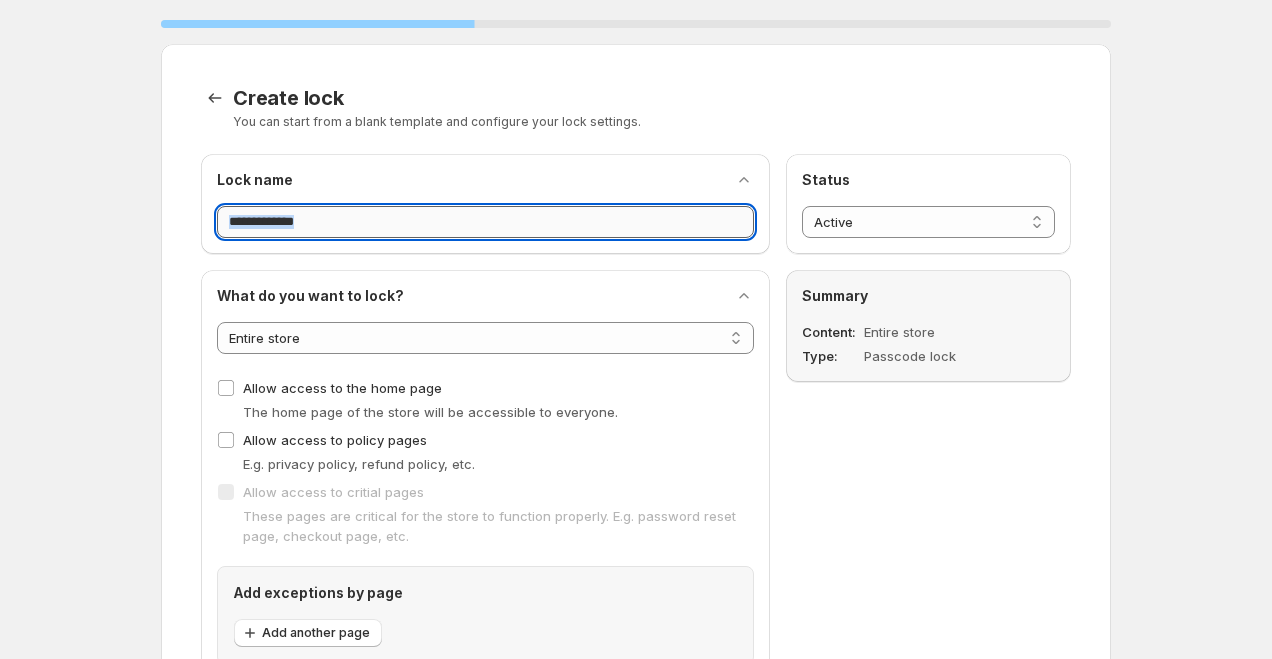 click on "Lock name" at bounding box center (485, 222) 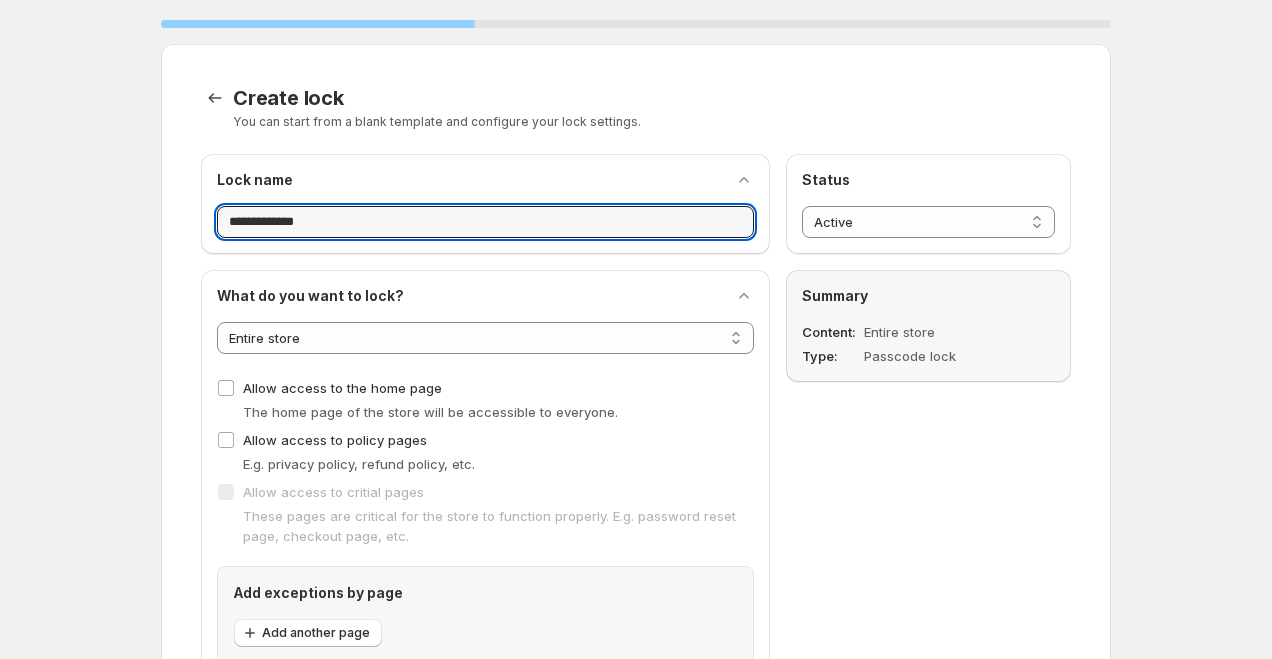 type on "**********" 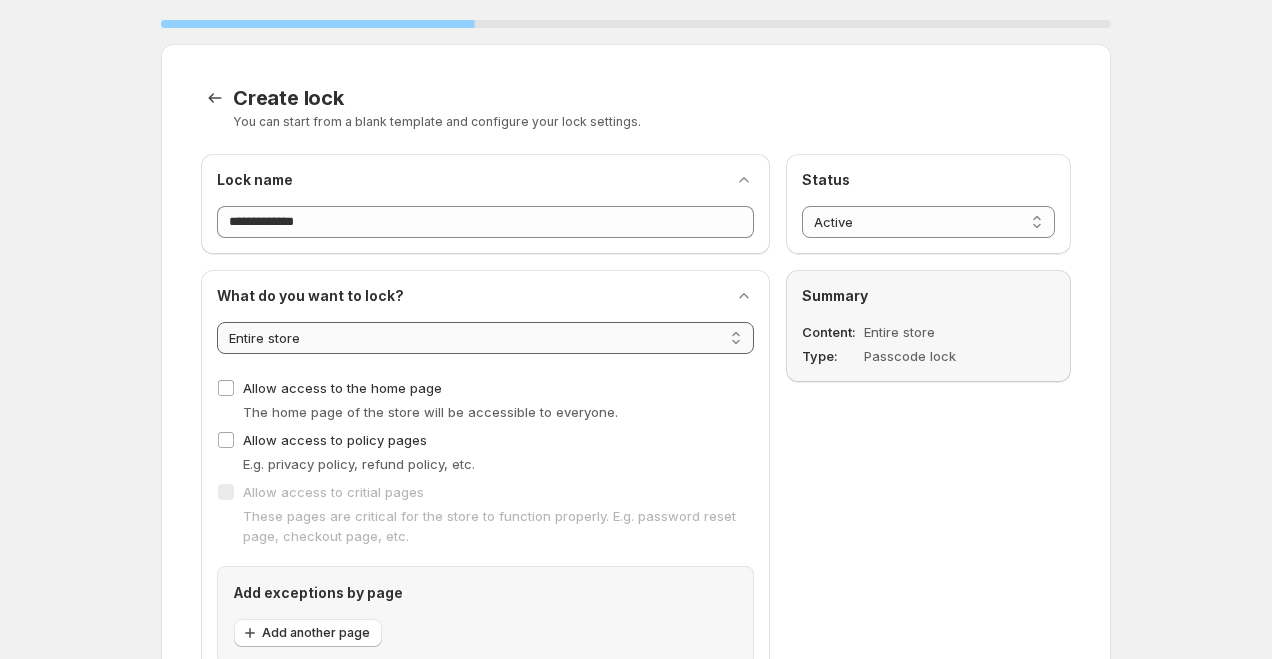 click on "**********" at bounding box center (485, 338) 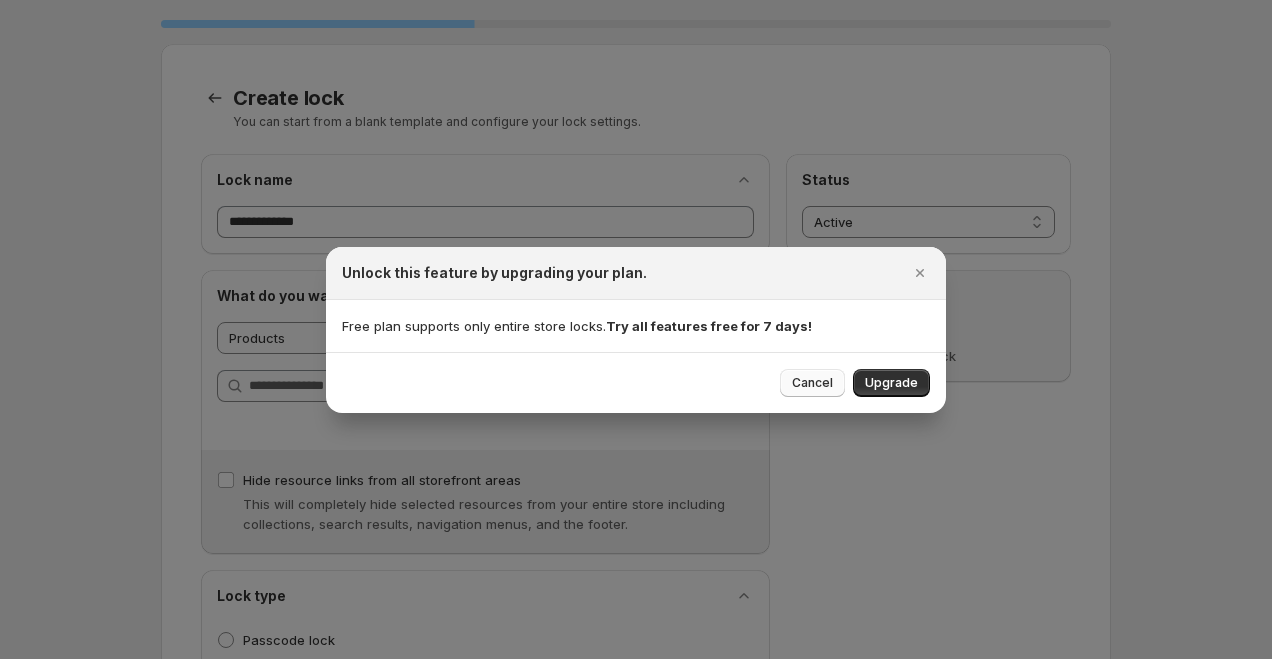 click on "Cancel" at bounding box center (812, 383) 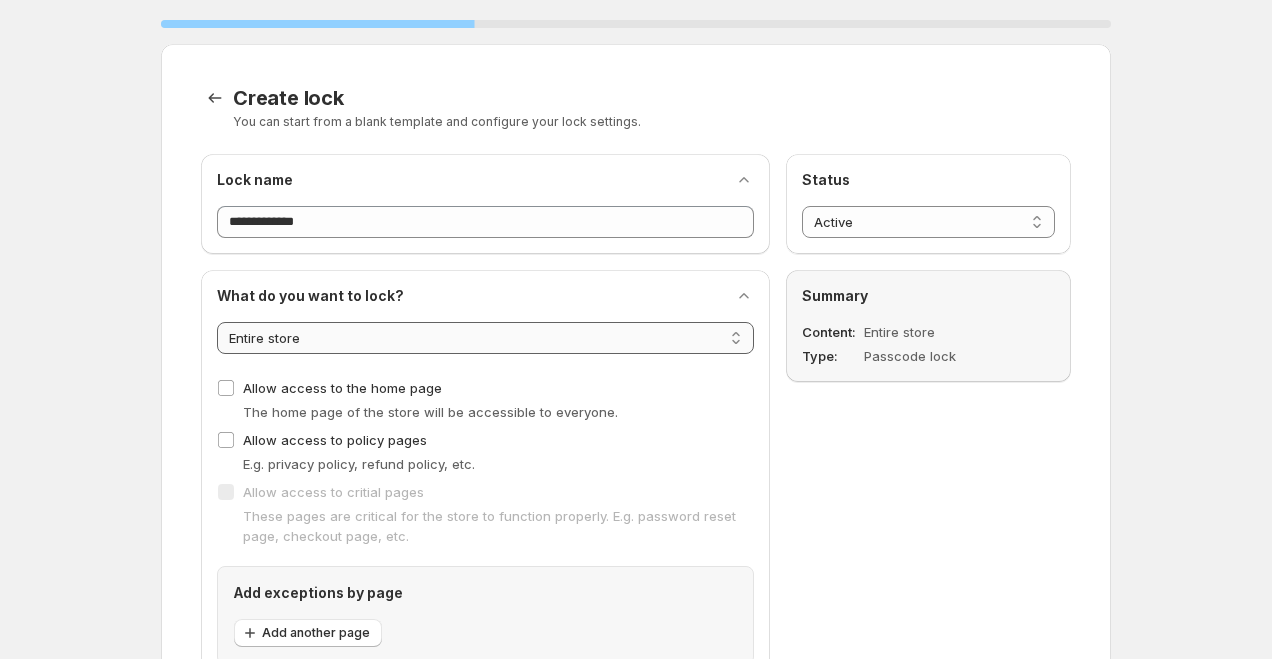 click on "**********" at bounding box center (485, 338) 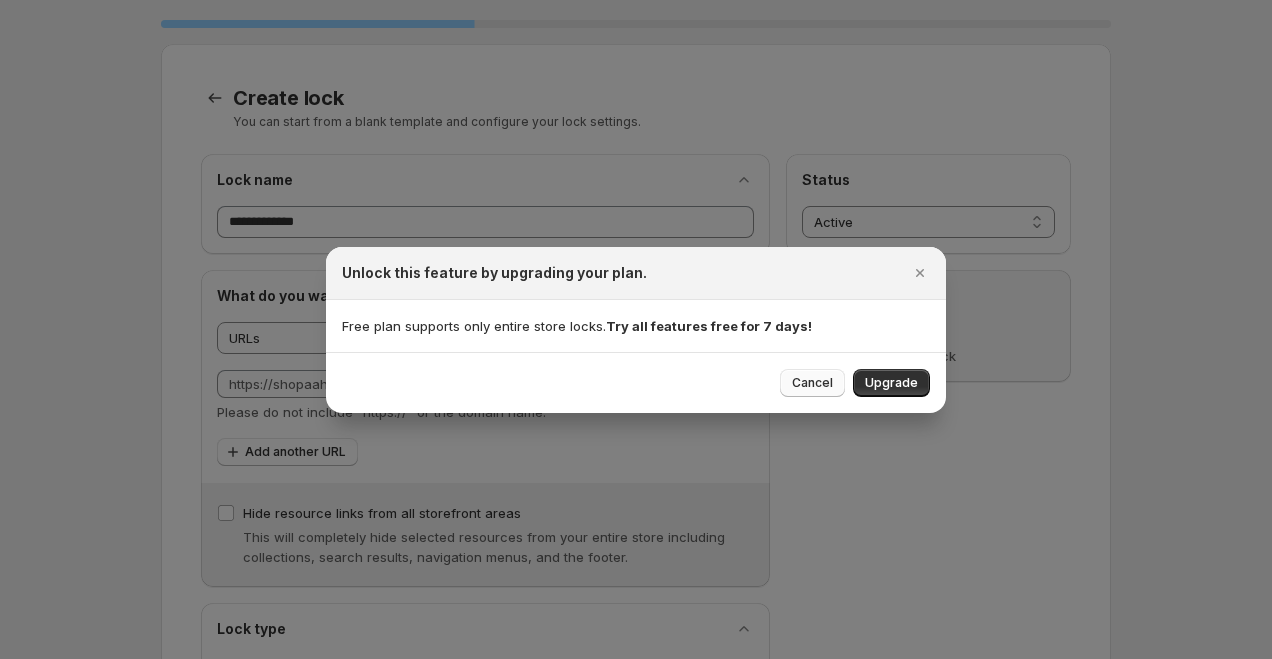 click on "Cancel" at bounding box center [812, 383] 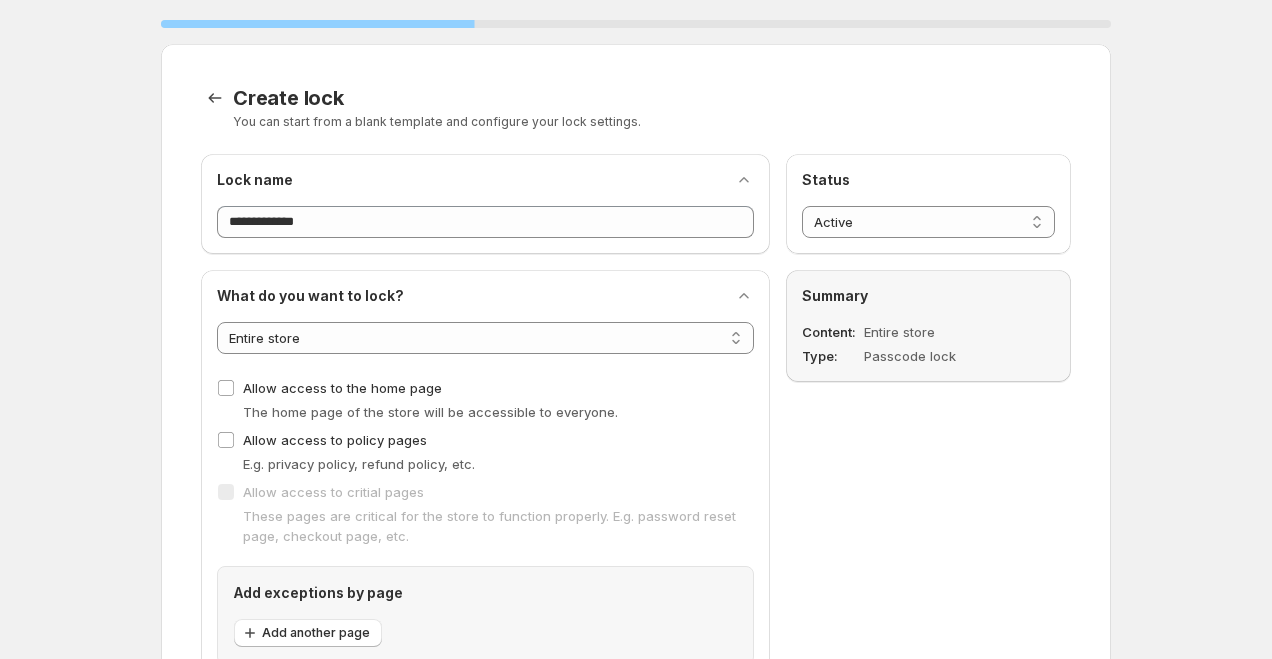 click on "Allow access to the home page The home page of the store will be accessible to everyone." at bounding box center (485, 398) 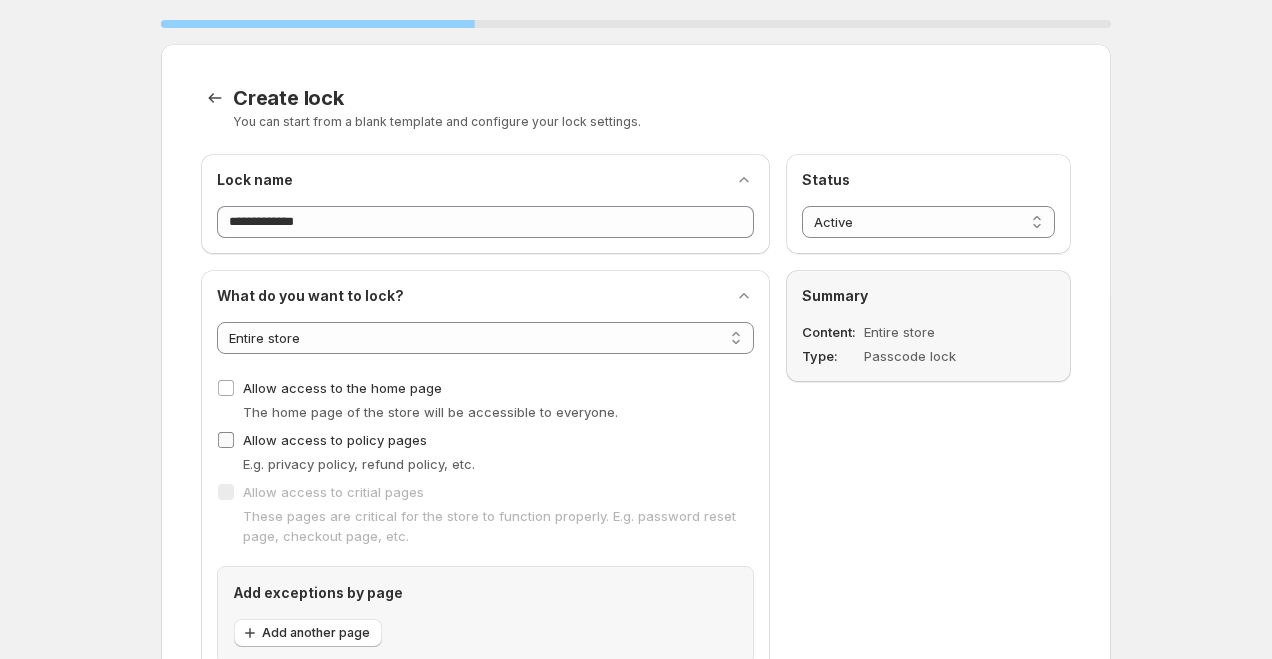 click on "Allow access to policy pages" at bounding box center [322, 440] 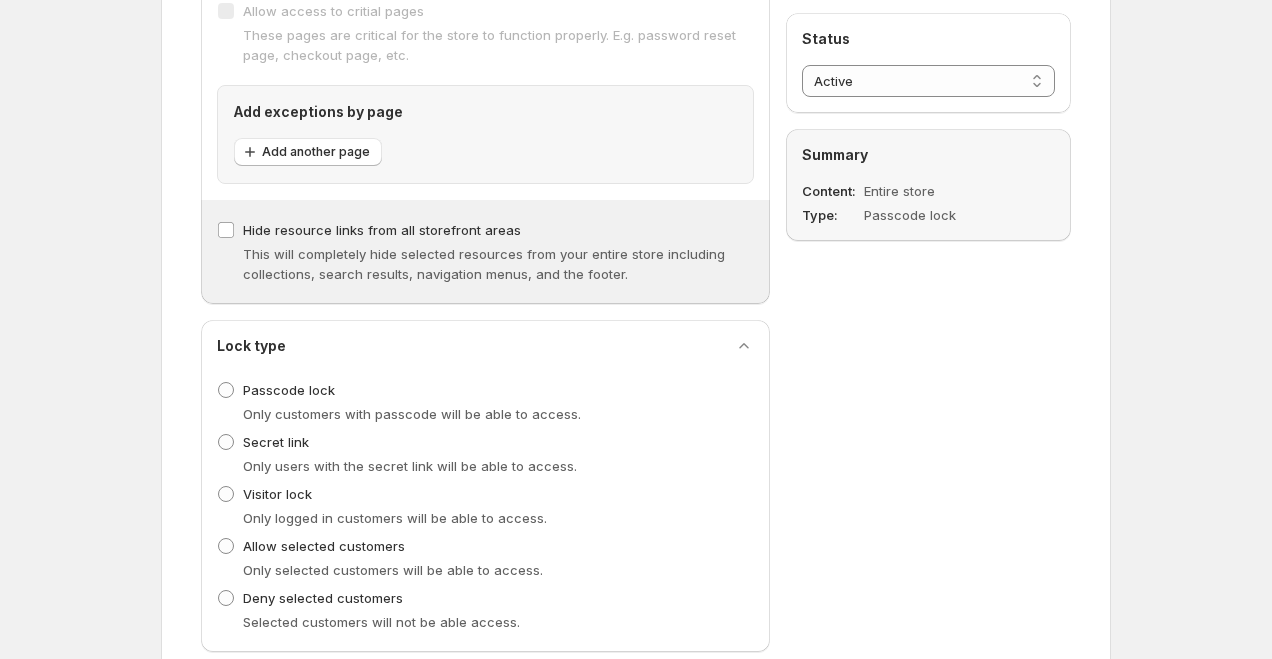 scroll, scrollTop: 486, scrollLeft: 0, axis: vertical 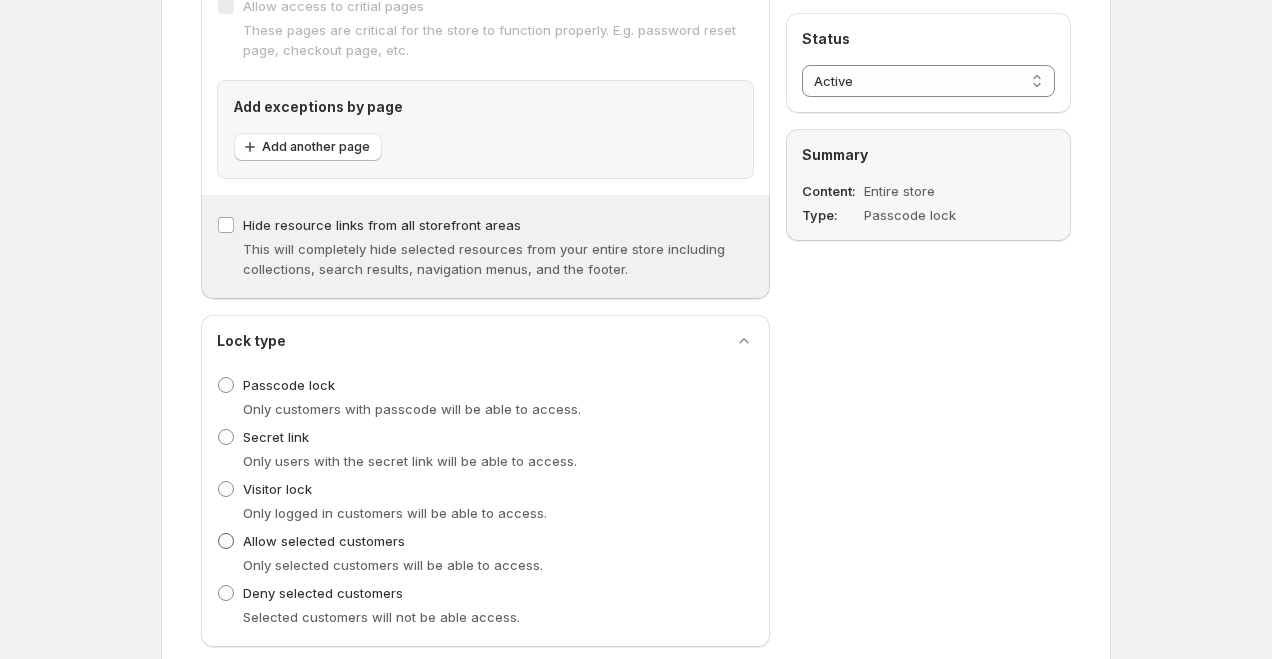 click on "Allow selected customers" at bounding box center [311, 541] 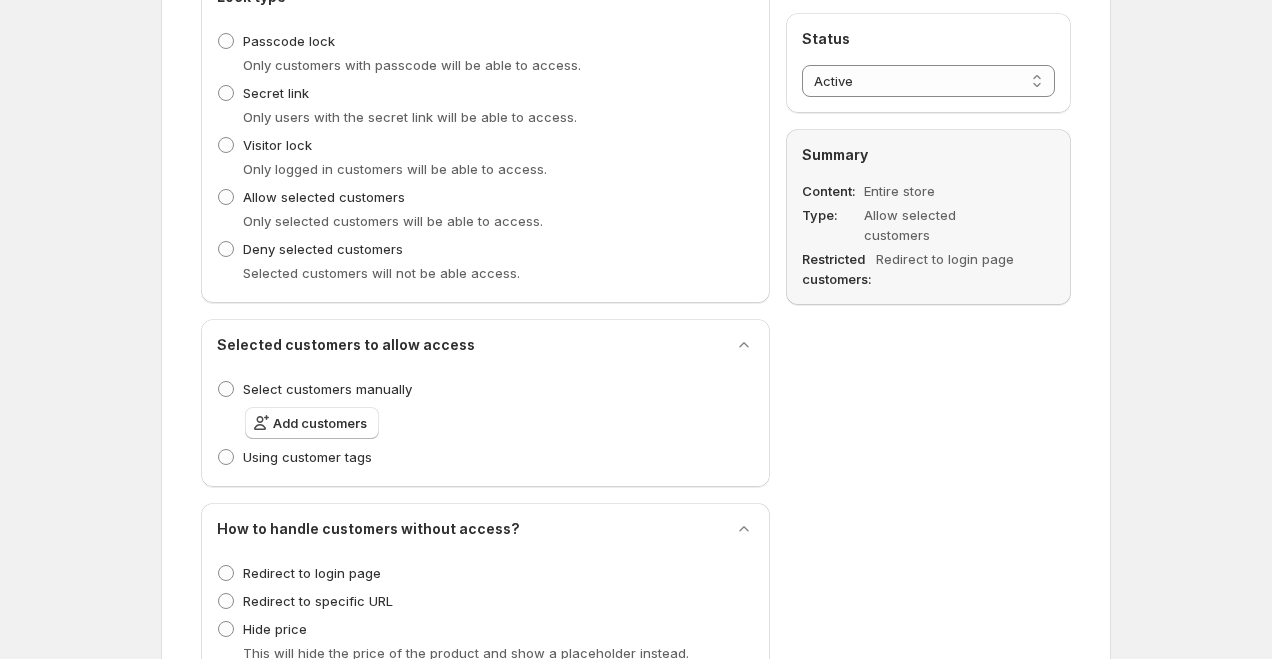 scroll, scrollTop: 832, scrollLeft: 0, axis: vertical 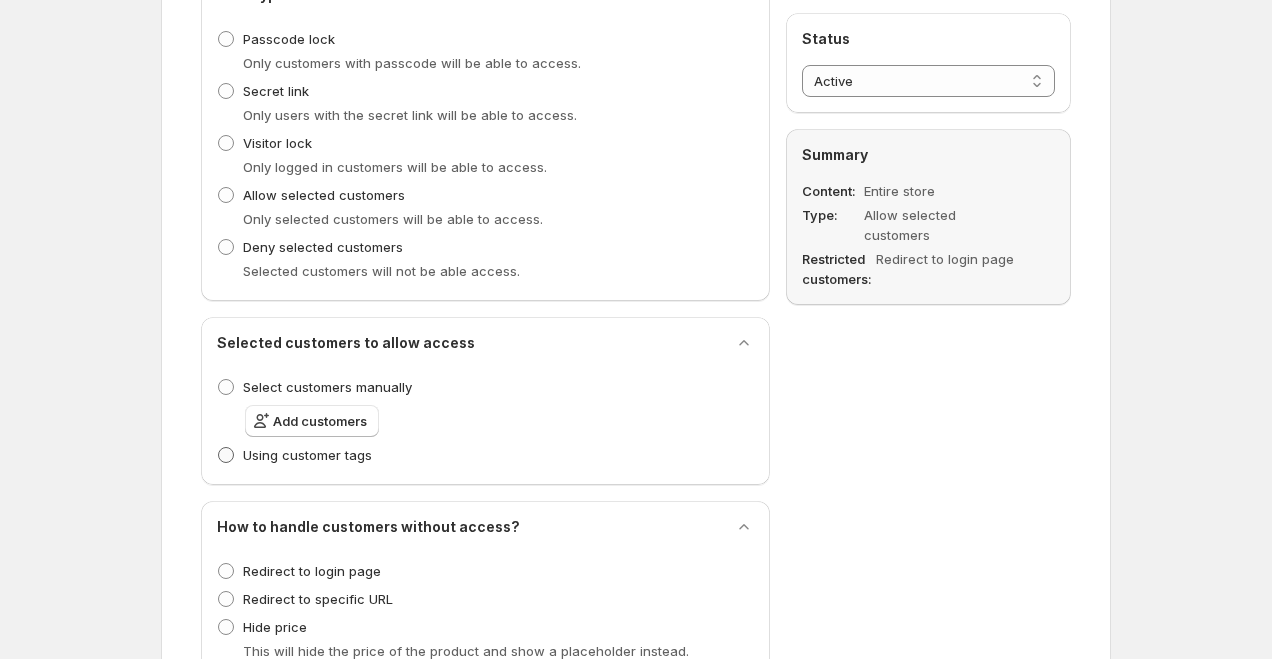 click on "Using customer tags" at bounding box center (307, 455) 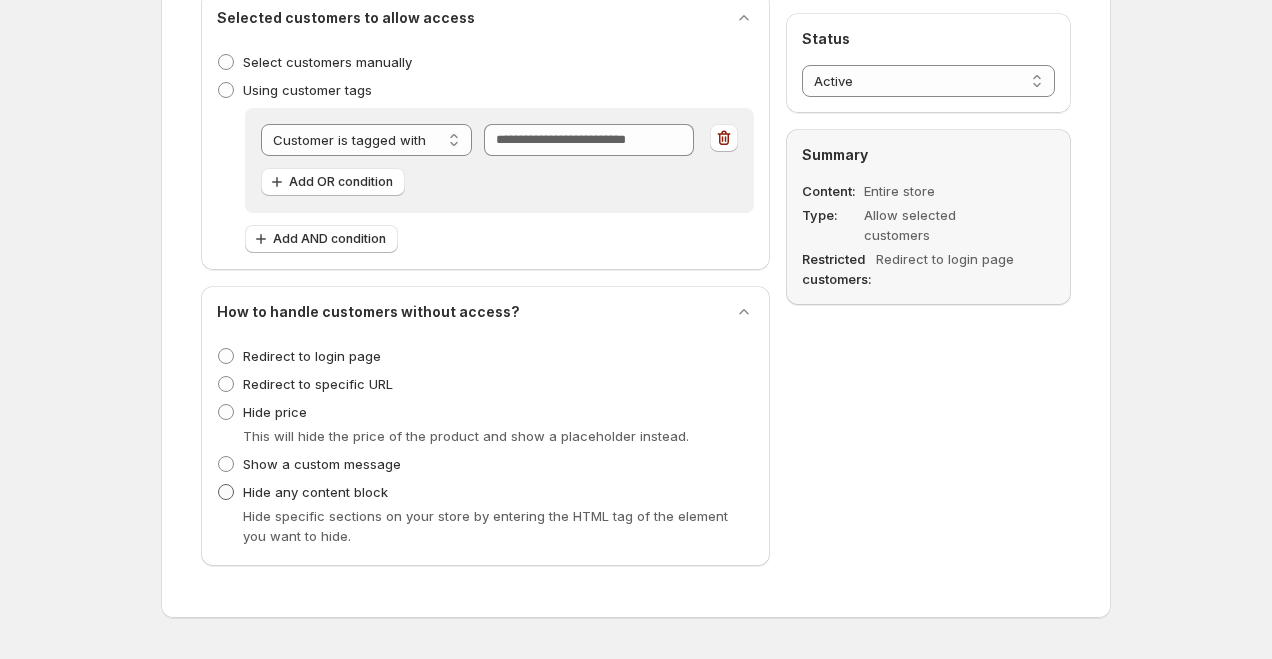 scroll, scrollTop: 1158, scrollLeft: 0, axis: vertical 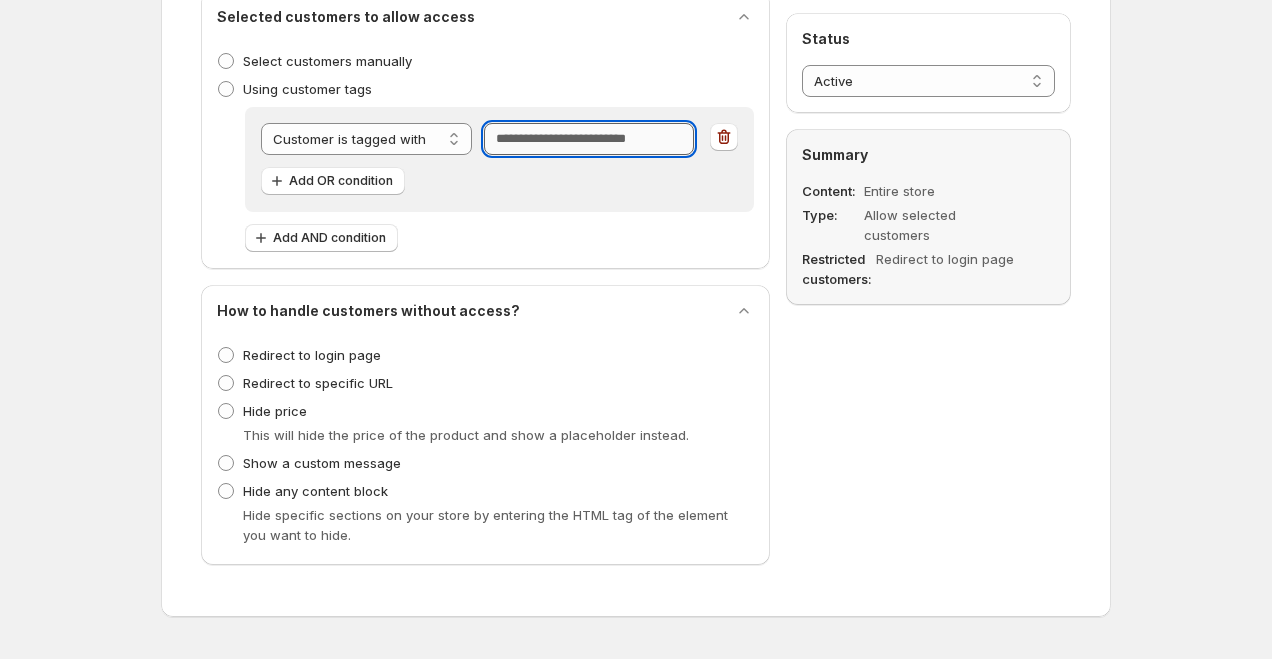 click on "Tag" at bounding box center [589, 139] 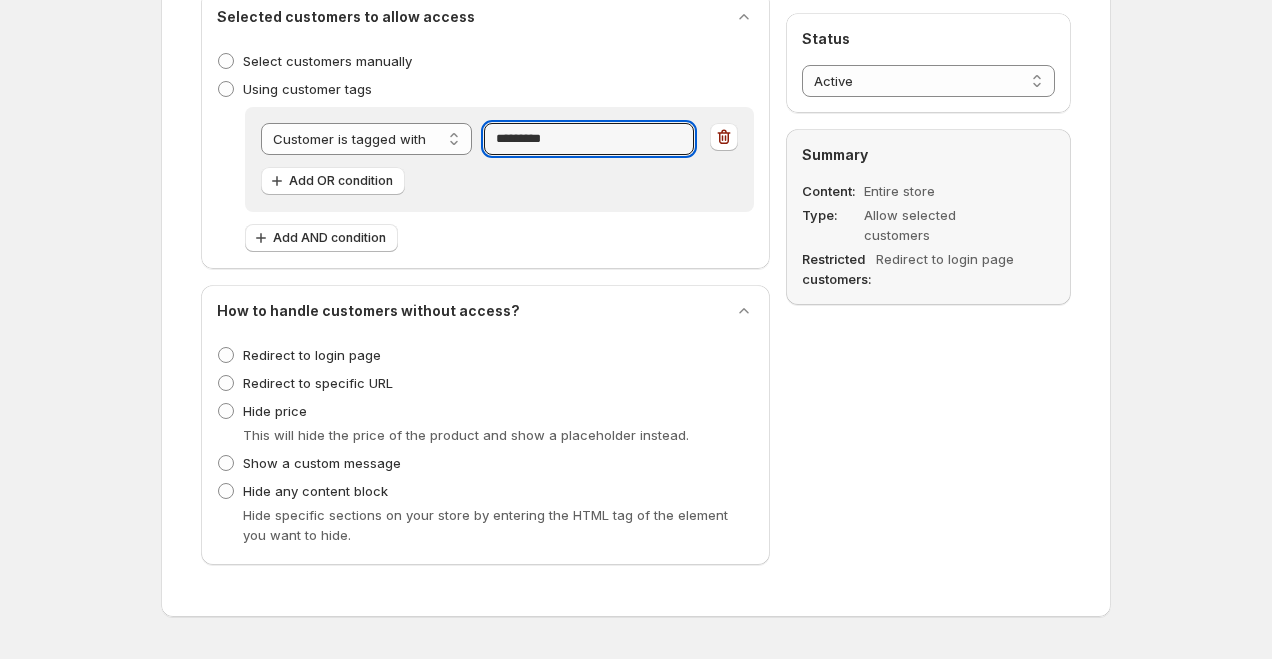 type on "*********" 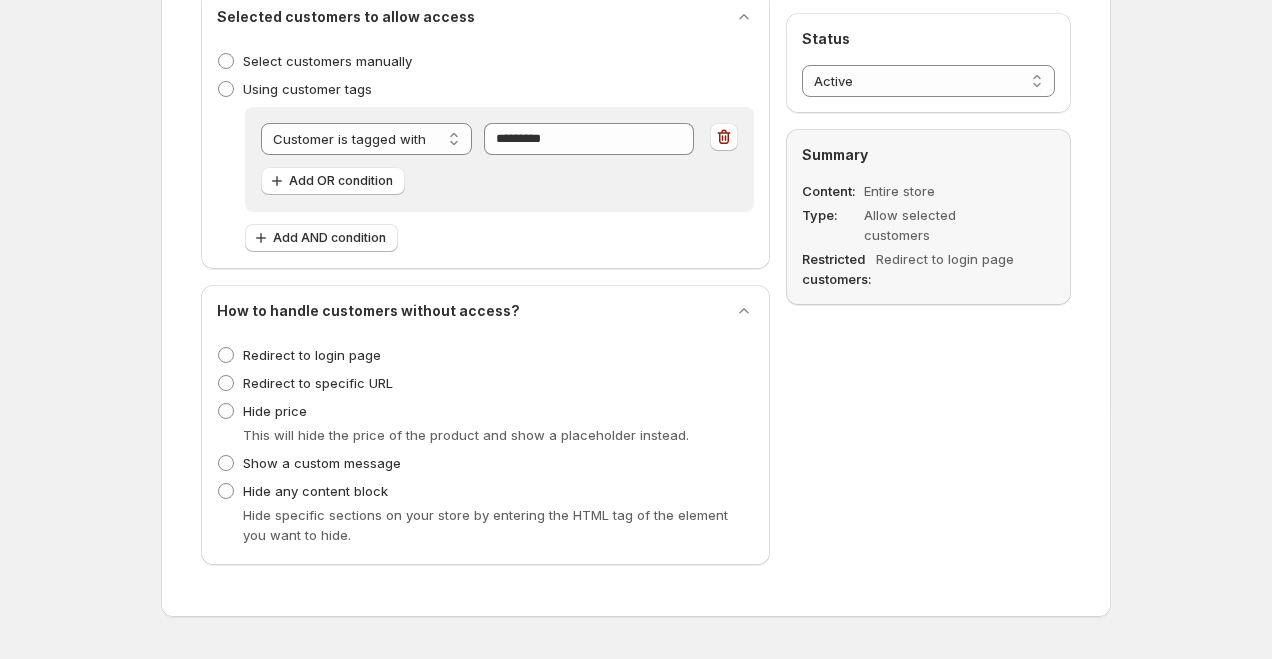 click on "**********" at bounding box center (499, 178) 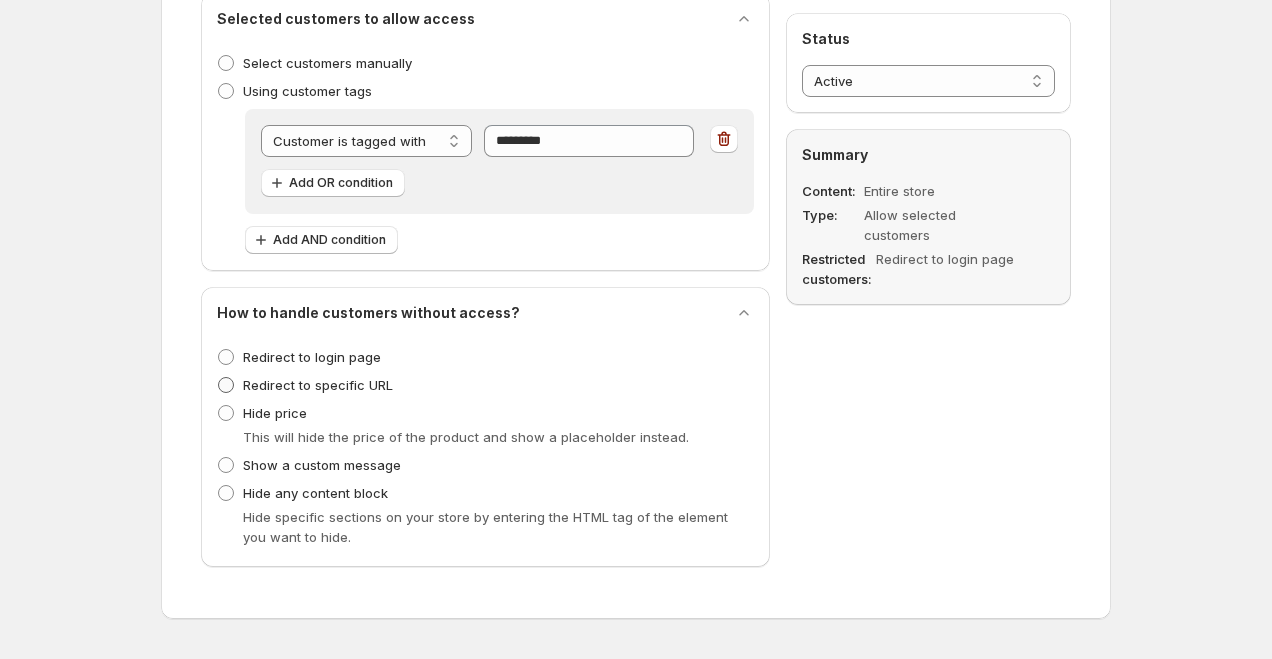 scroll, scrollTop: 1162, scrollLeft: 0, axis: vertical 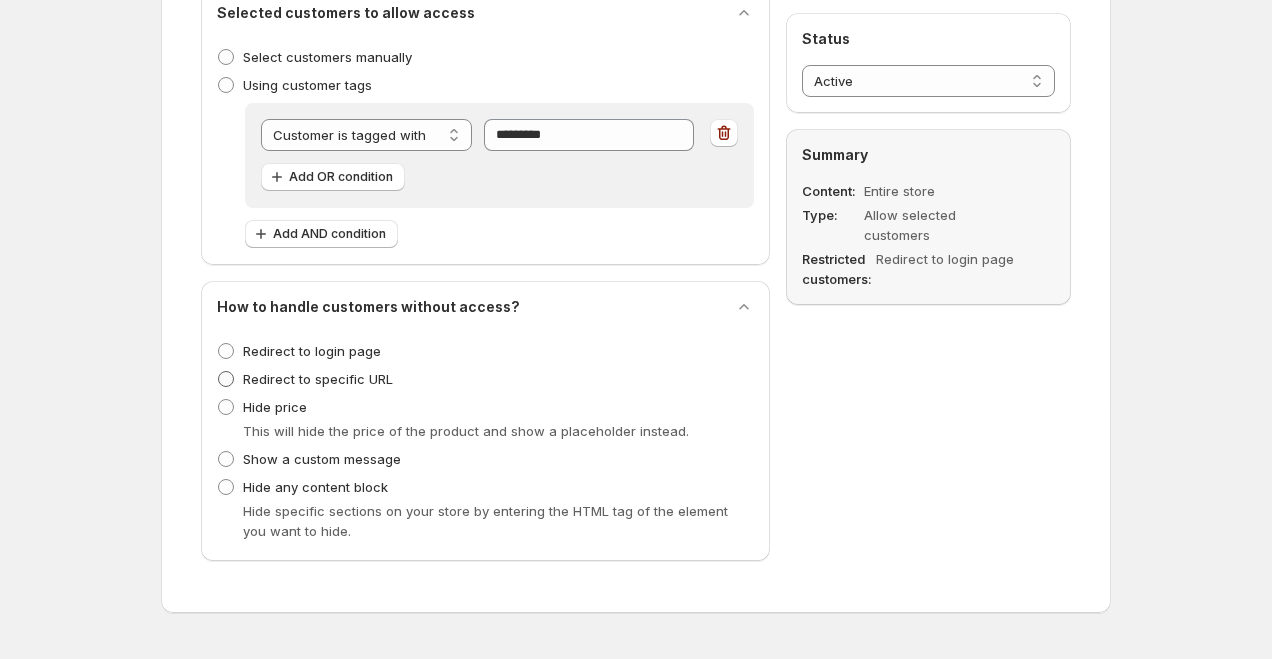 click on "Redirect to specific URL" at bounding box center [318, 379] 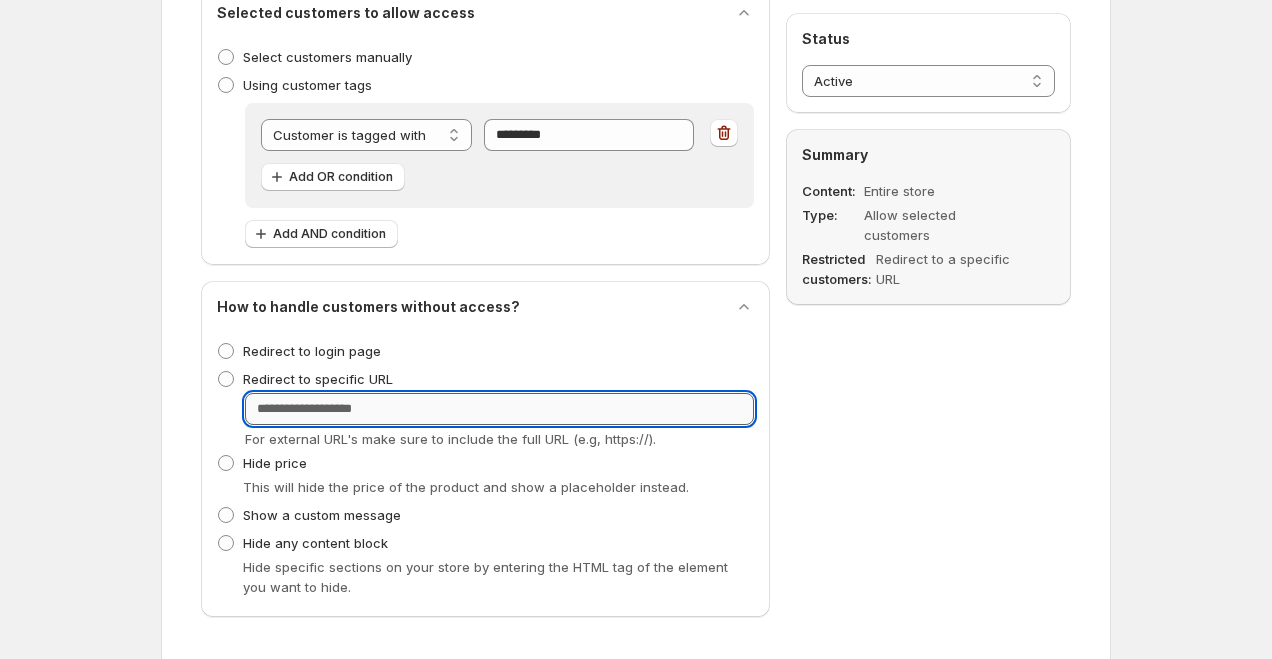 click on "URL" at bounding box center [499, 409] 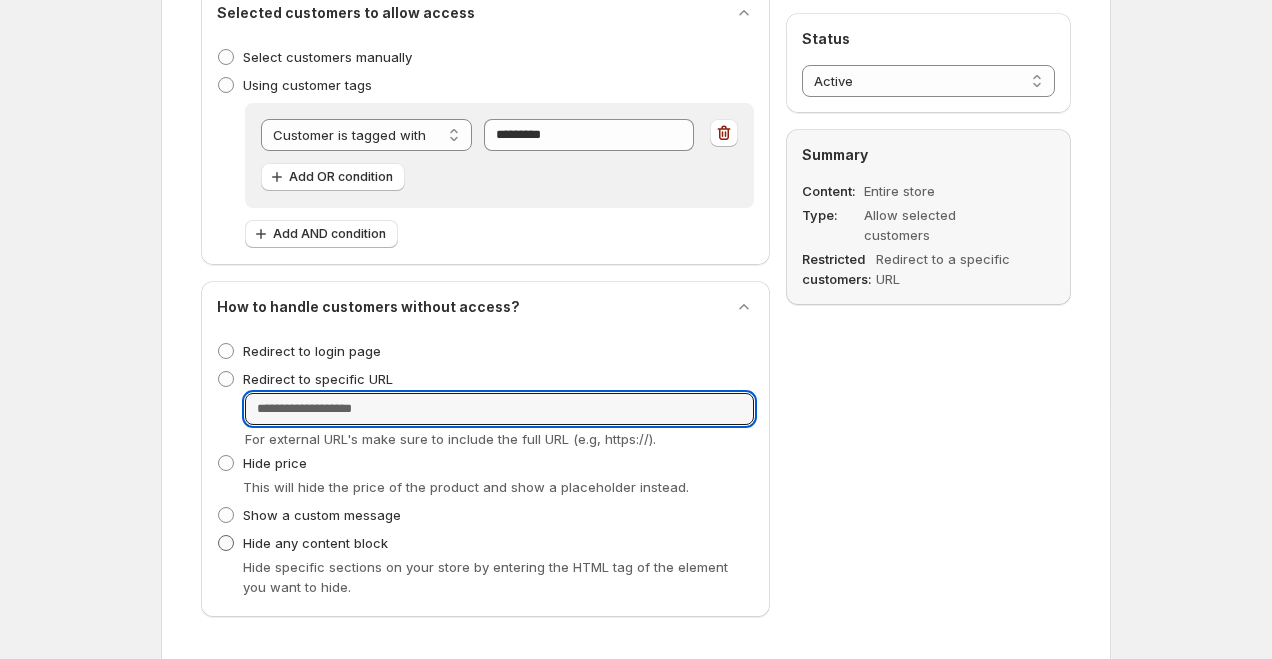 click on "Hide any content block" at bounding box center [315, 543] 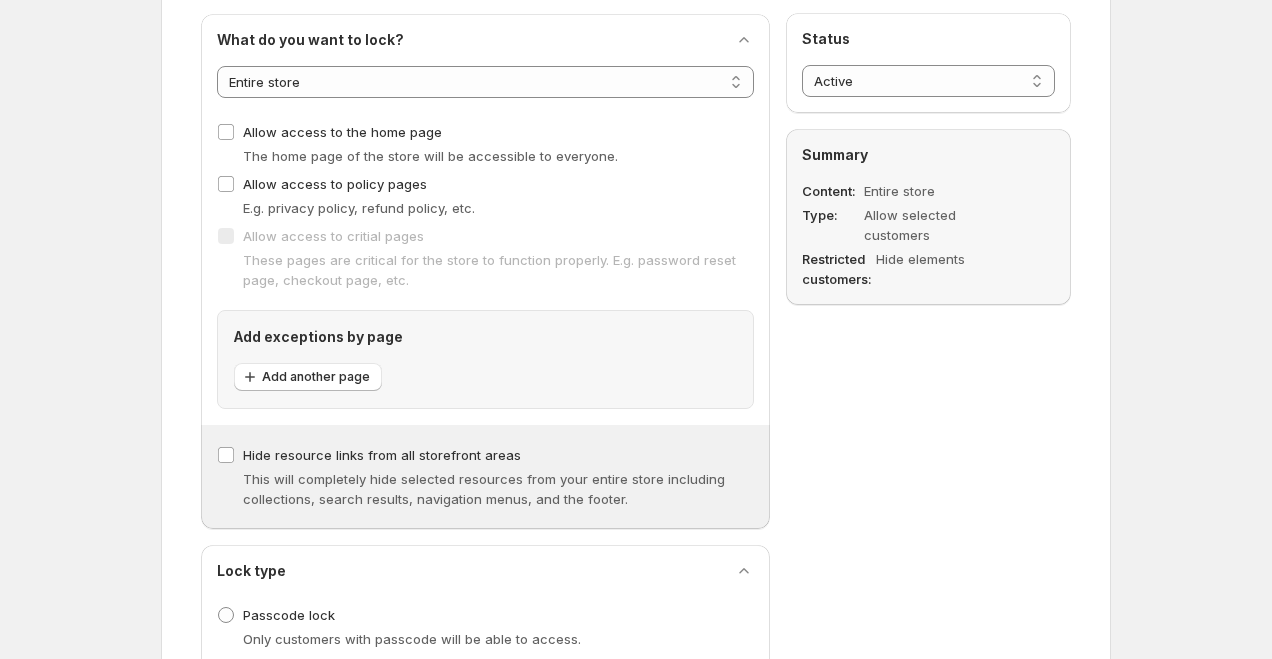 scroll, scrollTop: 247, scrollLeft: 0, axis: vertical 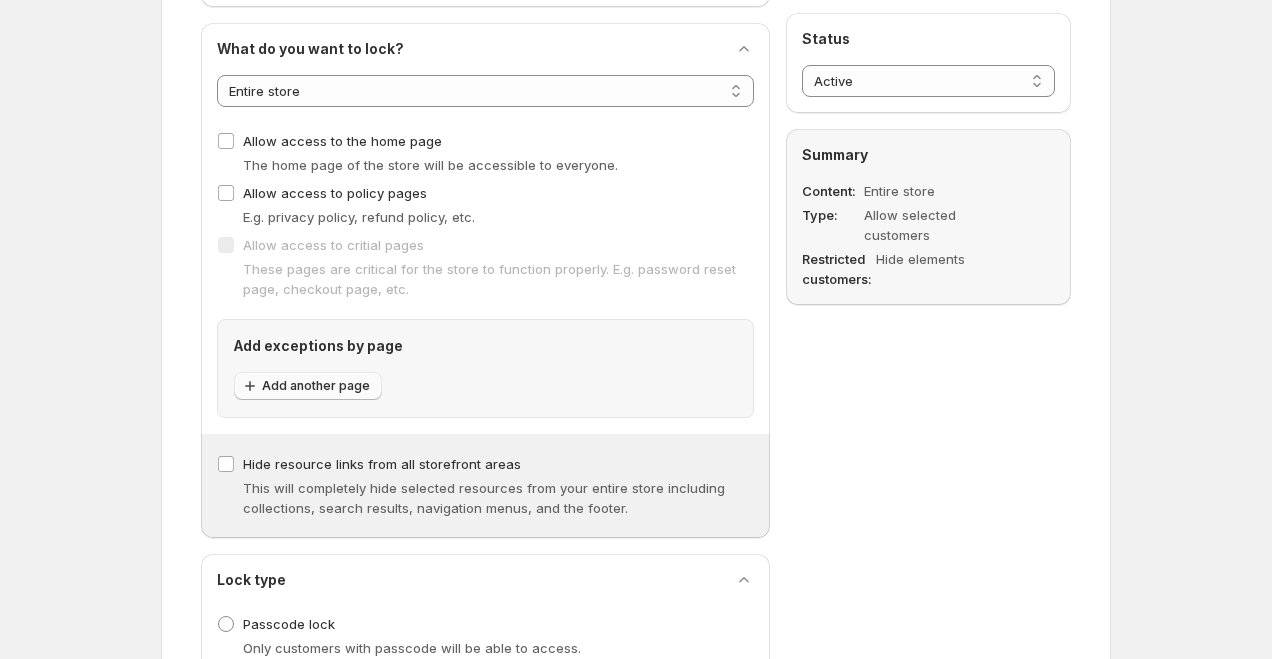 click on "Add another page" at bounding box center [316, 386] 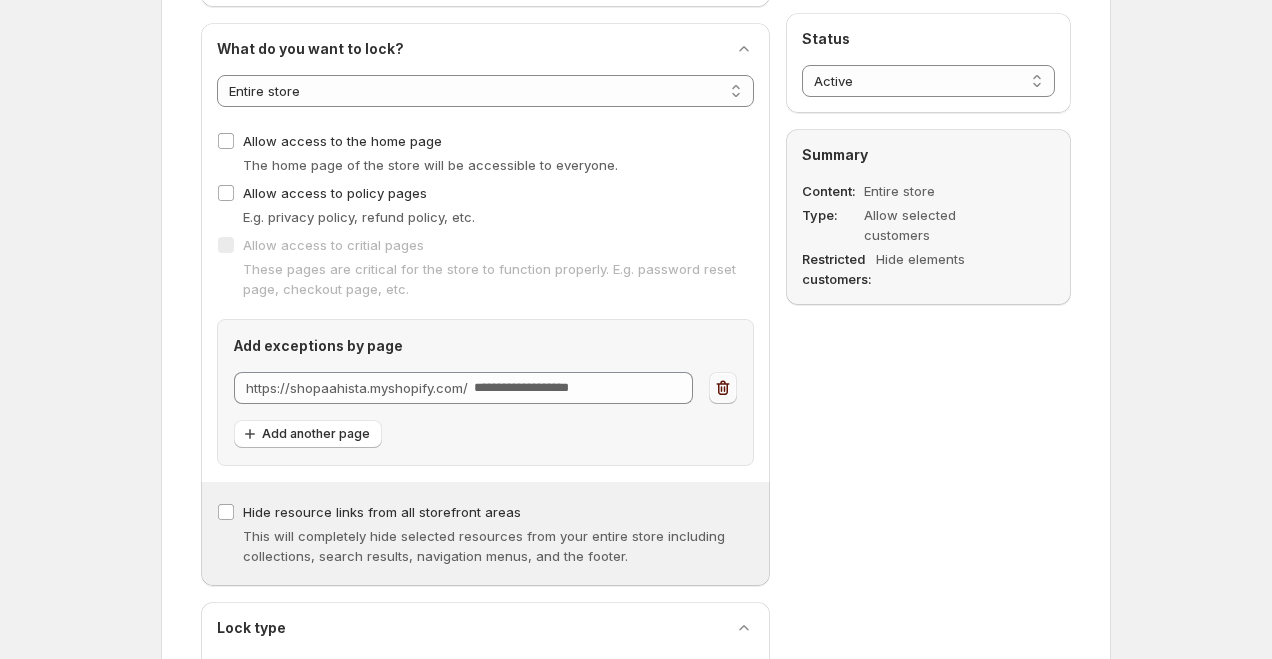 click 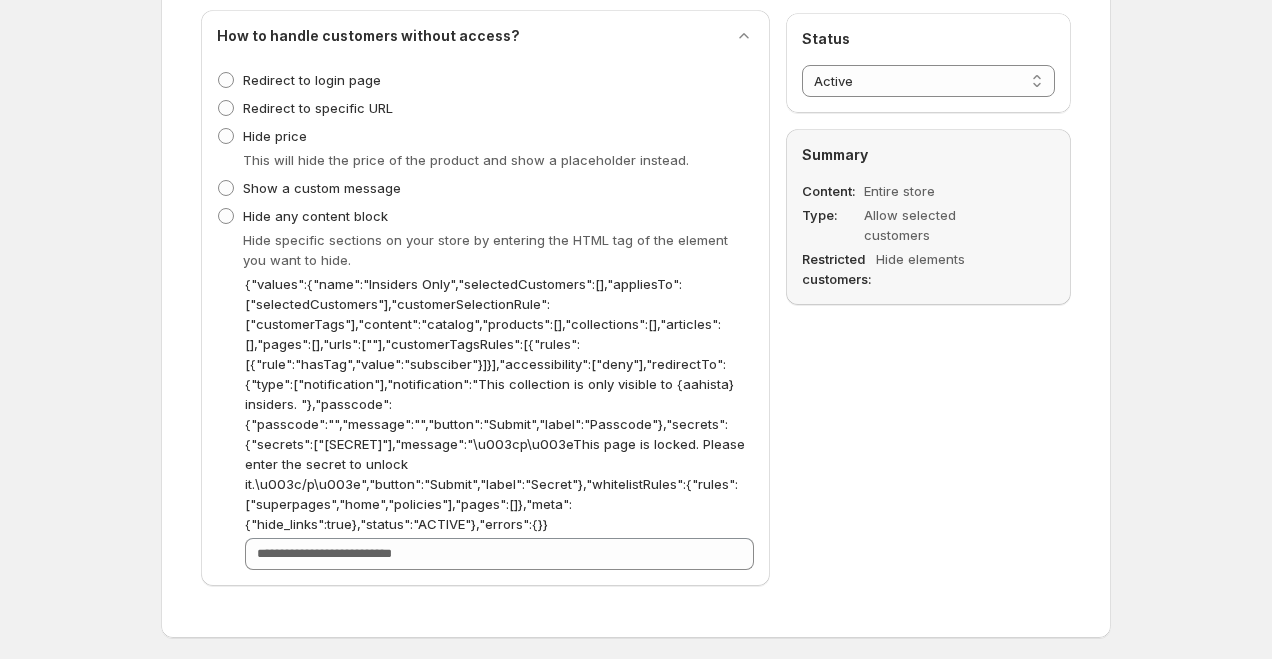 scroll, scrollTop: 1449, scrollLeft: 0, axis: vertical 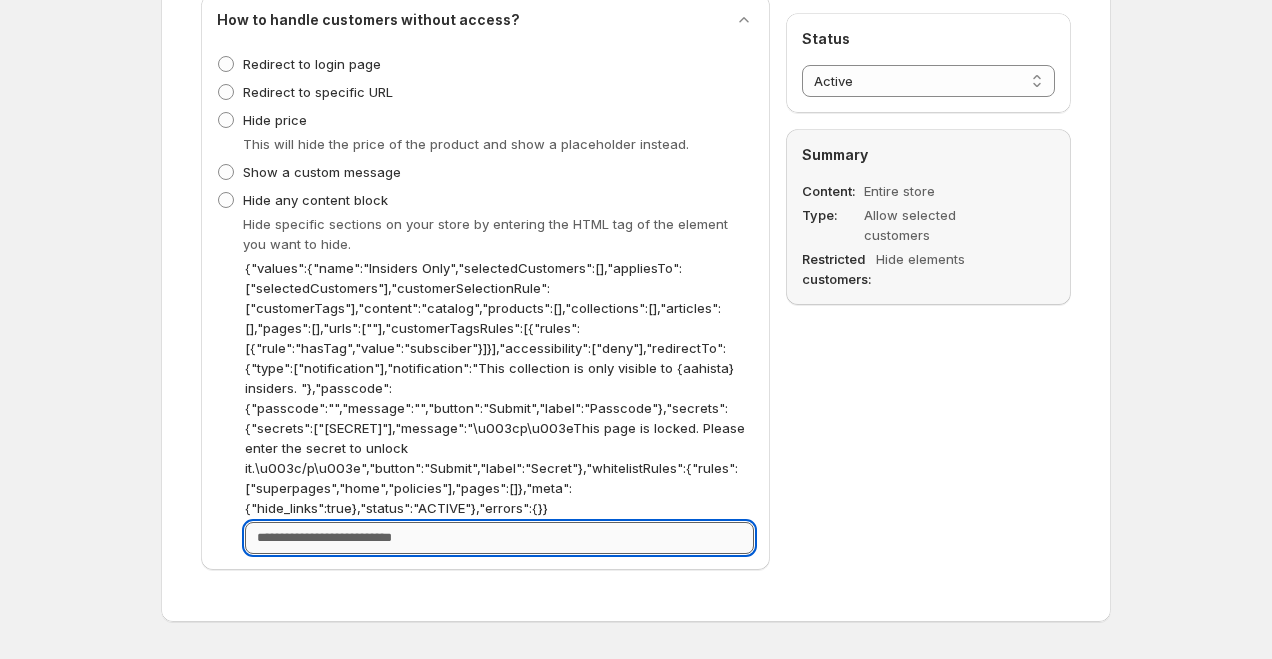 click on "{"values":{"name":"Insiders Only","selectedCustomers":[],"appliesTo":["selectedCustomers"],"customerSelectionRule":["customerTags"],"content":"catalog","products":[],"collections":[],"articles":[],"pages":[],"urls":[""],"customerTagsRules":[{"rules":[{"rule":"hasTag","value":"subsciber"}]}],"accessibility":["deny"],"redirectTo":{"type":["notification"],"notification":"This collection is only visible to {aahista} insiders. "},"passcode":{"passcode":"","message":"","button":"Submit","label":"Passcode"},"secrets":{"secrets":["[SECRET]"],"message":"\u003cp\u003eThis page is locked. Please enter the secret to unlock it.\u003c/p\u003e","button":"Submit","label":"Secret"},"whitelistRules":{"rules":["superpages","home","policies"],"pages":[]},"meta":{"hide_links":true},"status":"ACTIVE"},"errors":{}}" at bounding box center (499, 538) 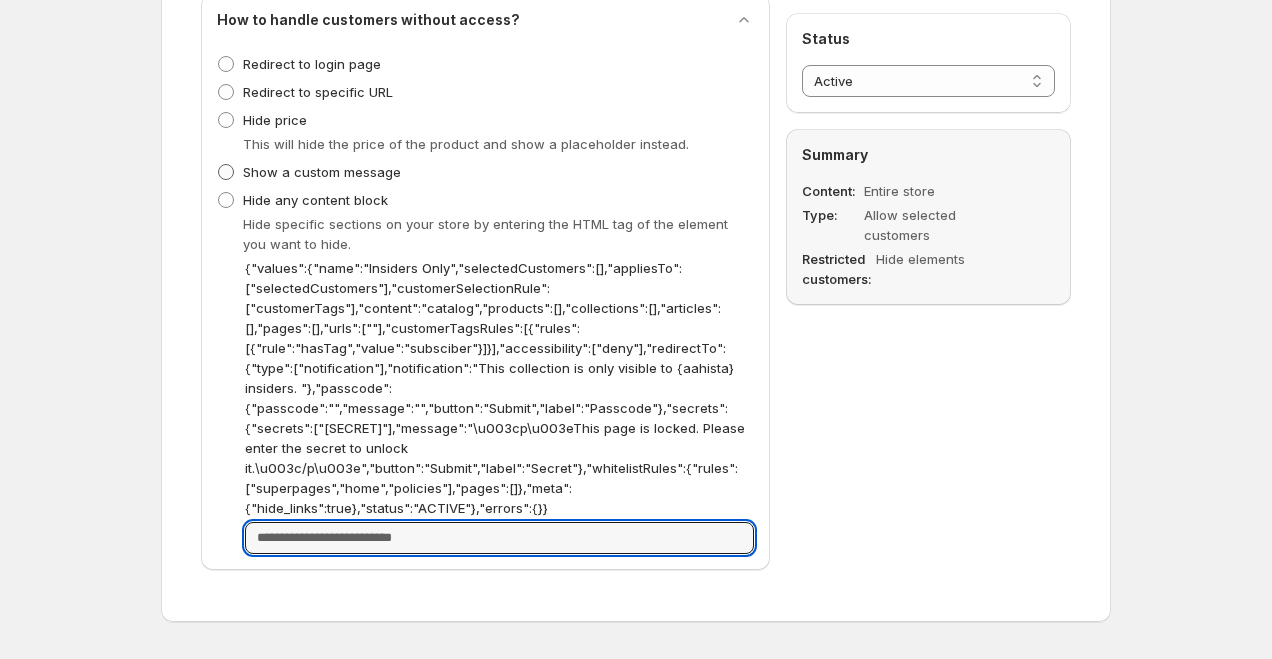 click on "Show a custom message" at bounding box center (322, 172) 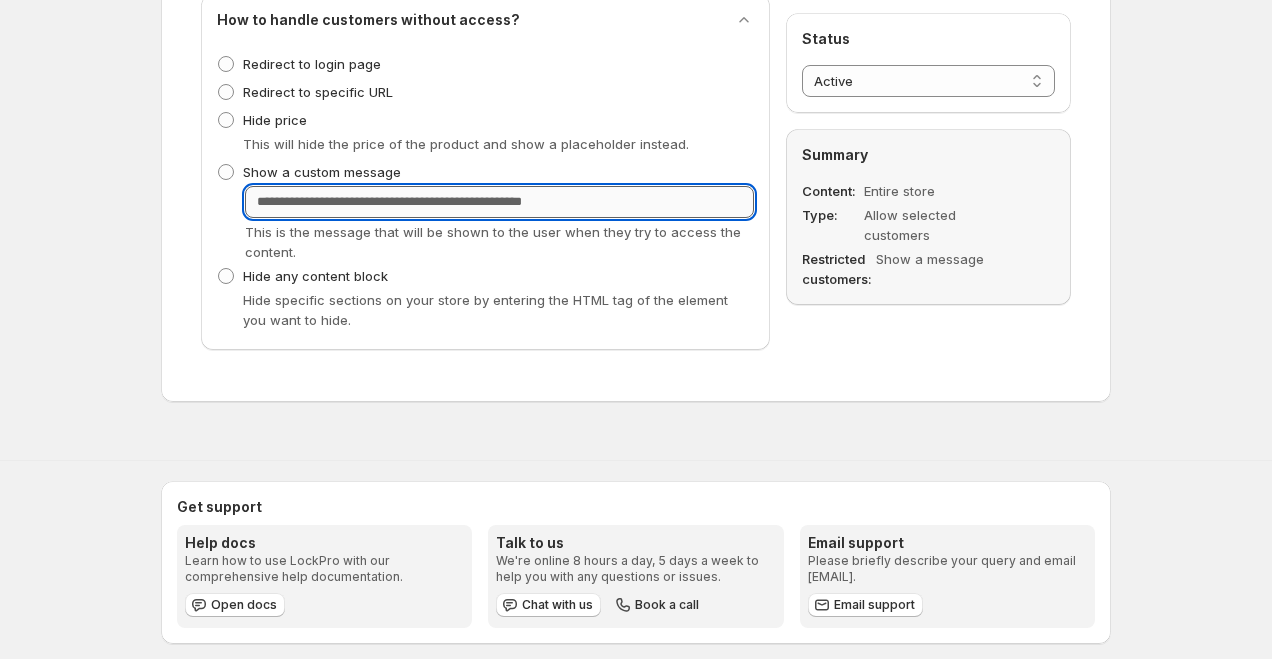 click on "Notification message" at bounding box center [499, 202] 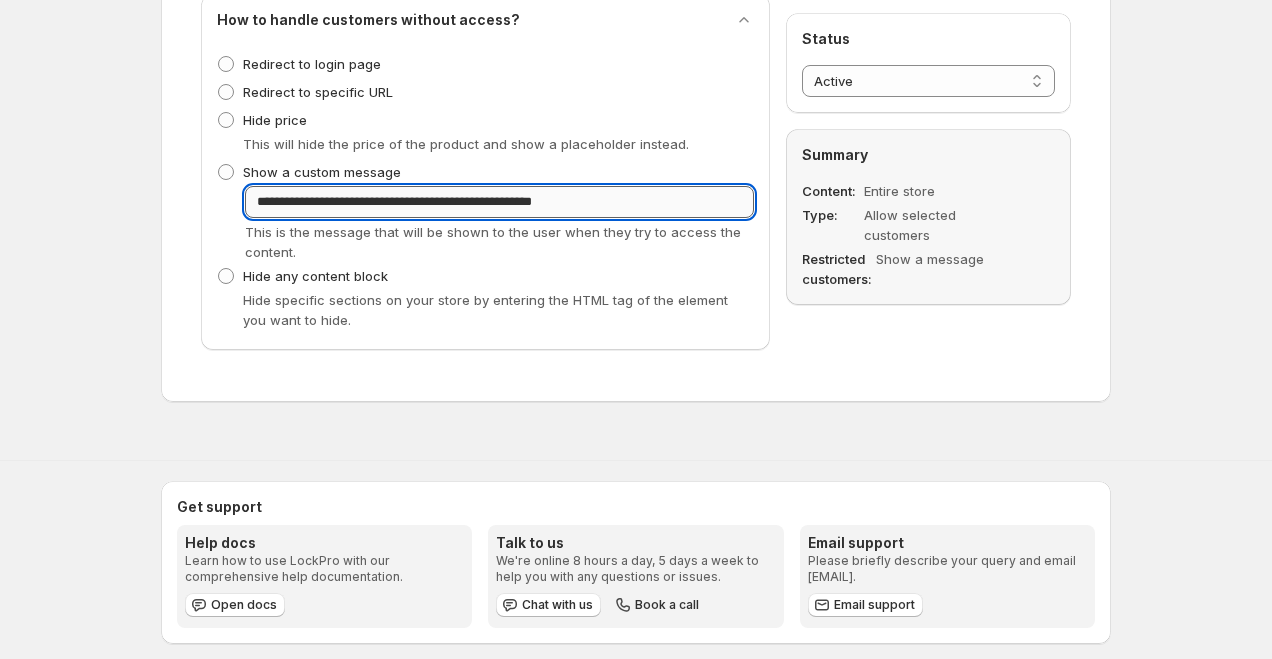 type on "**********" 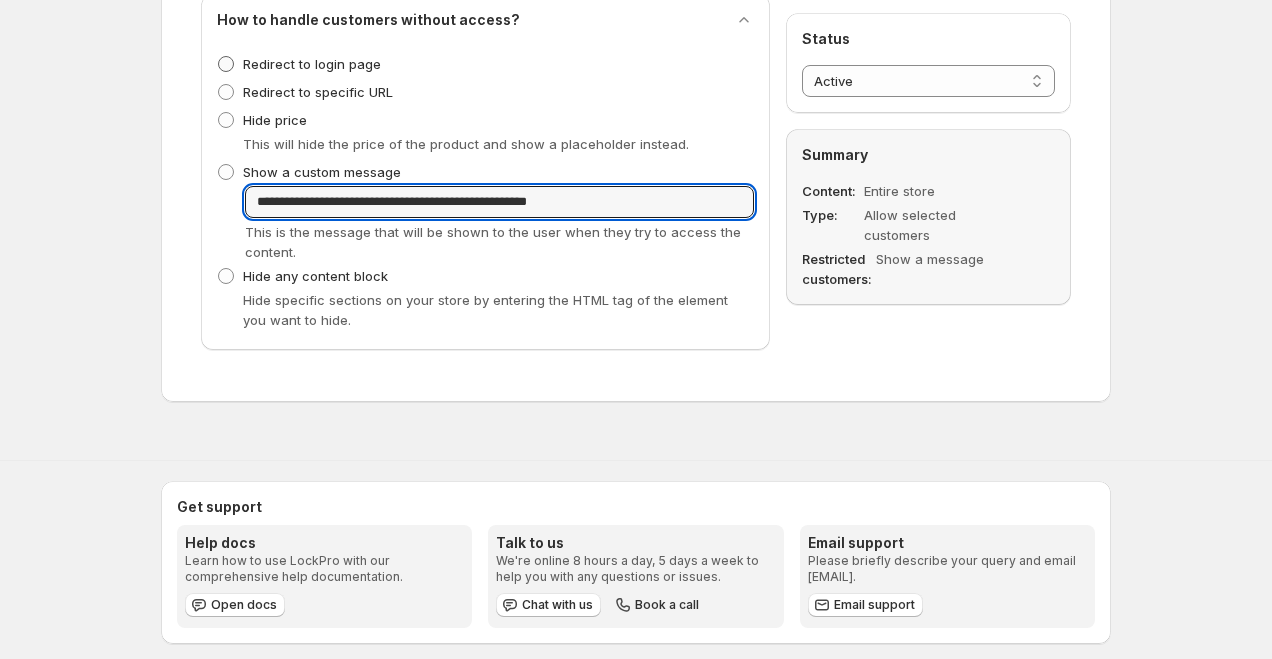 click at bounding box center [226, 64] 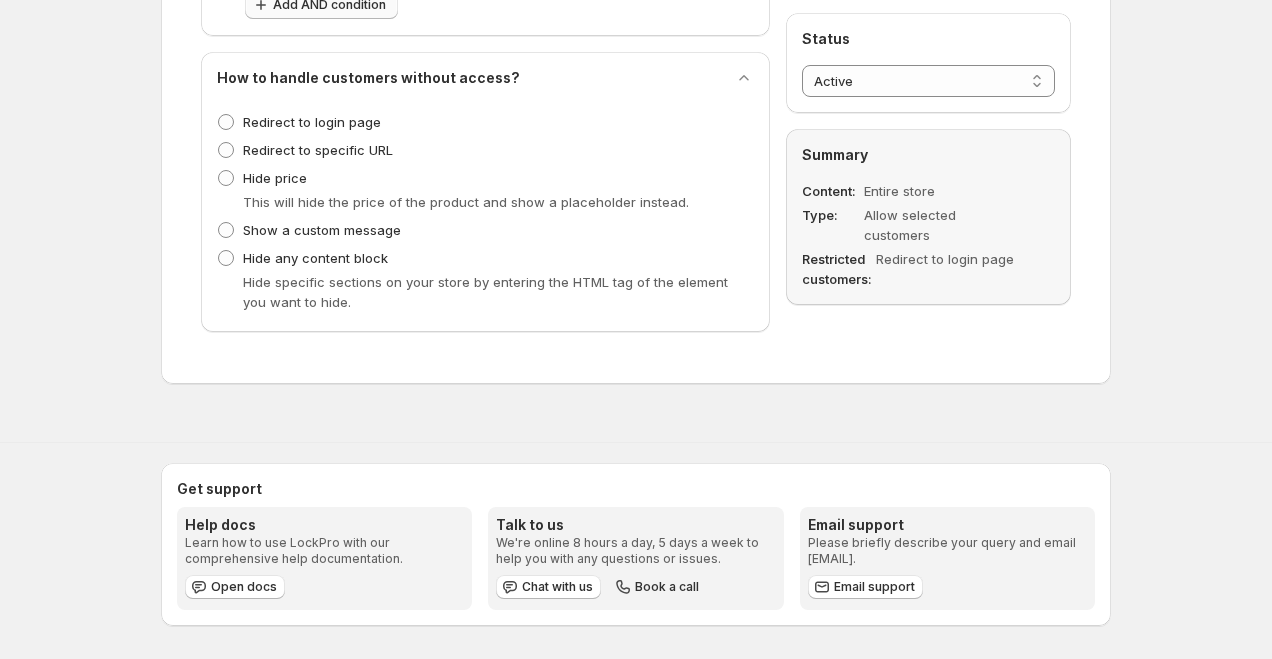 scroll, scrollTop: 258, scrollLeft: 0, axis: vertical 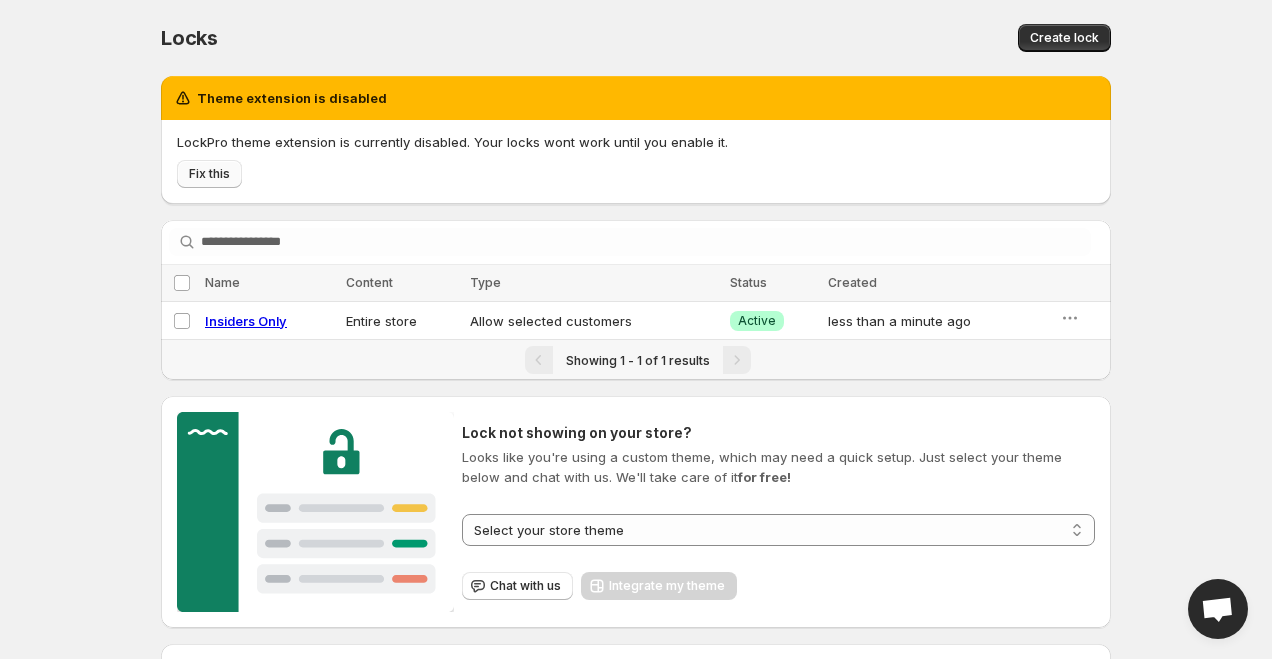 click on "Fix this" at bounding box center [209, 174] 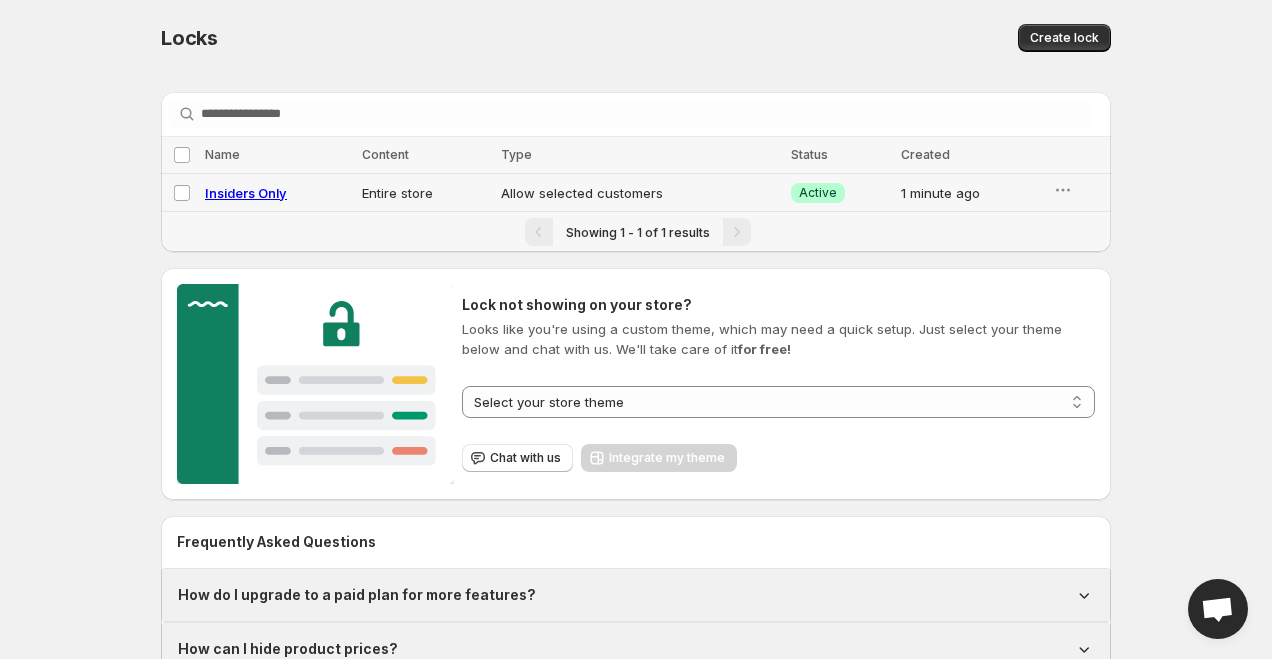 click on "Insiders Only" at bounding box center [246, 193] 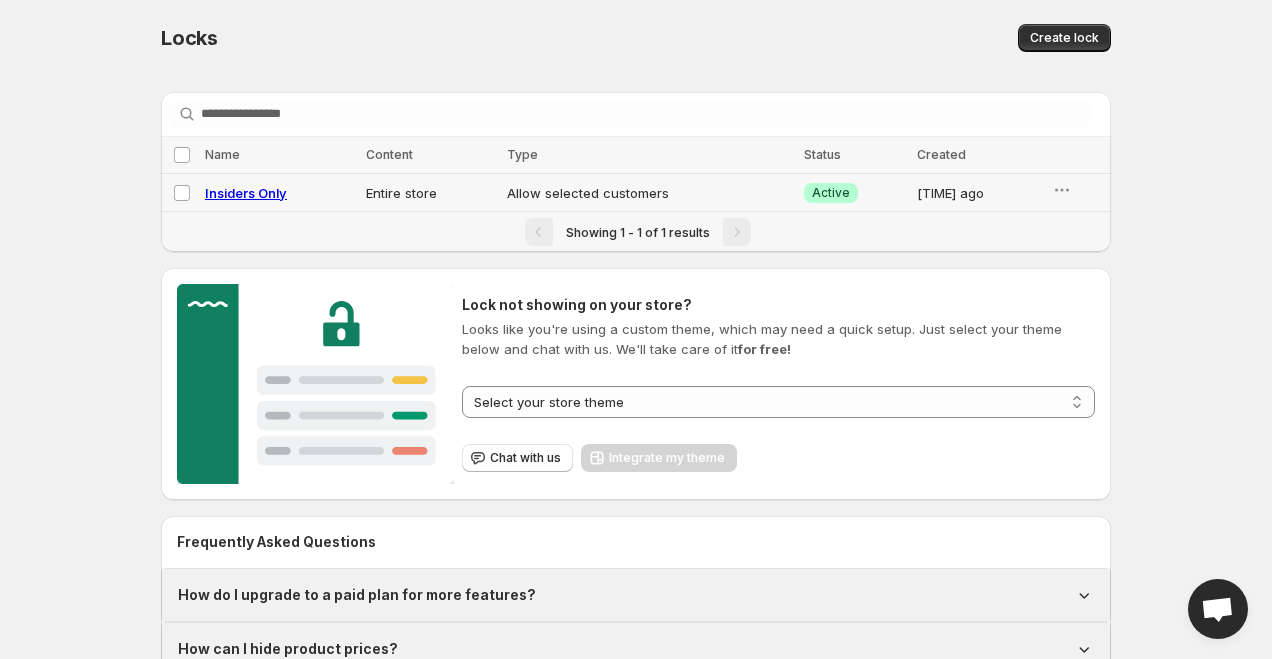 select on "******" 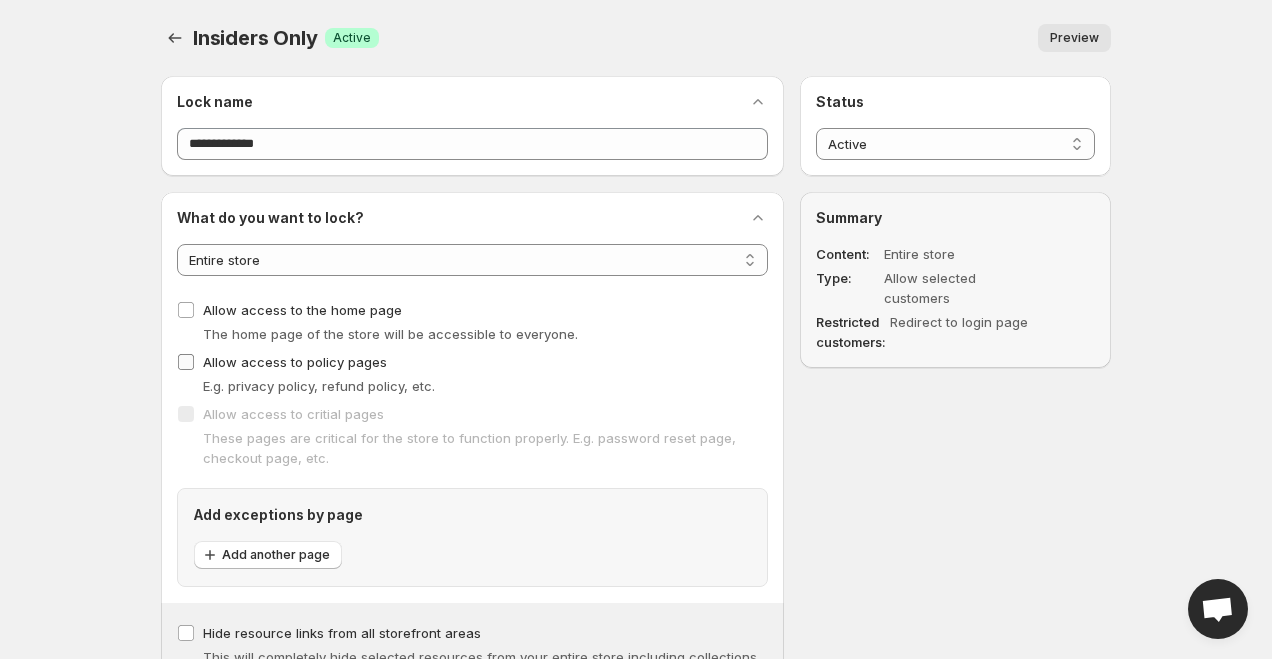click on "Allow access to policy pages" at bounding box center [282, 362] 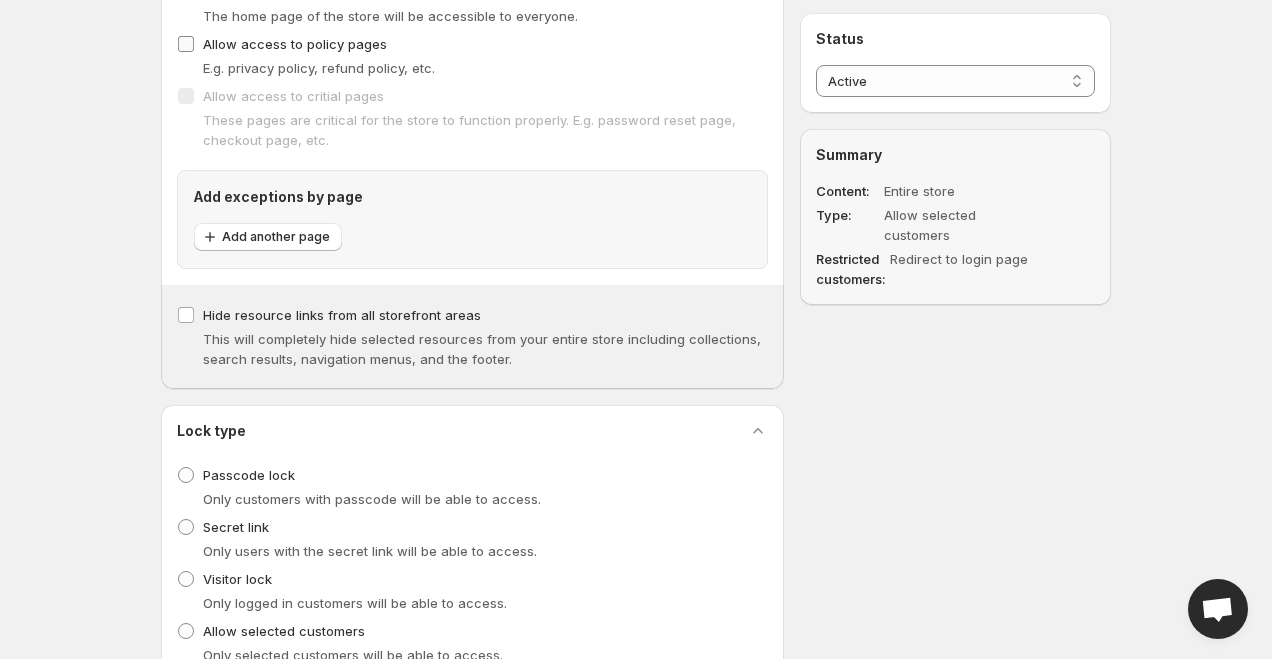 scroll, scrollTop: 158, scrollLeft: 0, axis: vertical 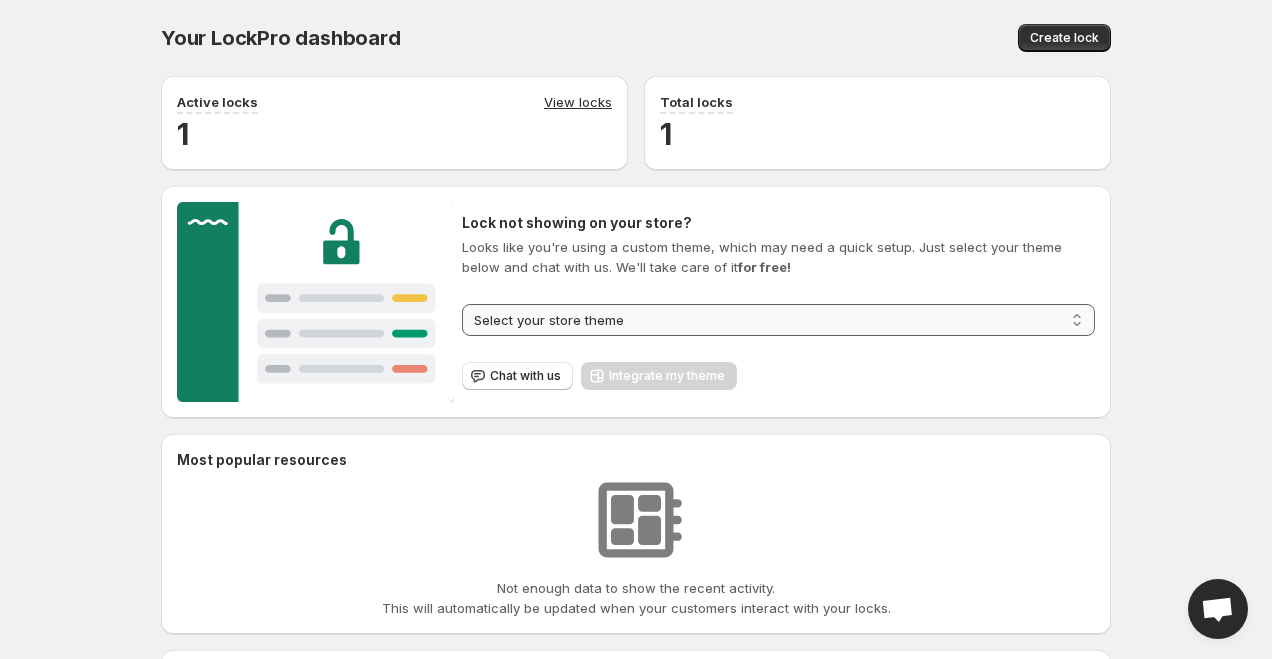 click on "**********" at bounding box center [778, 320] 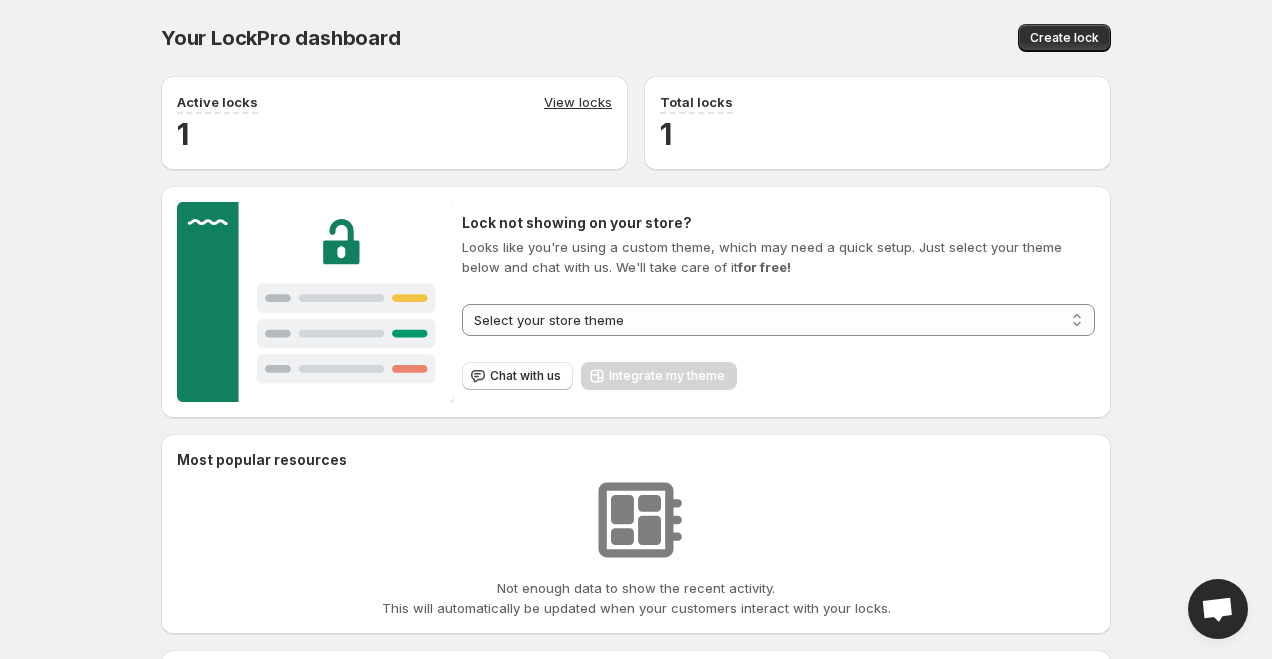 click on "Most popular resources Not enough data to show the recent activity.  This will automatically be updated when your customers interact with your locks." at bounding box center (636, 534) 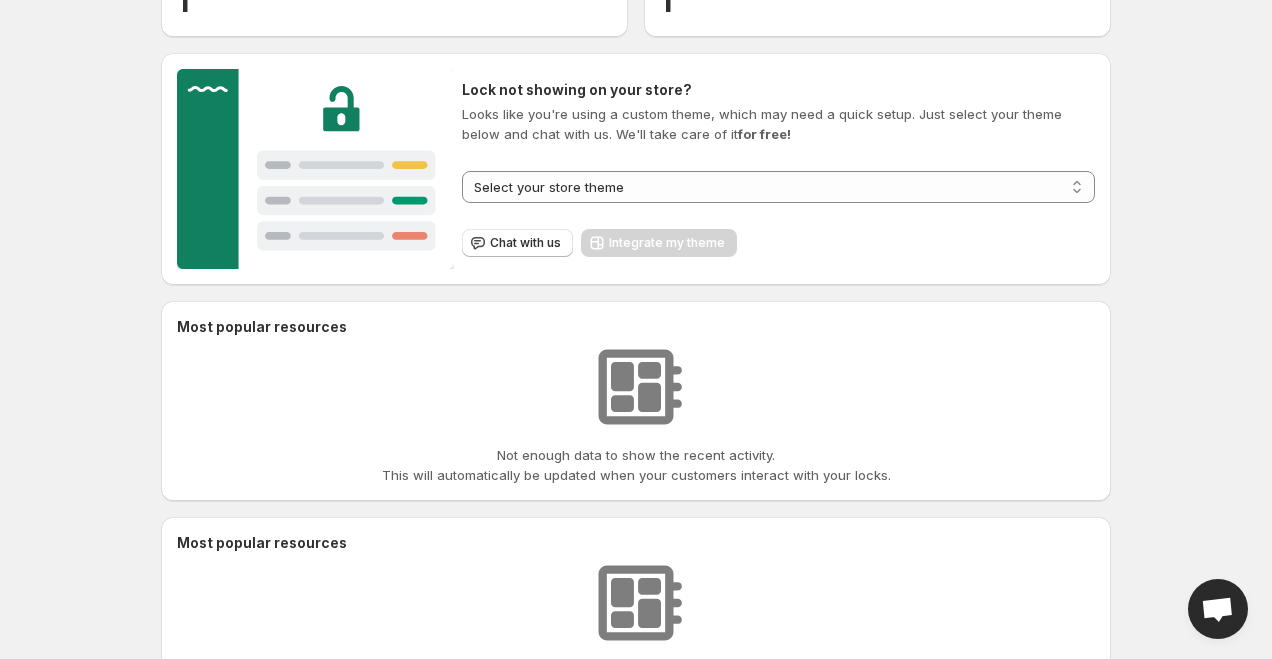 scroll, scrollTop: 0, scrollLeft: 0, axis: both 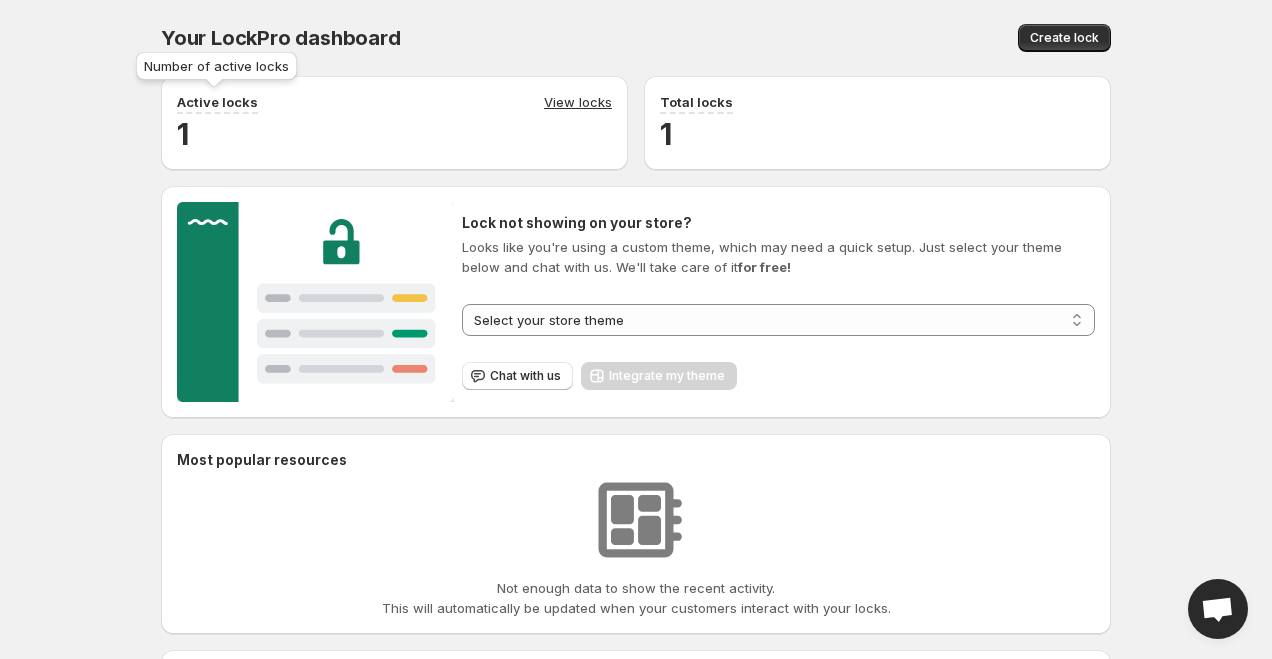 click on "Active locks" at bounding box center (217, 102) 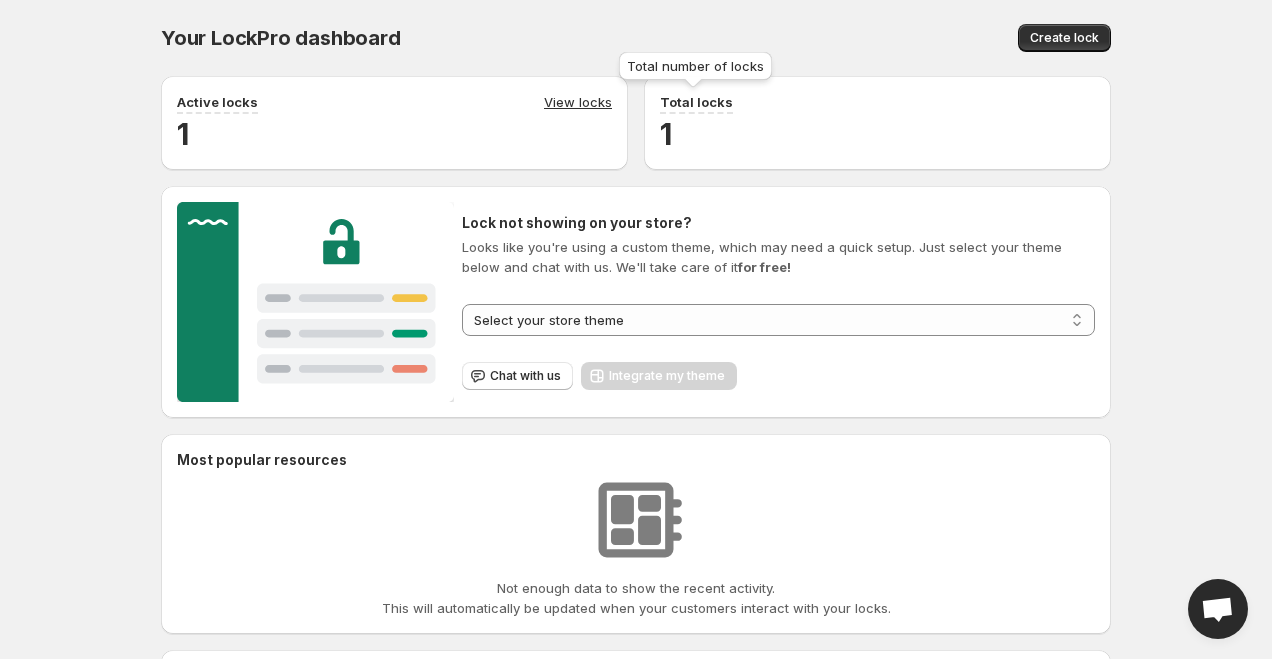click on "Total locks" at bounding box center [696, 102] 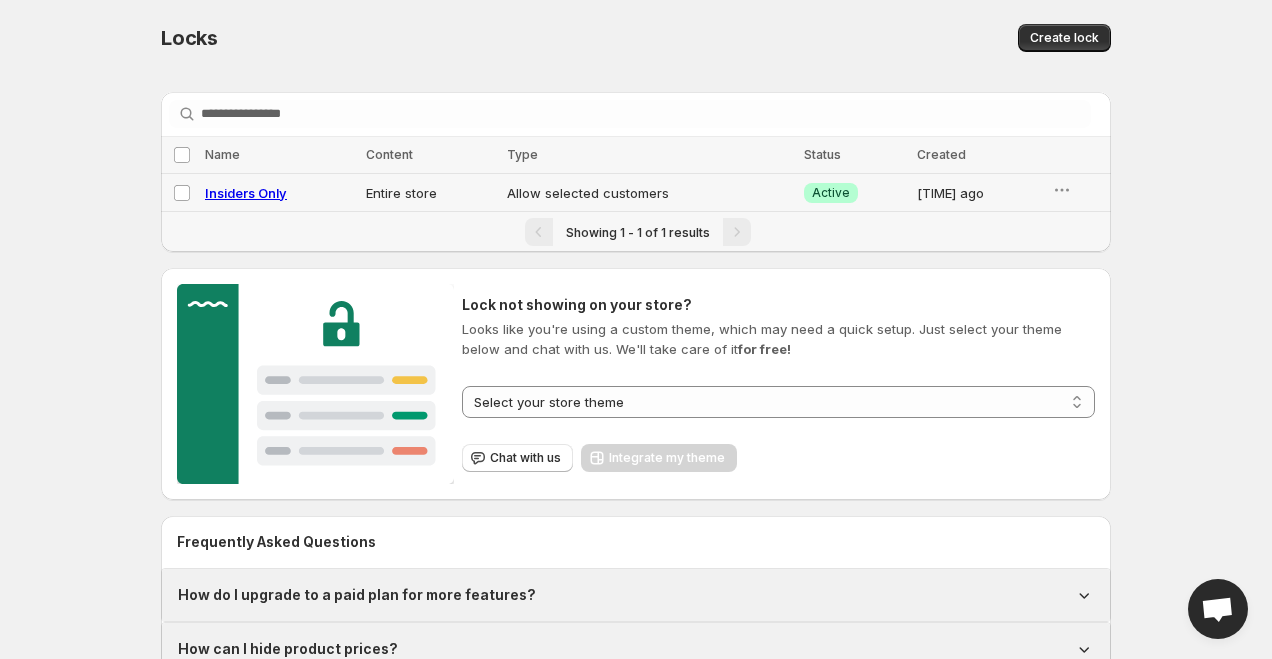 click on "Insiders Only" at bounding box center (246, 193) 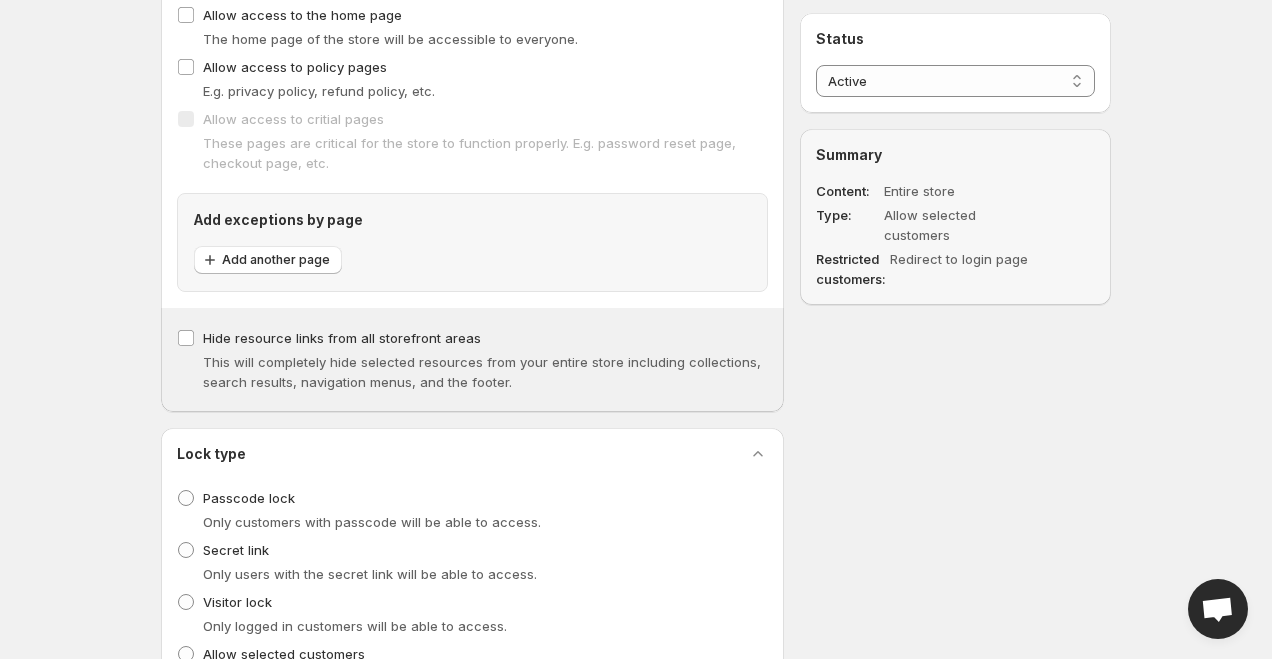 scroll, scrollTop: 298, scrollLeft: 0, axis: vertical 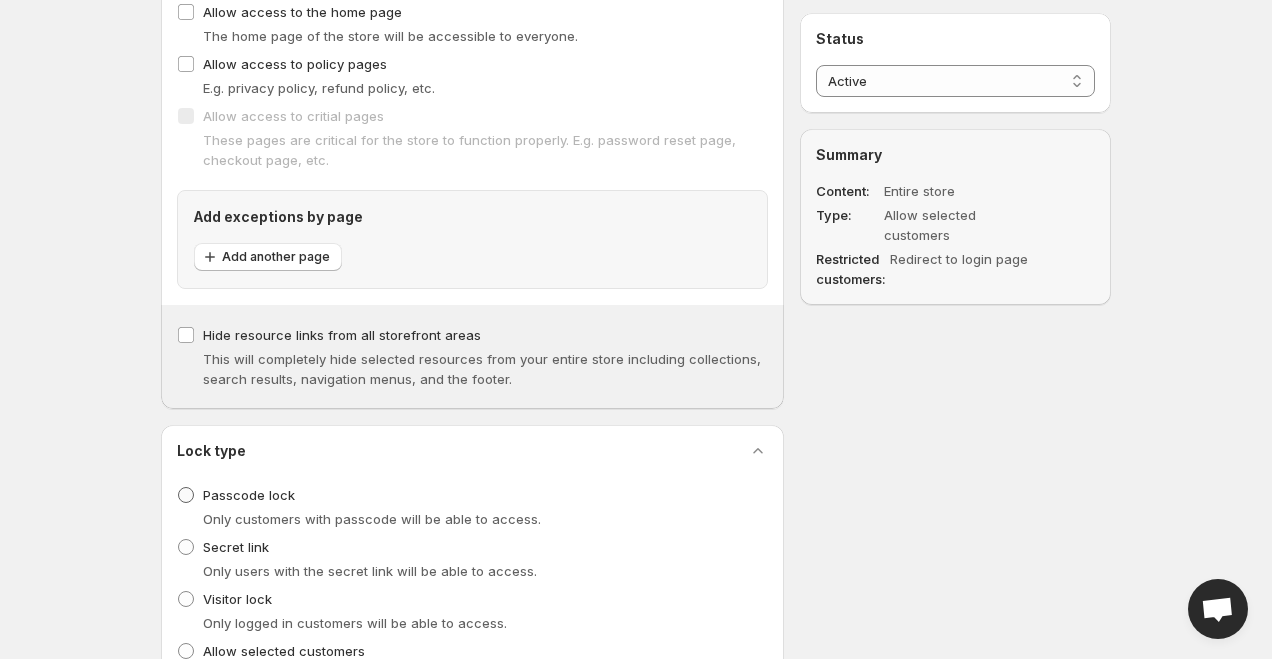 click on "Passcode lock" at bounding box center [249, 495] 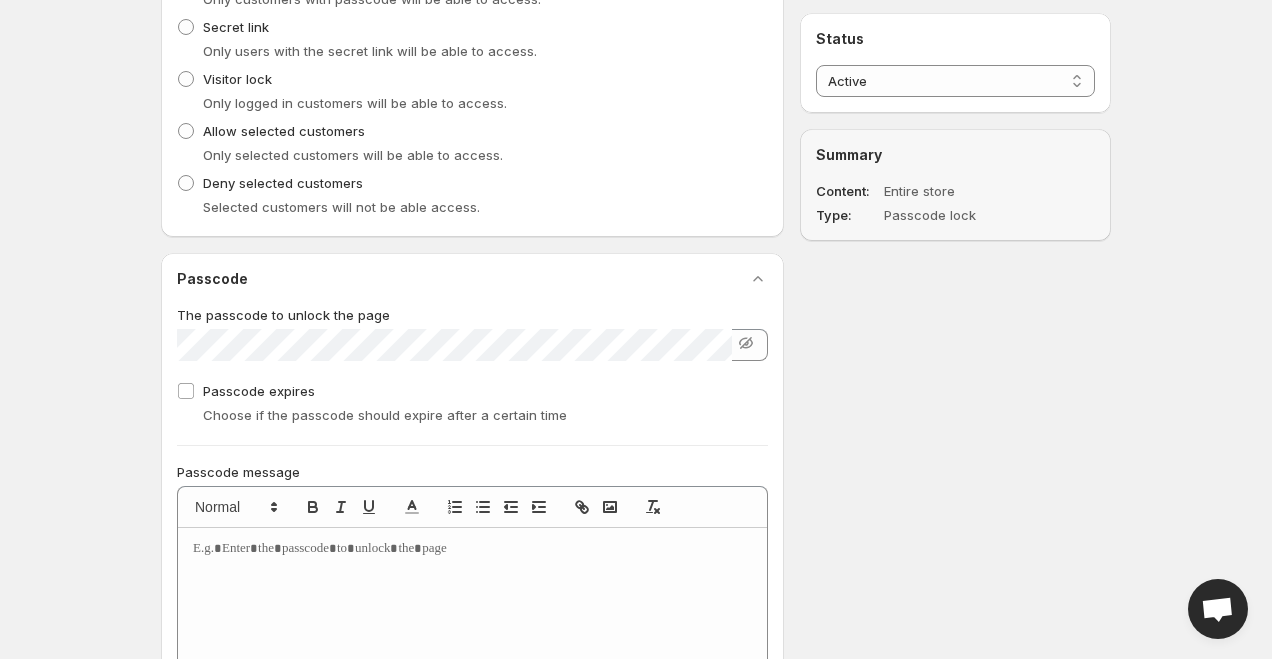 scroll, scrollTop: 819, scrollLeft: 0, axis: vertical 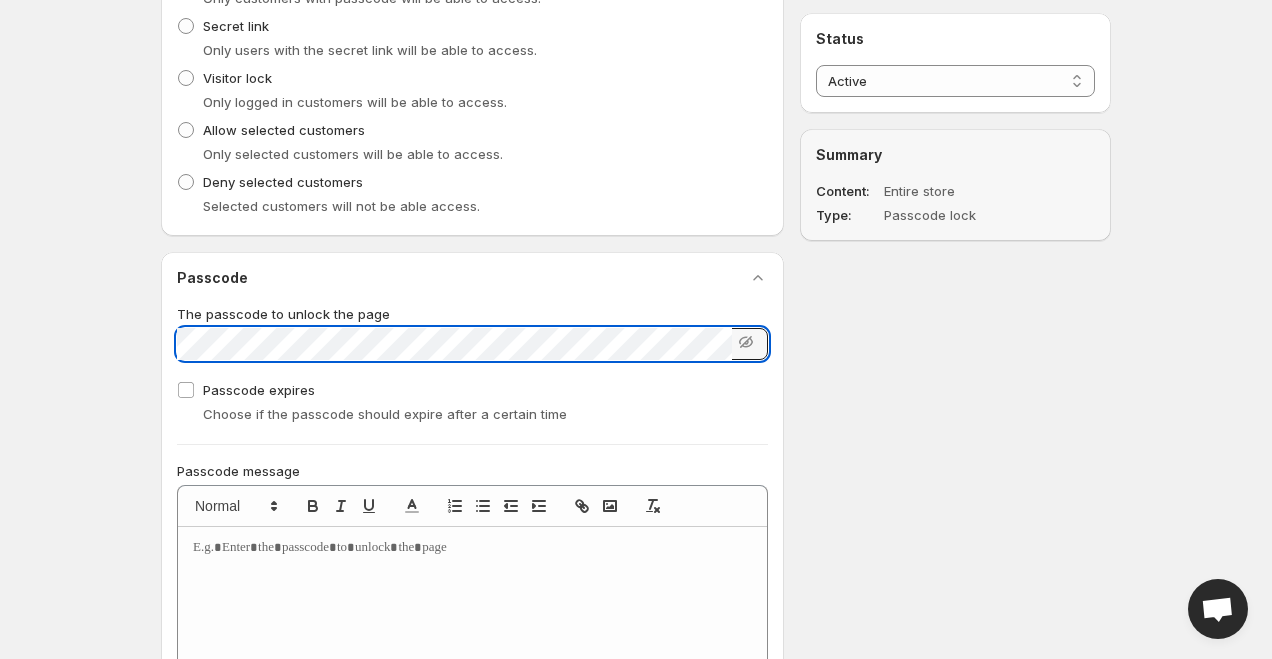 click on "Passcode expires Choose if the passcode should expire after a certain time" at bounding box center [472, 400] 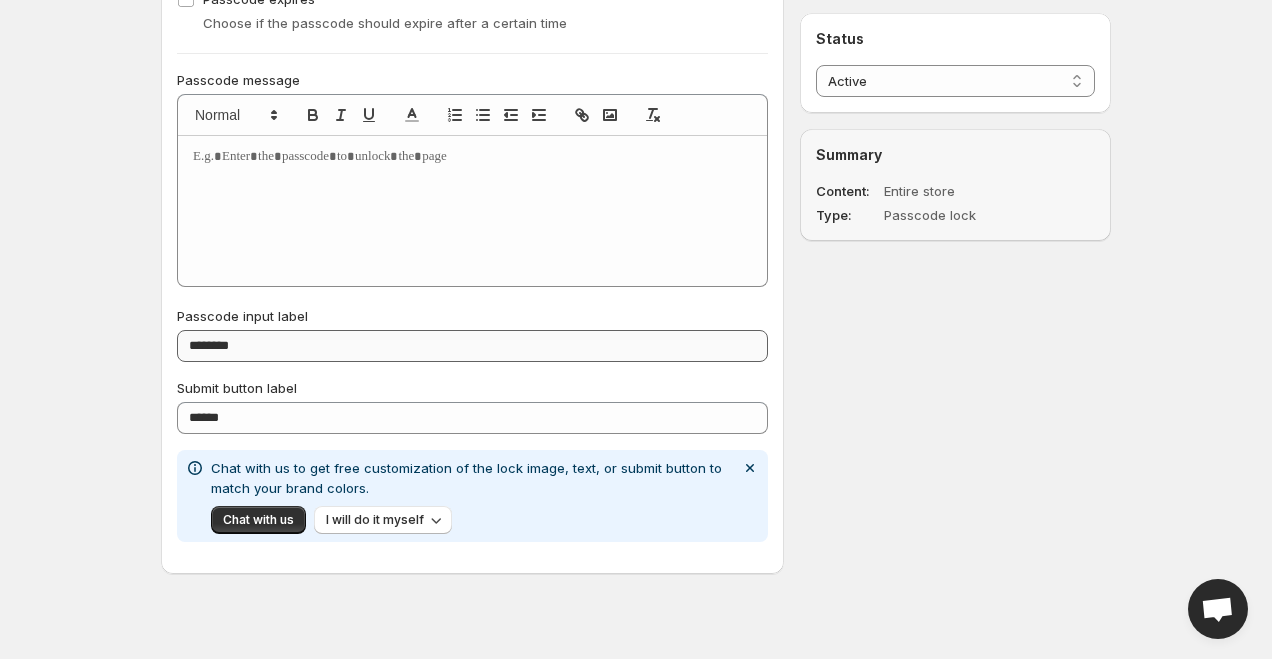 scroll, scrollTop: 1231, scrollLeft: 0, axis: vertical 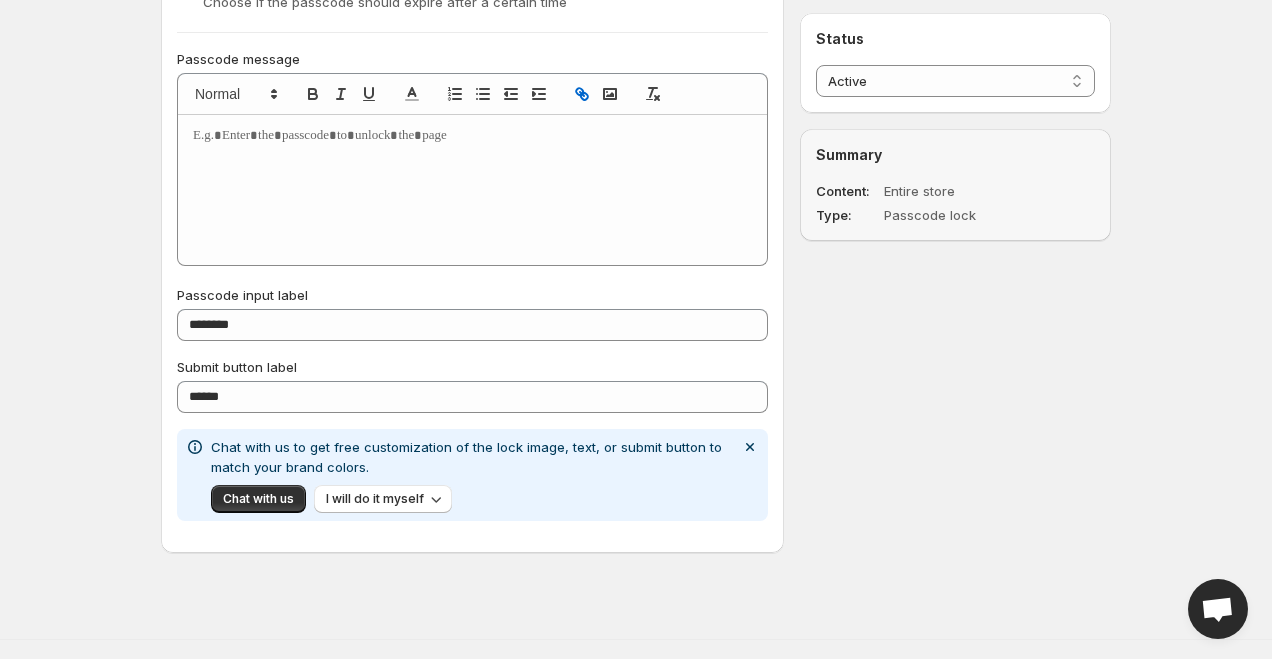 click 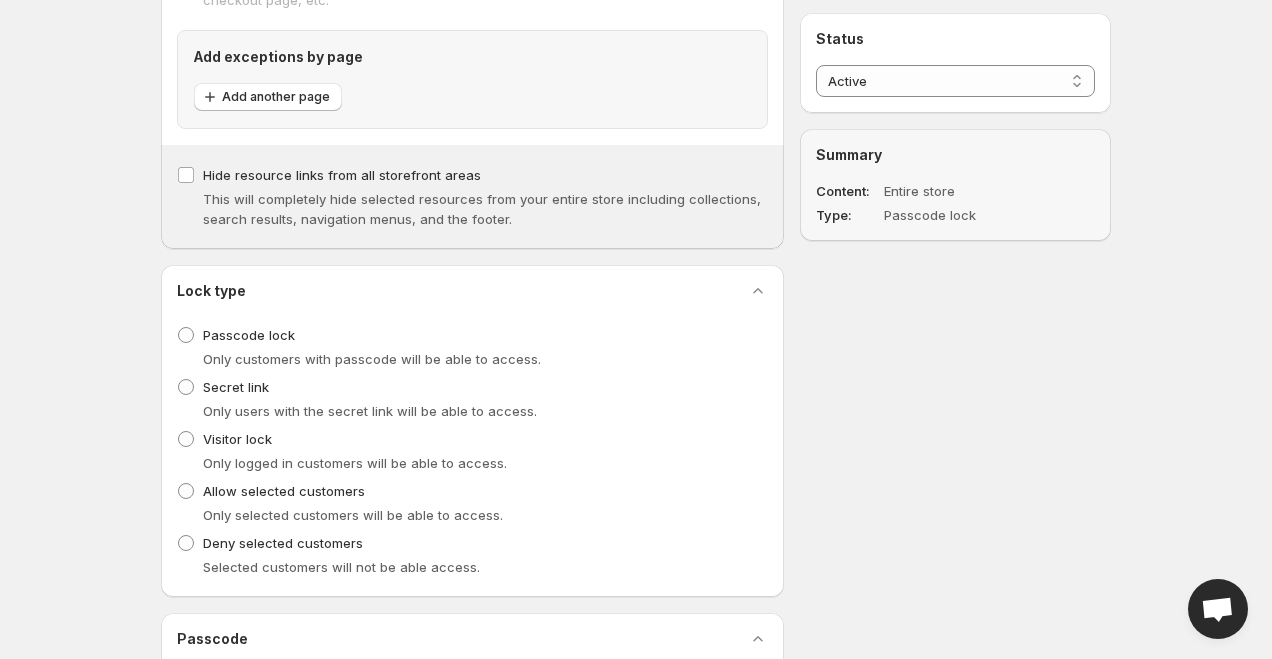 scroll, scrollTop: 459, scrollLeft: 0, axis: vertical 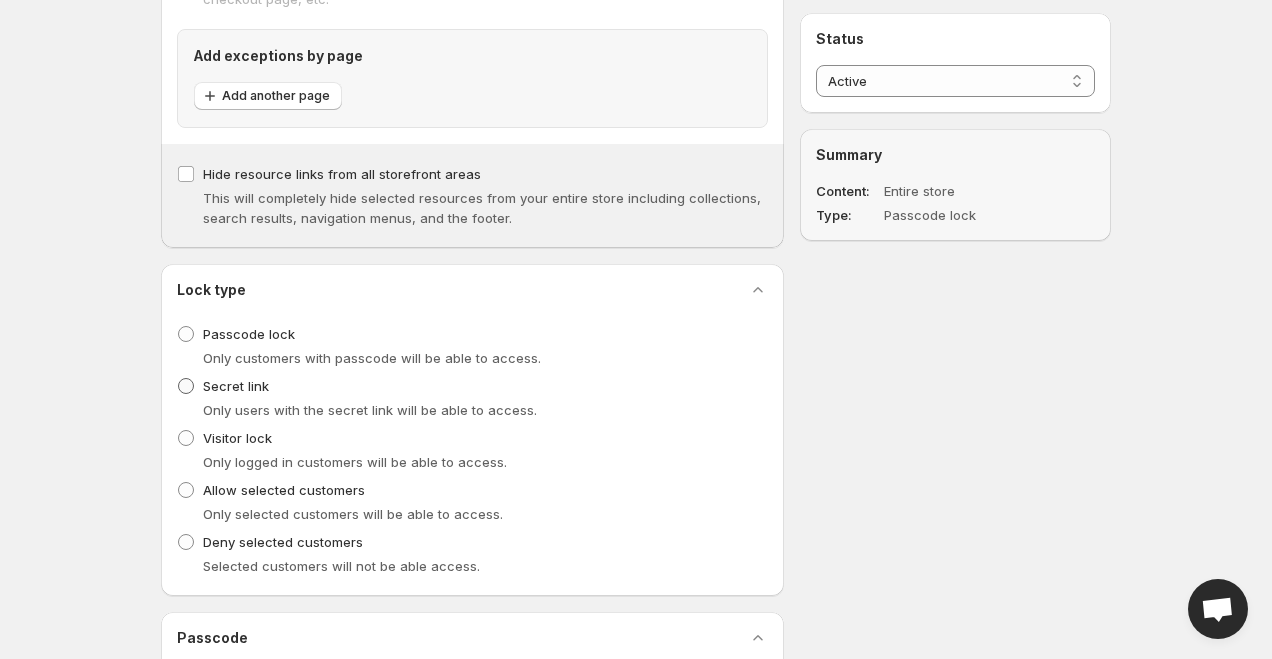 click on "Secret link" at bounding box center [223, 386] 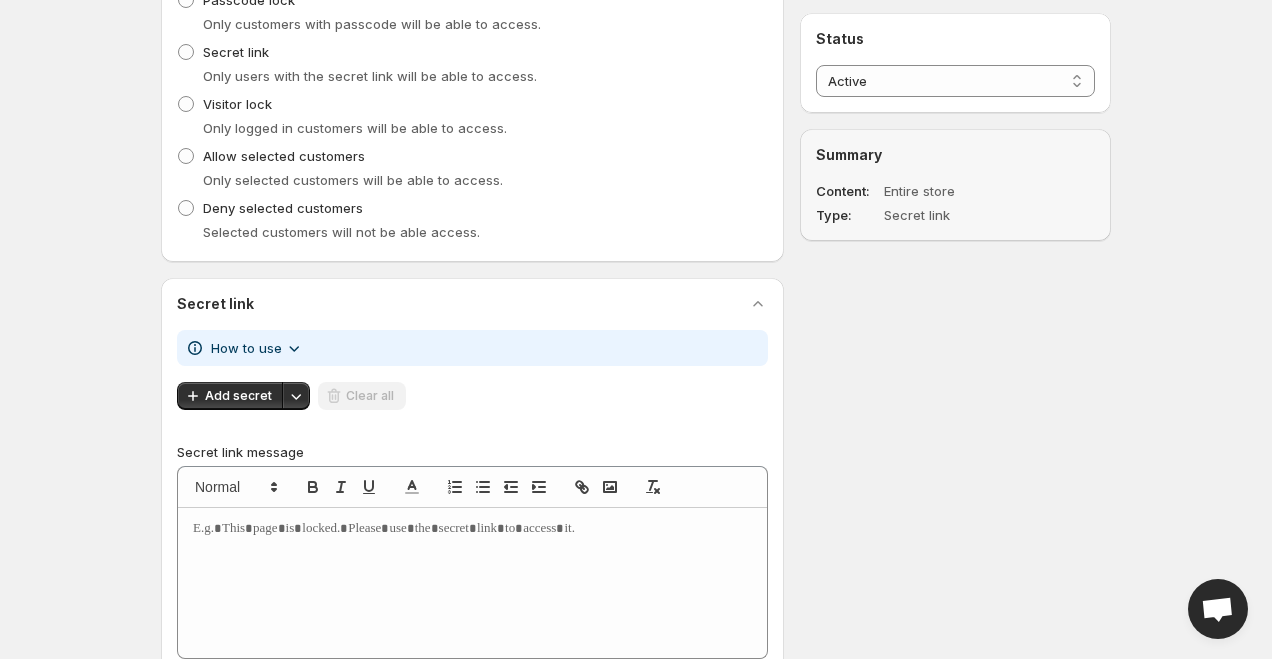 scroll, scrollTop: 776, scrollLeft: 0, axis: vertical 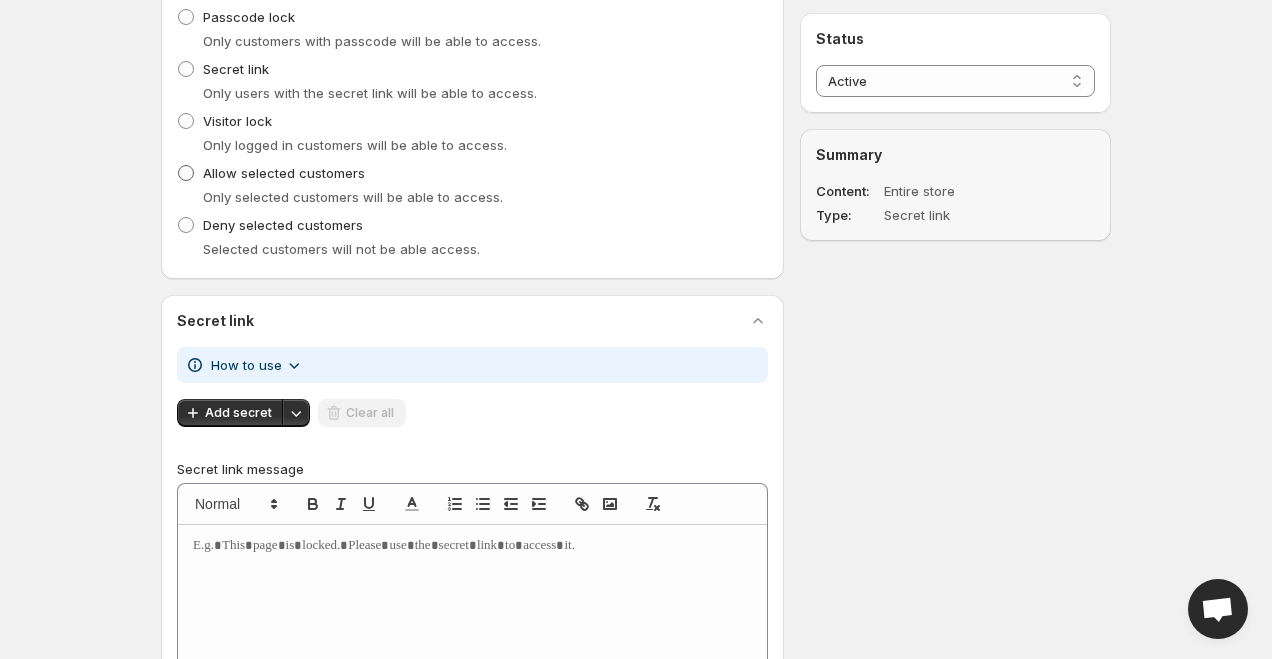 click on "Allow selected customers" at bounding box center (284, 173) 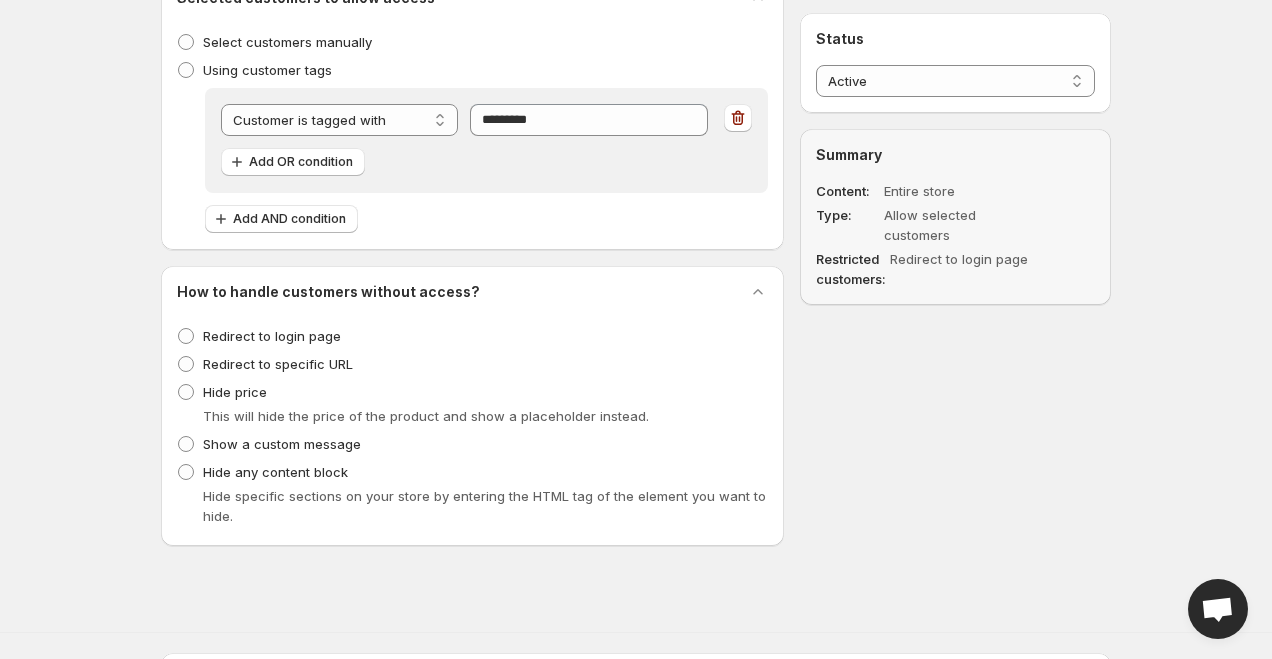 scroll, scrollTop: 1101, scrollLeft: 0, axis: vertical 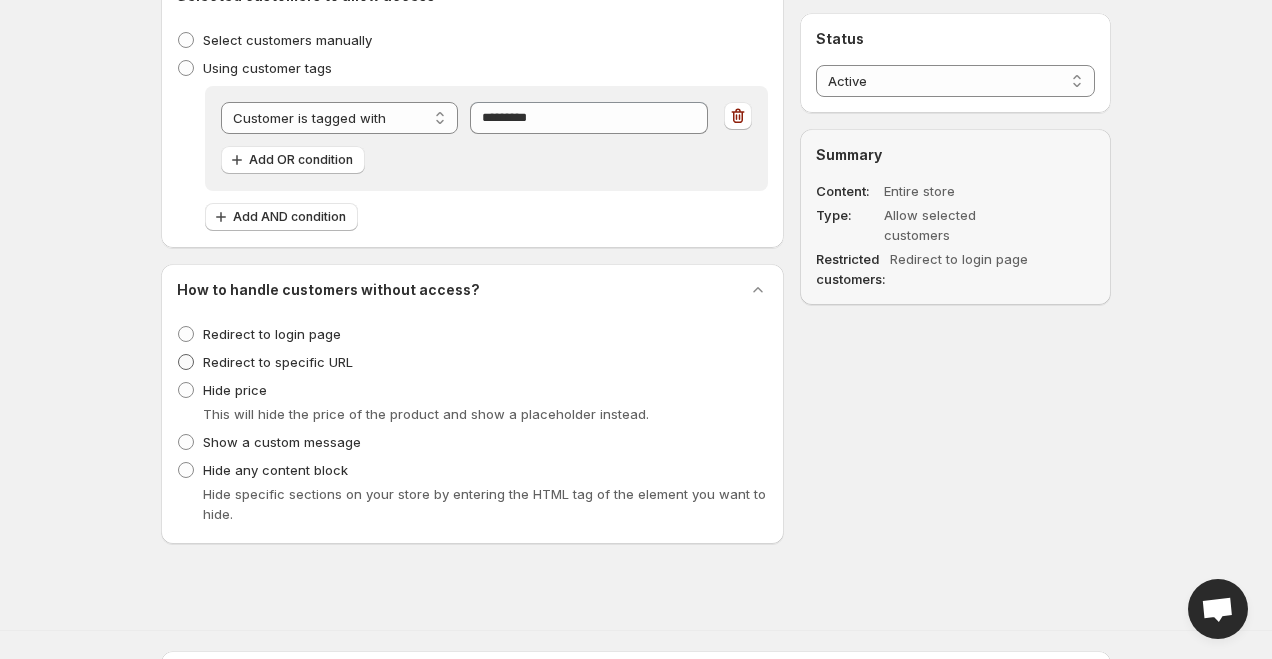 click on "Redirect to specific URL" at bounding box center (278, 362) 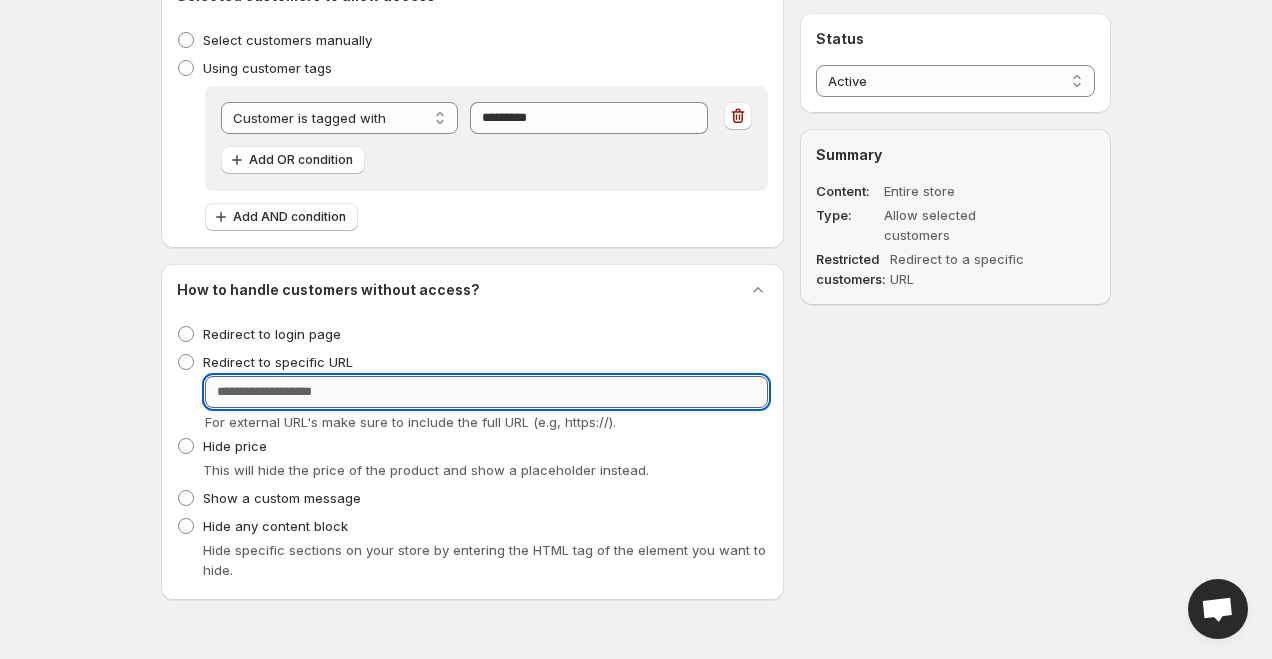 click on "URL" at bounding box center (486, 392) 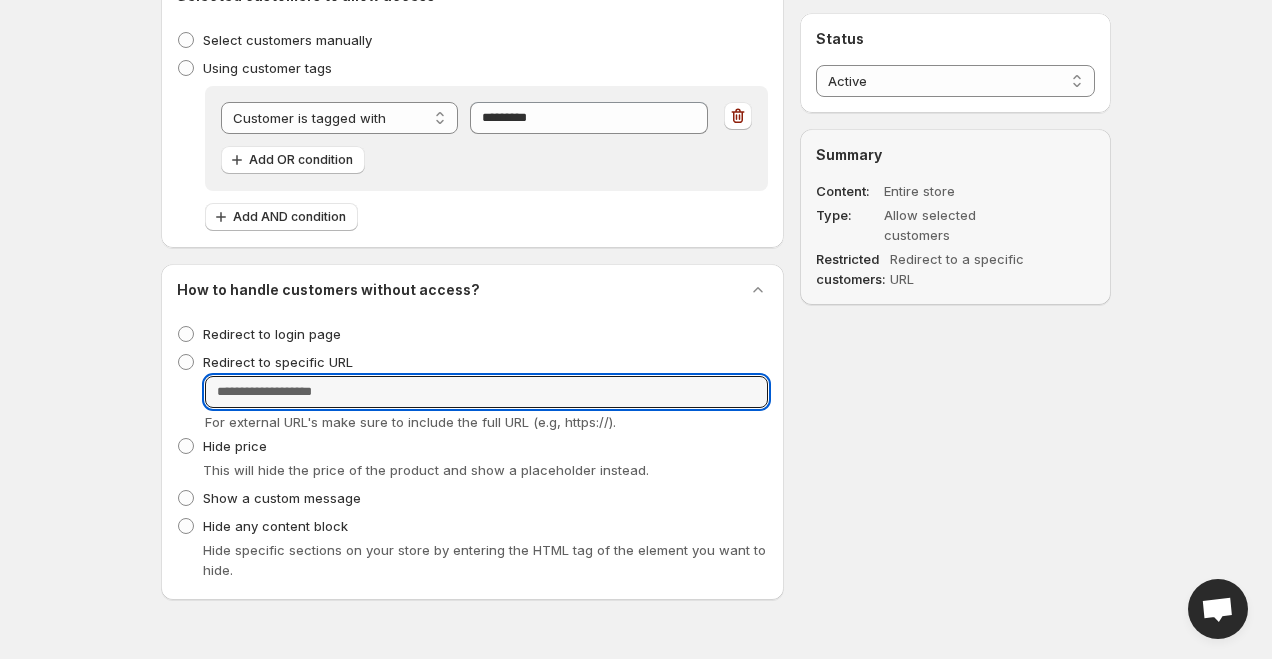 click on "How to handle customers without access? Restricted customers experience Redirect to login page Redirect to specific URL URL For external URL's make sure to include the full URL (e.g, https://). Hide price This will hide the price of the product and show a placeholder instead. Show a custom message Hide any content block Hide specific sections on your store by entering the HTML tag of the element you want to hide." at bounding box center (472, 432) 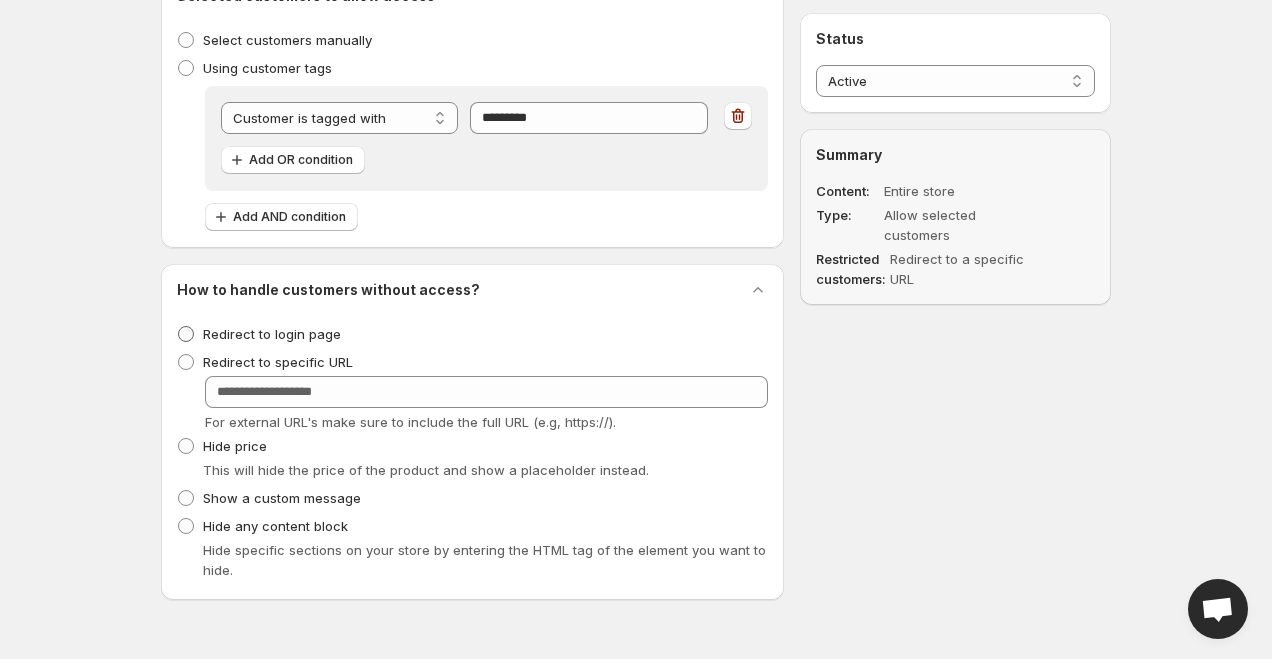 click on "Redirect to login page" at bounding box center [259, 334] 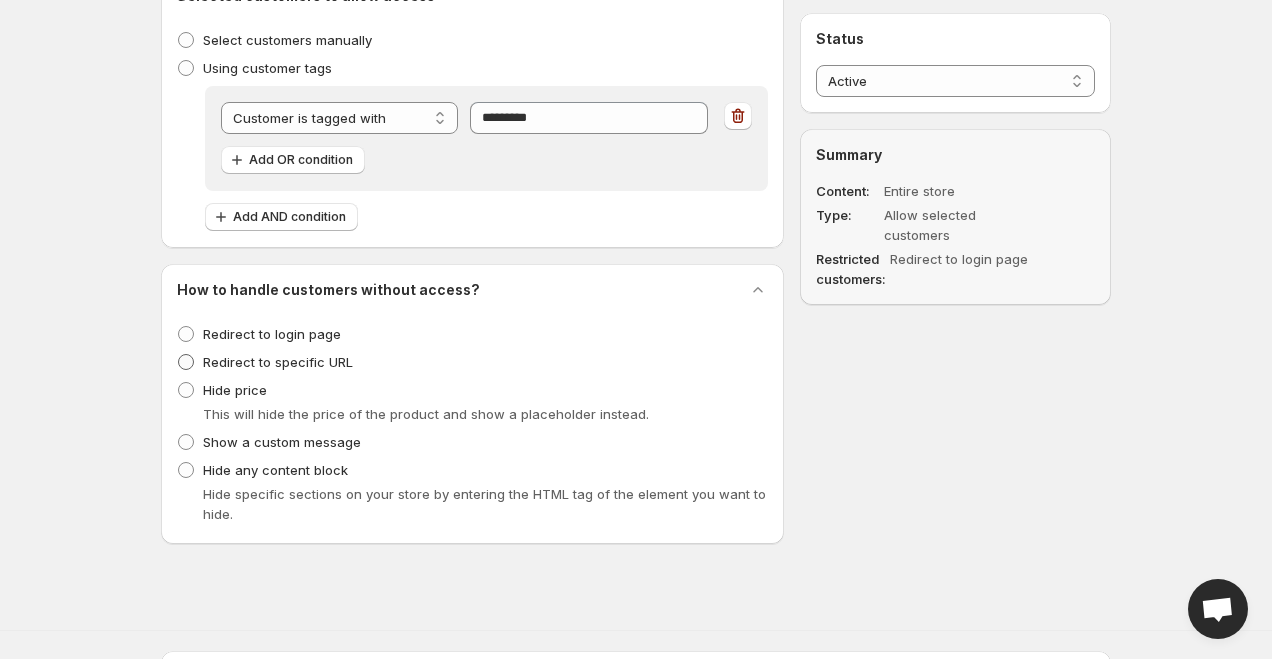 click on "Redirect to specific URL" at bounding box center [278, 362] 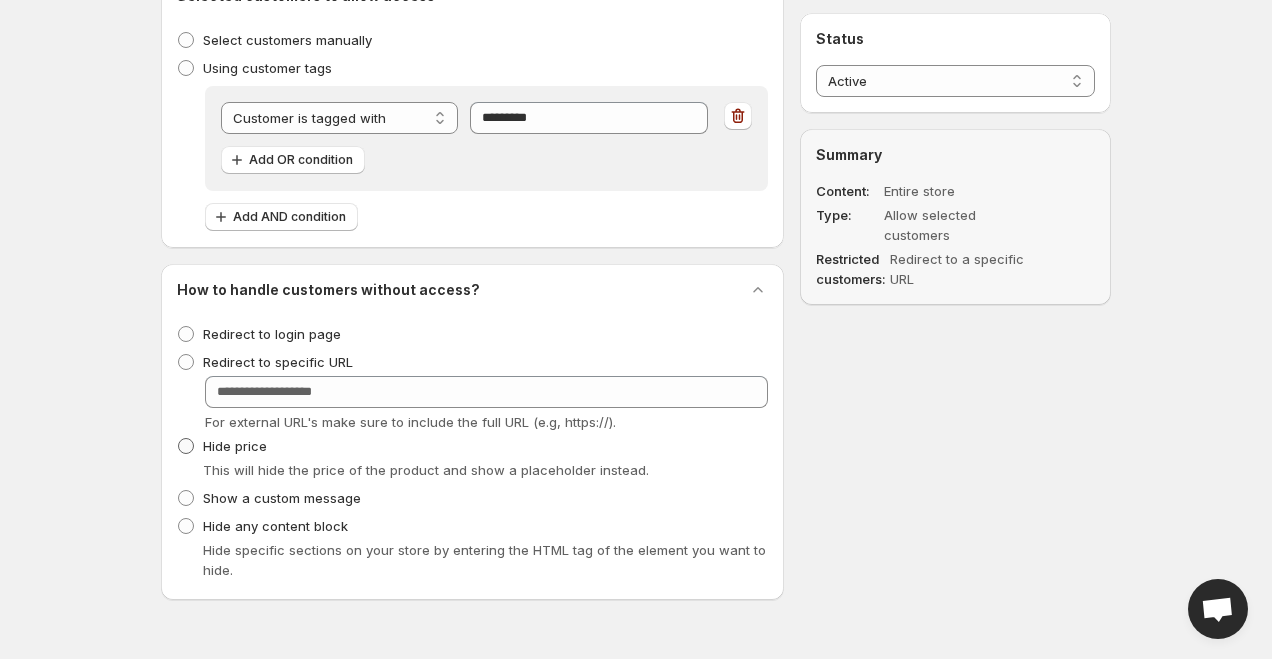 click at bounding box center (186, 446) 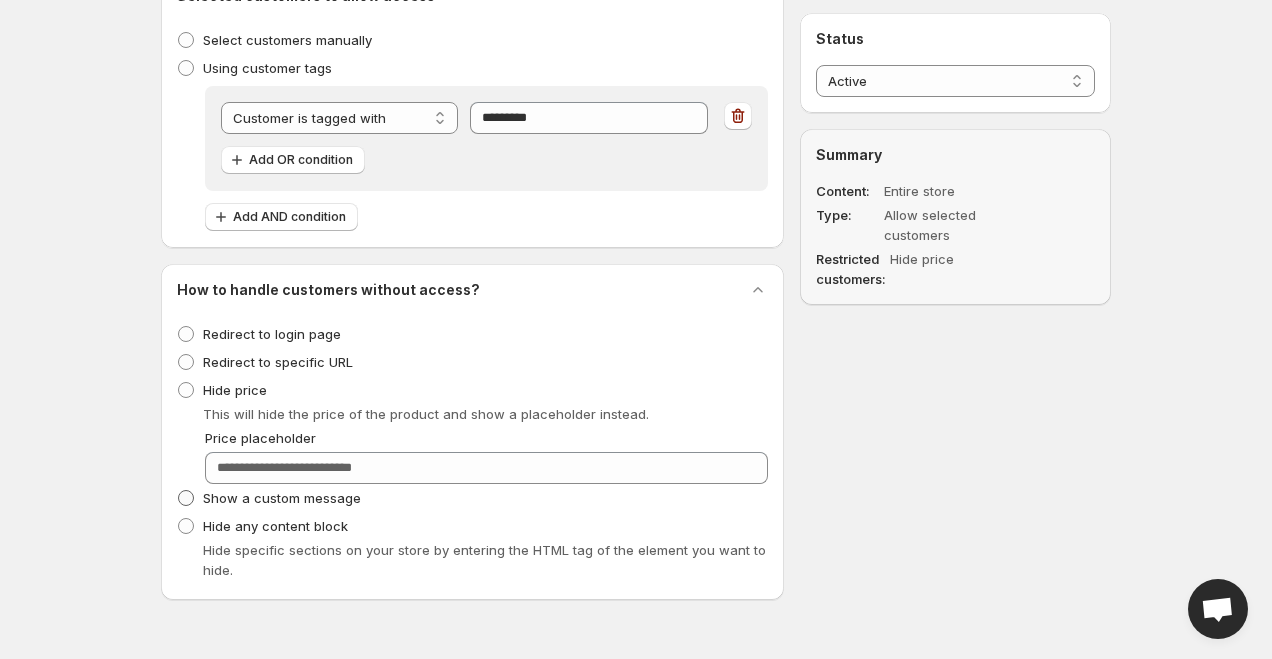 click at bounding box center (186, 498) 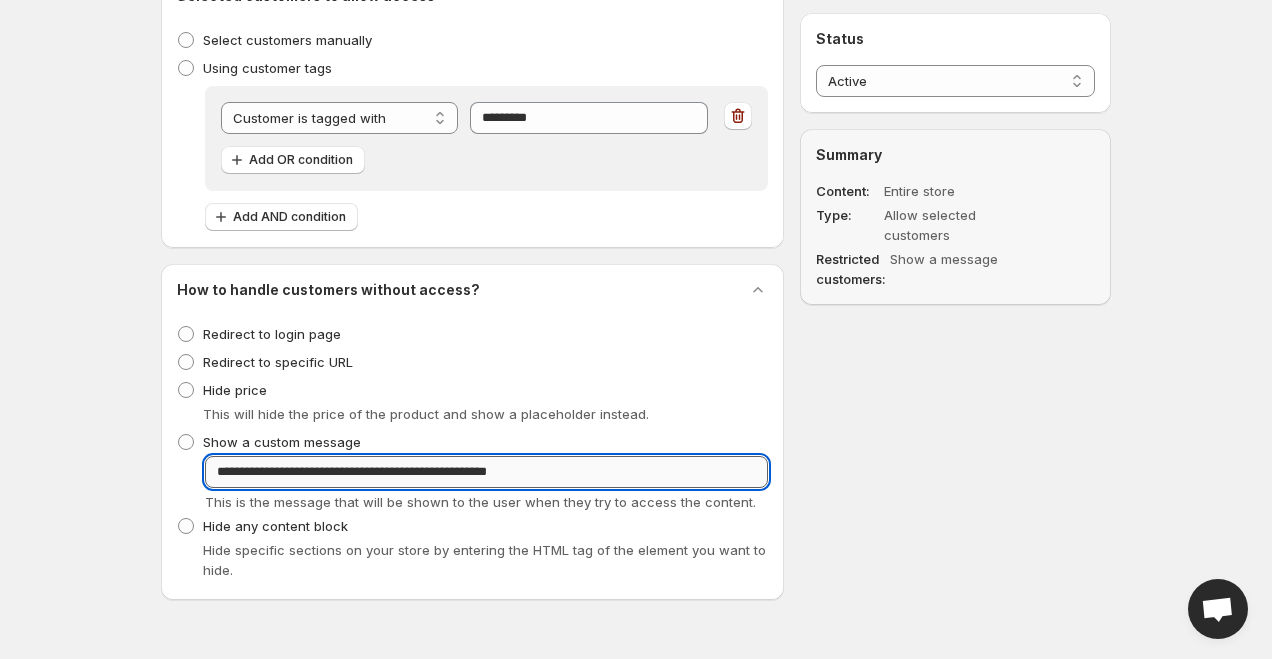 click on "**********" at bounding box center [486, 472] 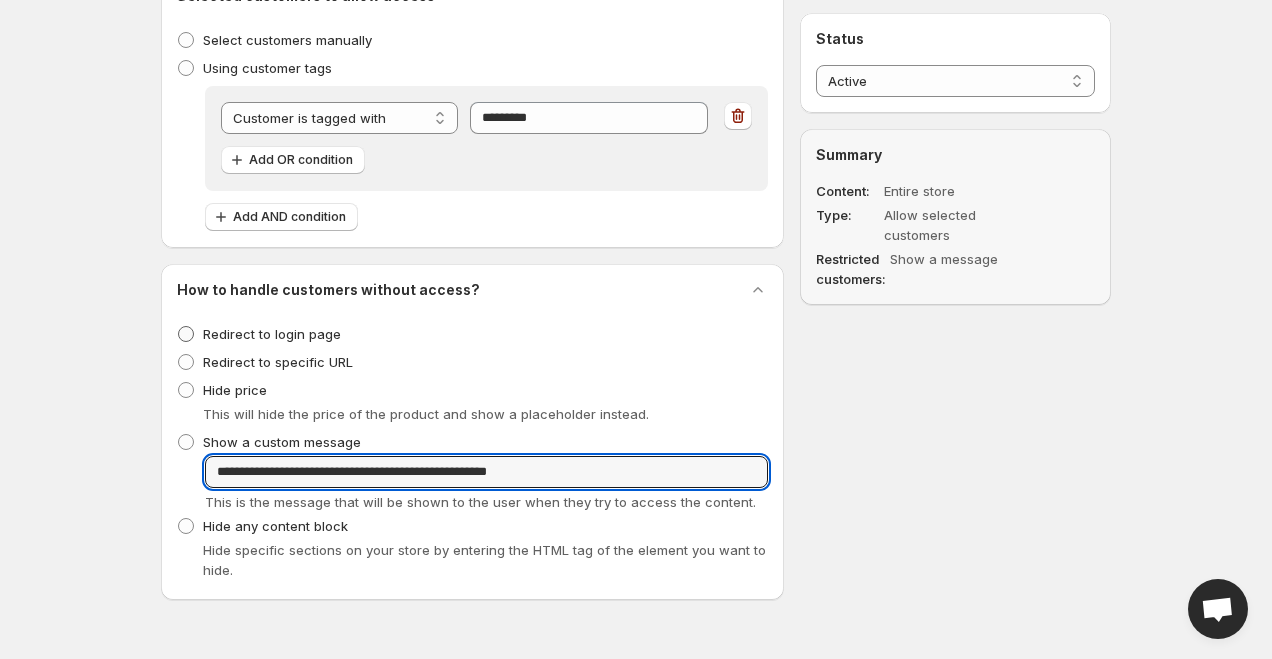click on "Redirect to login page" at bounding box center (272, 334) 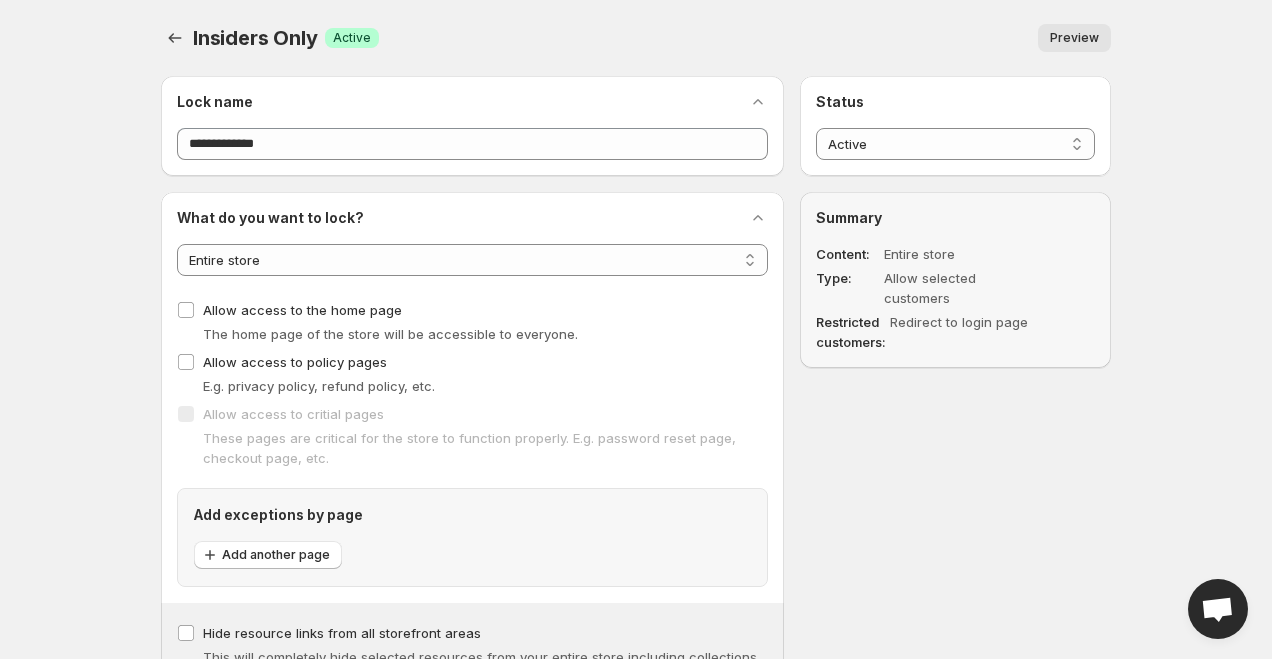 scroll, scrollTop: 31, scrollLeft: 0, axis: vertical 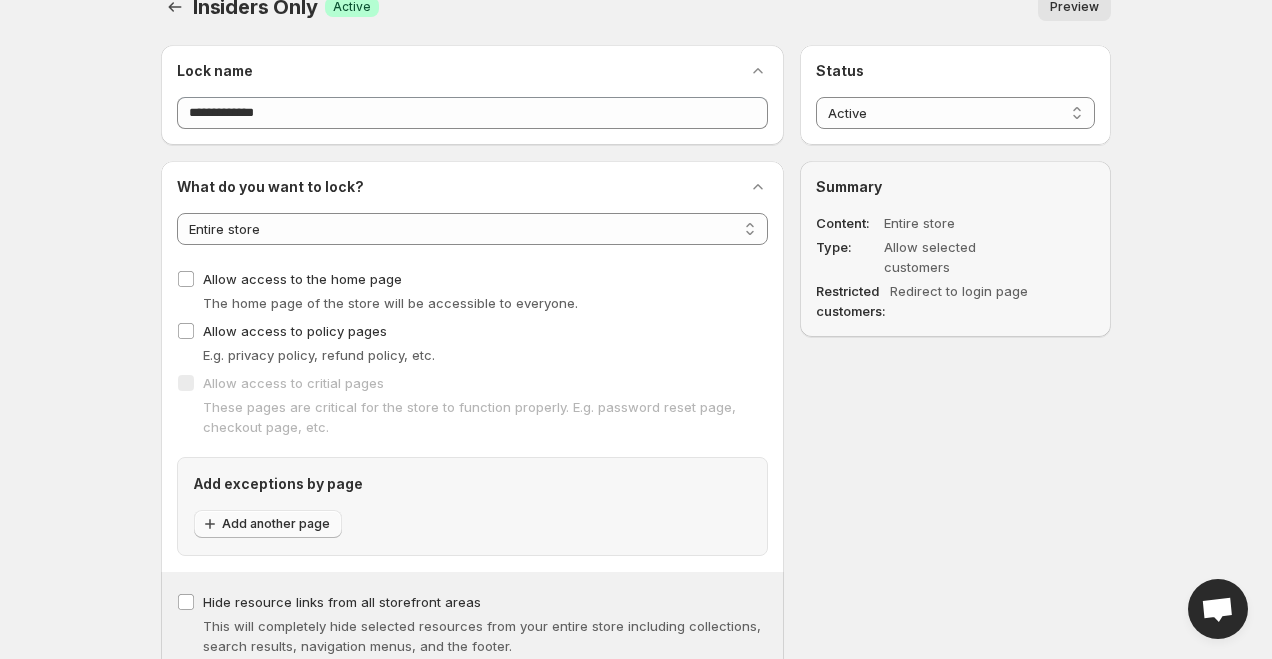 click on "Add another page" at bounding box center (276, 524) 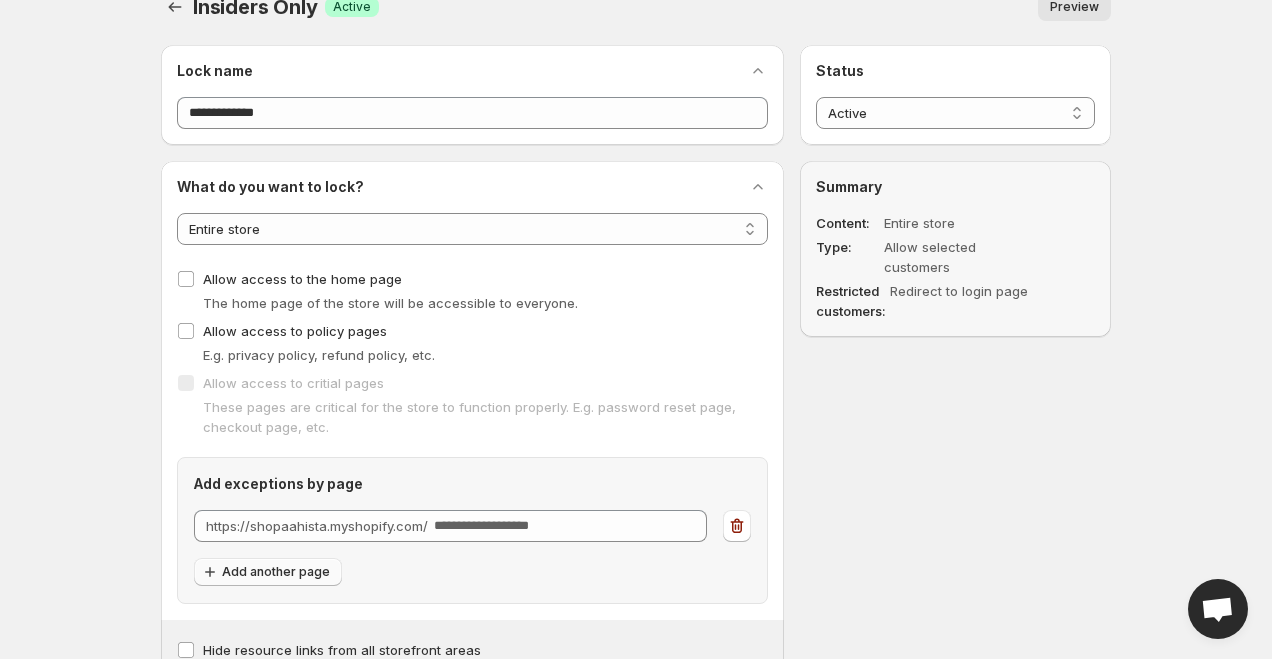 click on "https://shopaahista.myshopify.com/" at bounding box center (317, 526) 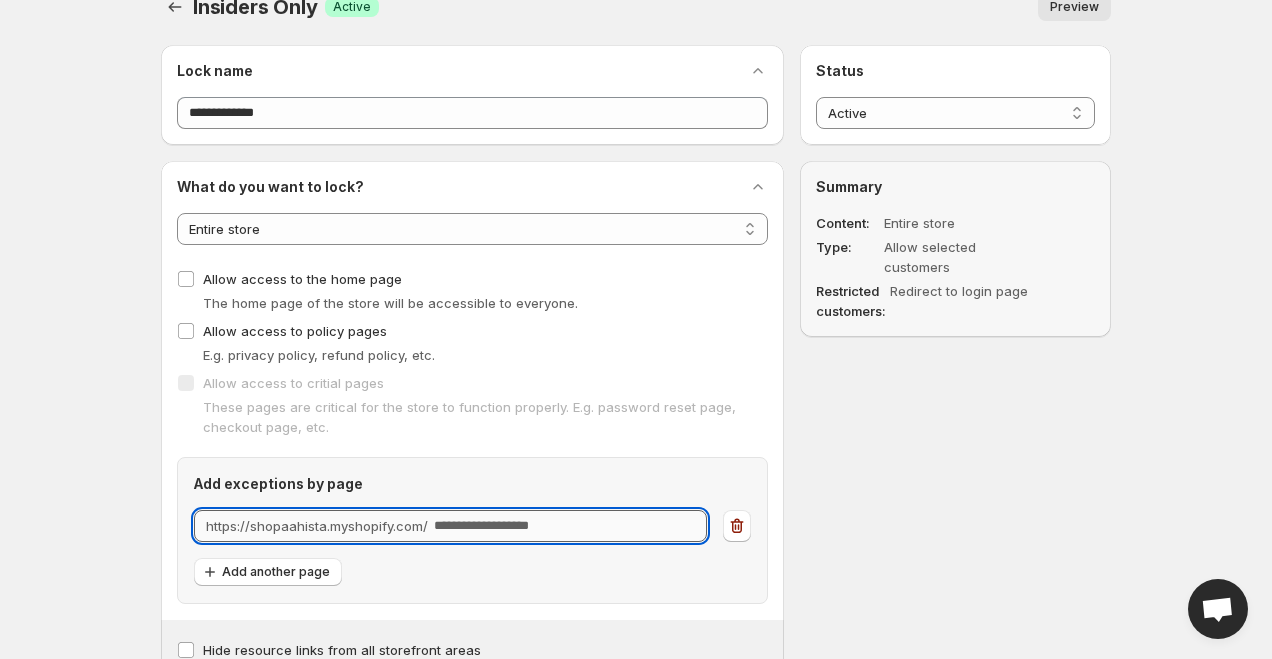 click on "URL" at bounding box center (570, 526) 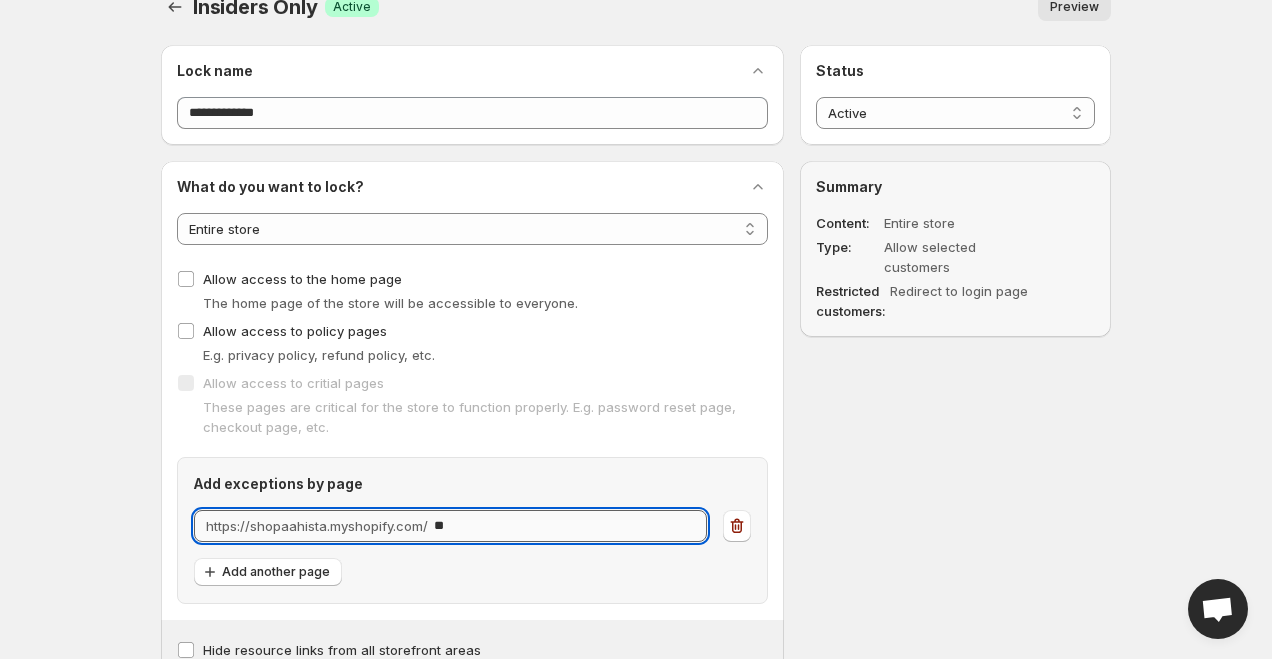type on "*" 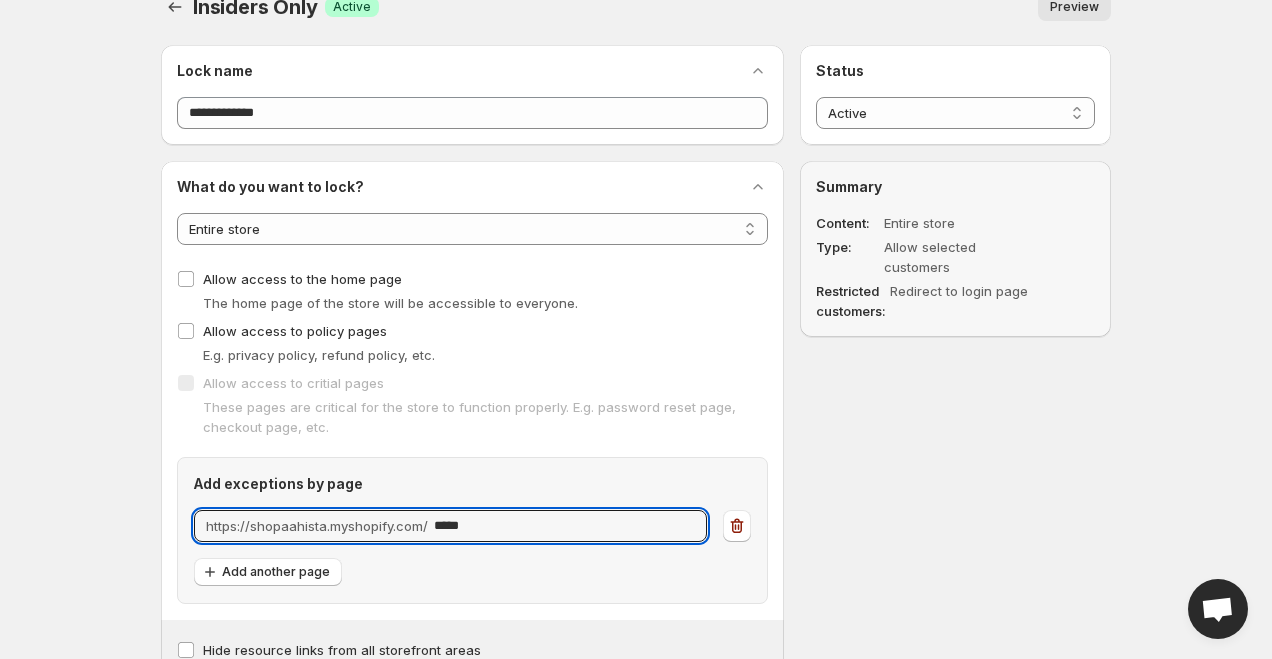 type on "*****" 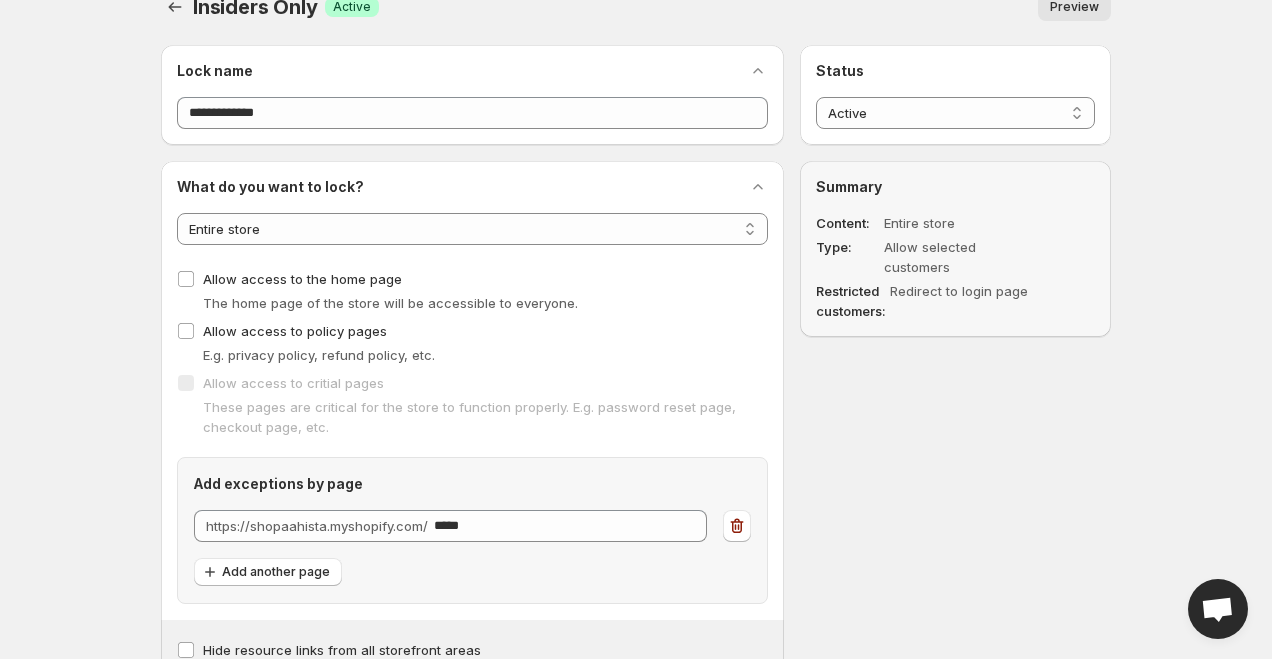 scroll, scrollTop: 0, scrollLeft: 0, axis: both 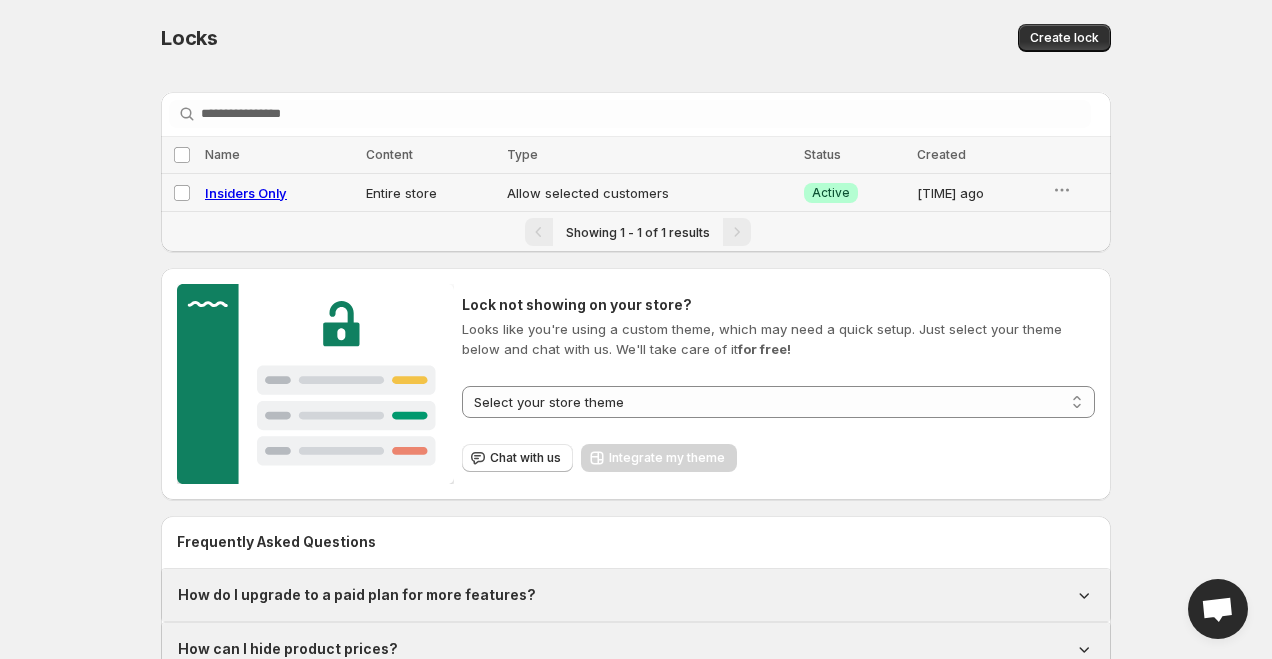 click on "Insiders Only" at bounding box center [246, 193] 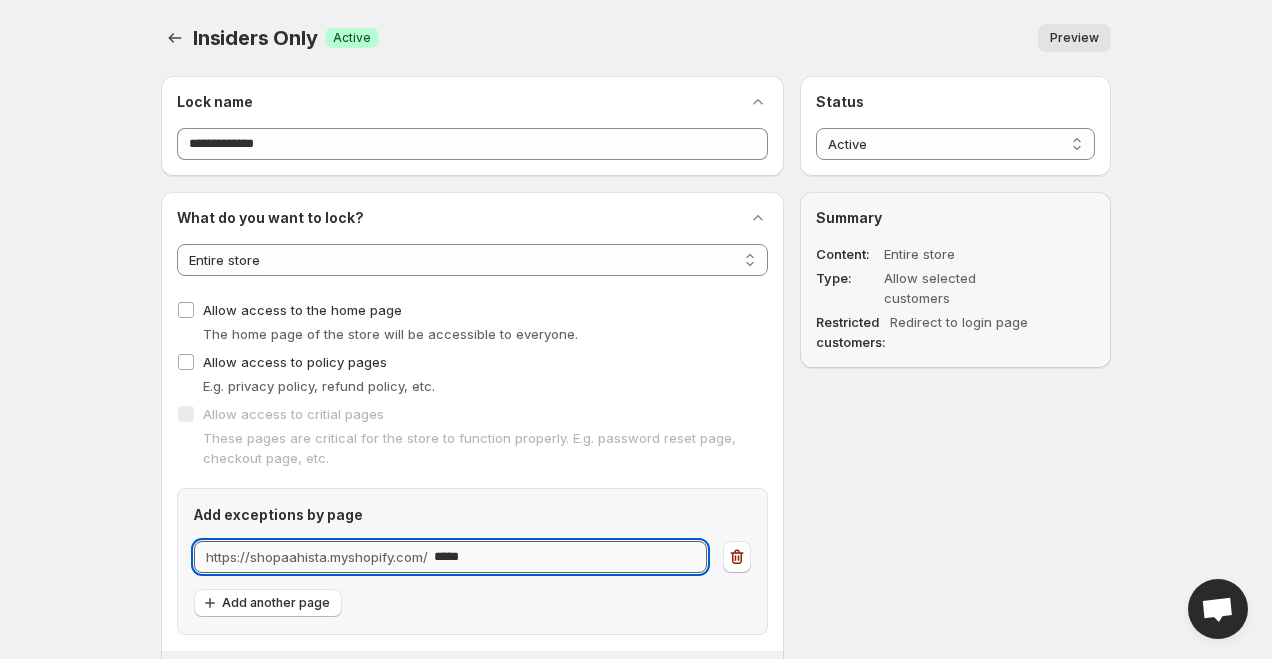 click on "*****" at bounding box center [570, 557] 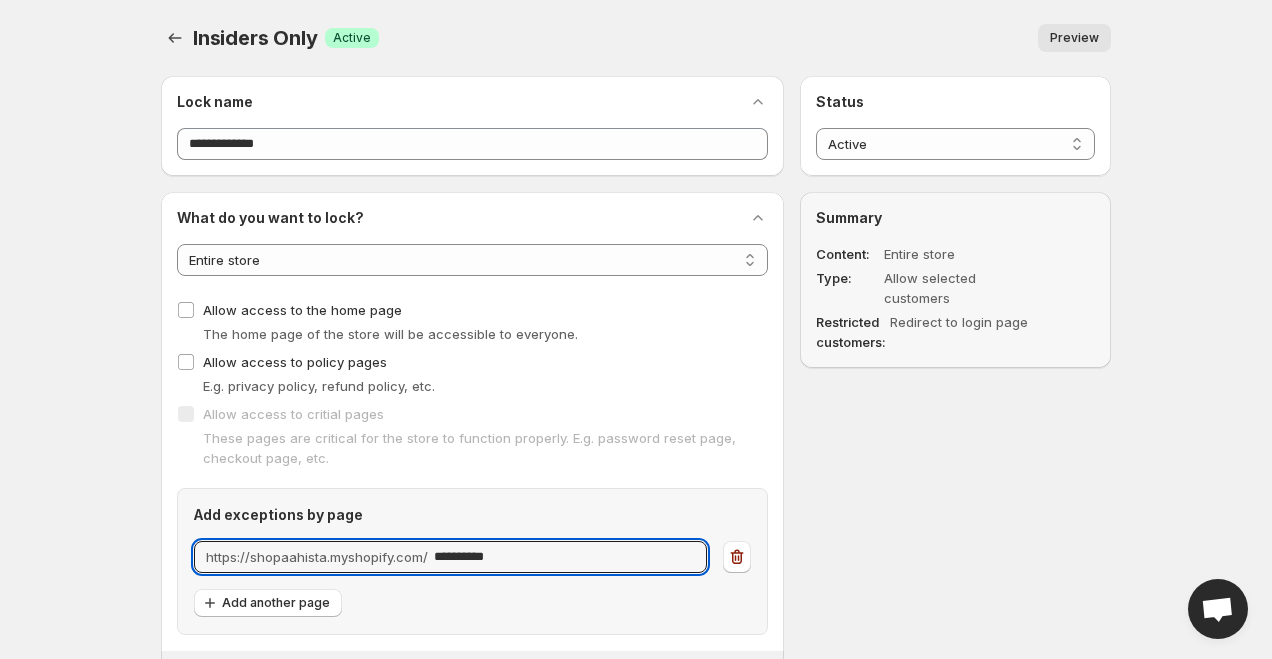 type on "*********" 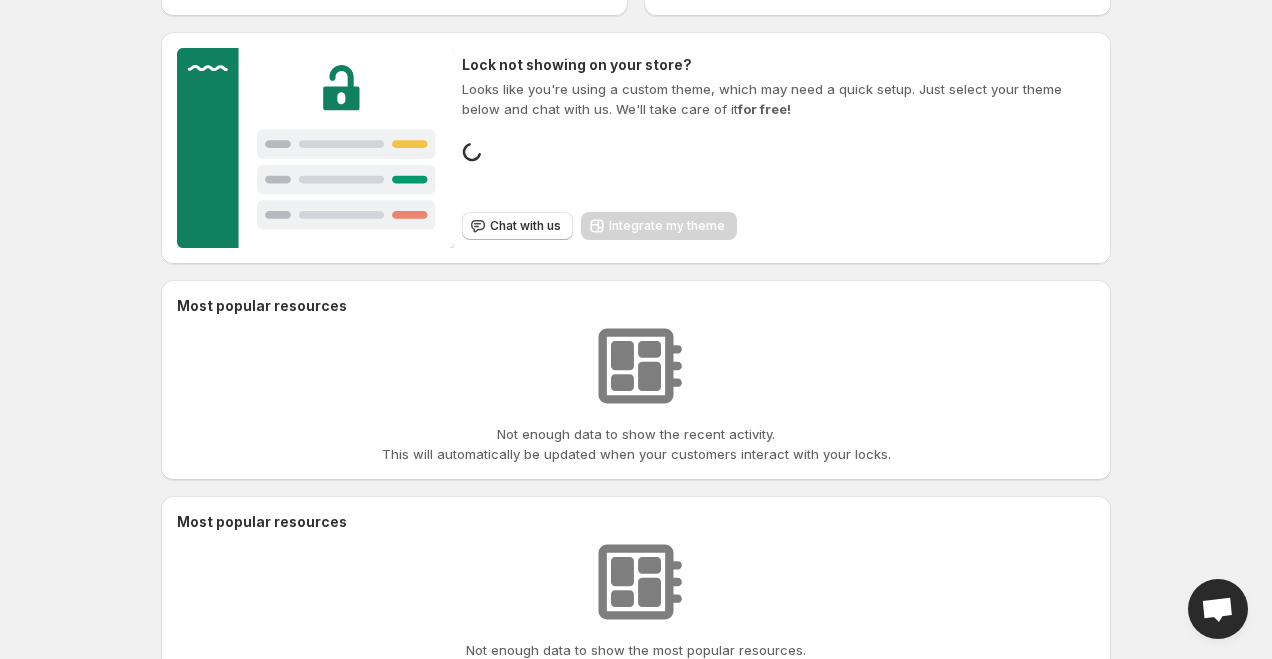 scroll, scrollTop: 157, scrollLeft: 0, axis: vertical 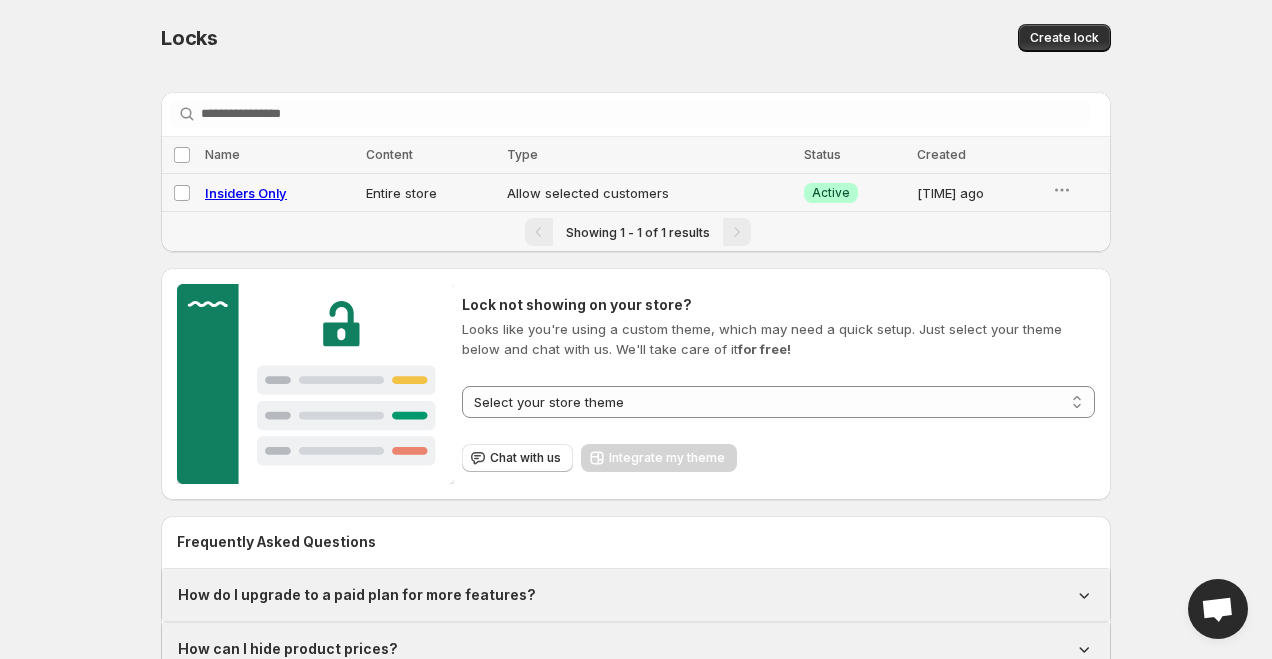 click on "Insiders Only" at bounding box center (246, 193) 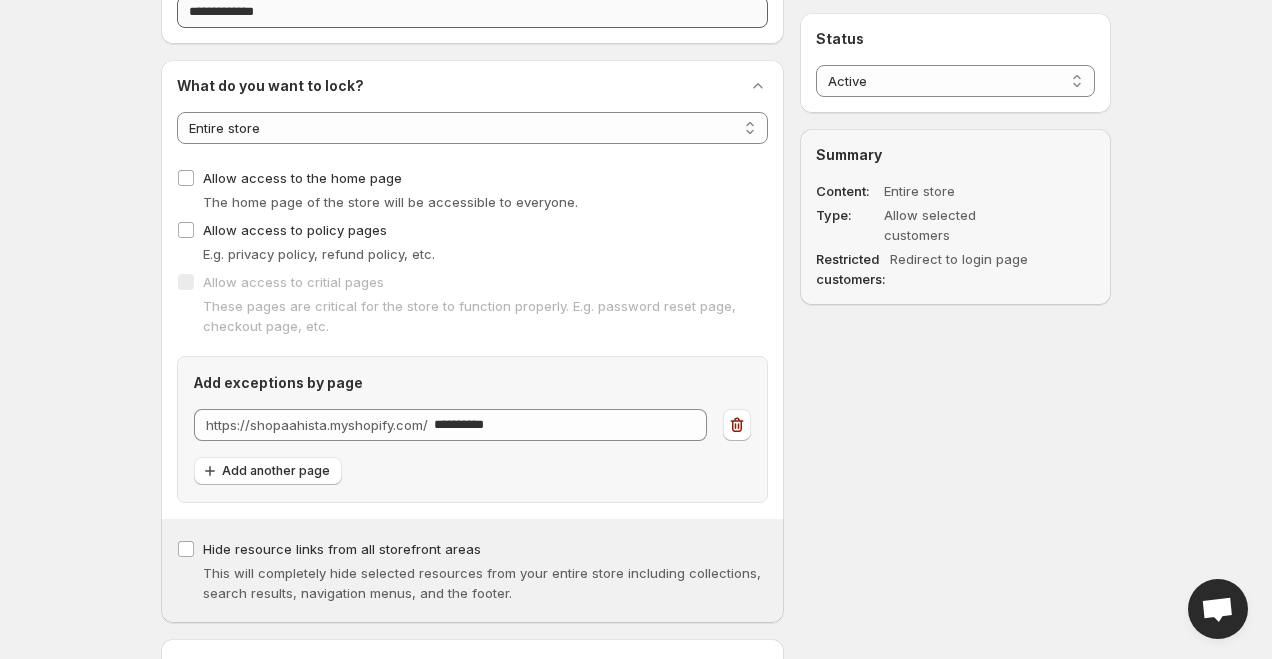 scroll, scrollTop: 137, scrollLeft: 0, axis: vertical 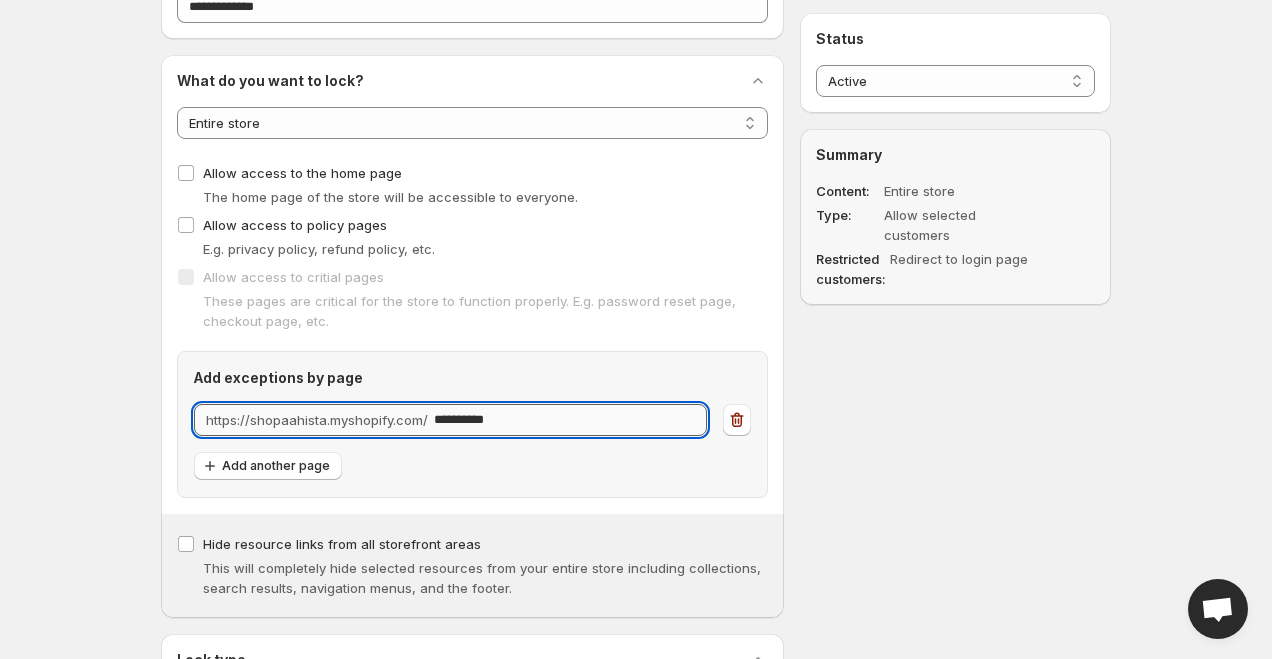 click on "*********" at bounding box center (570, 420) 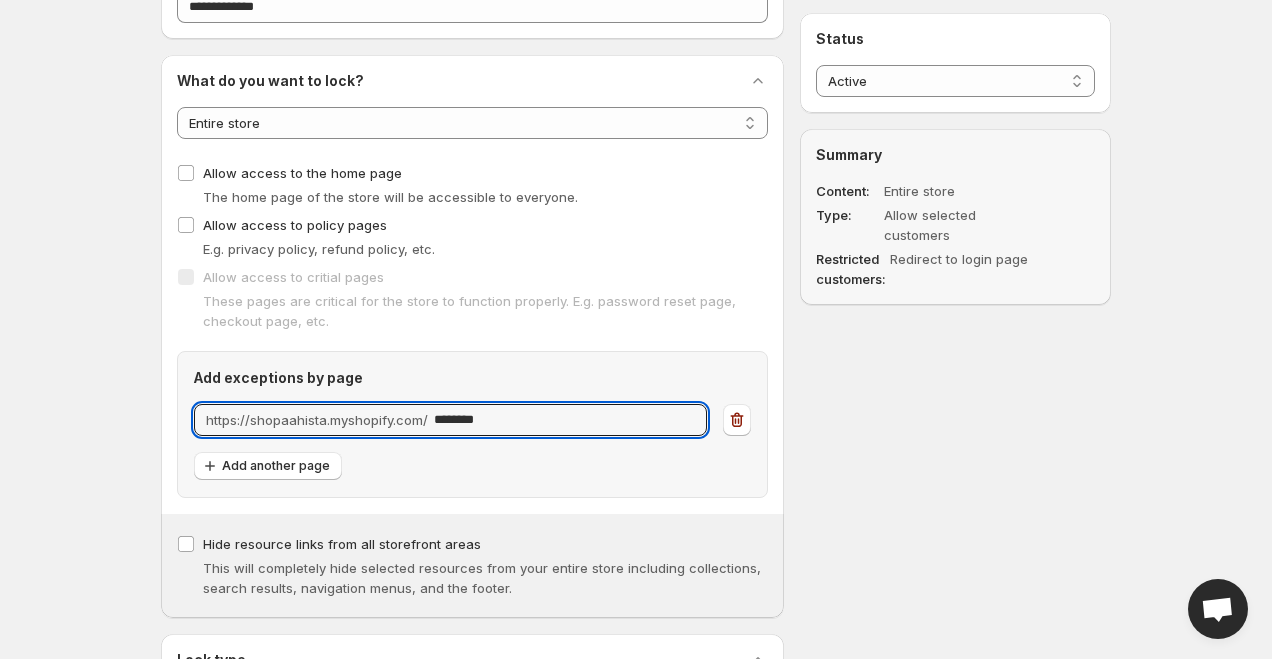type on "********" 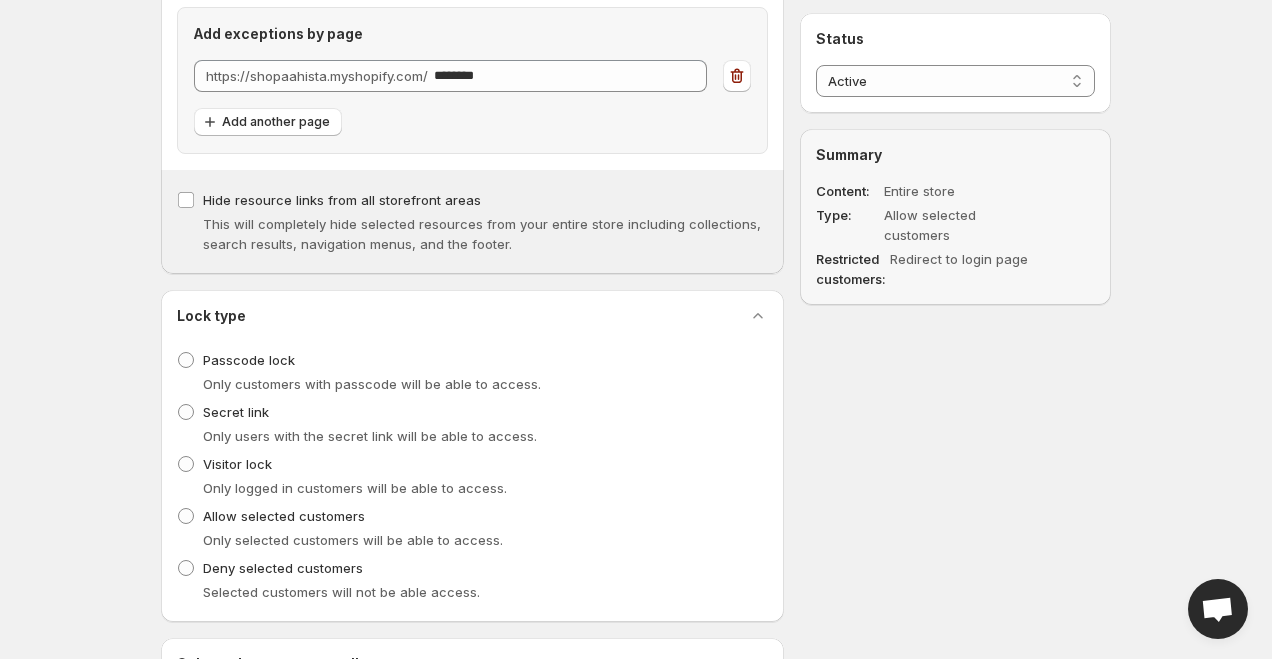scroll, scrollTop: 591, scrollLeft: 0, axis: vertical 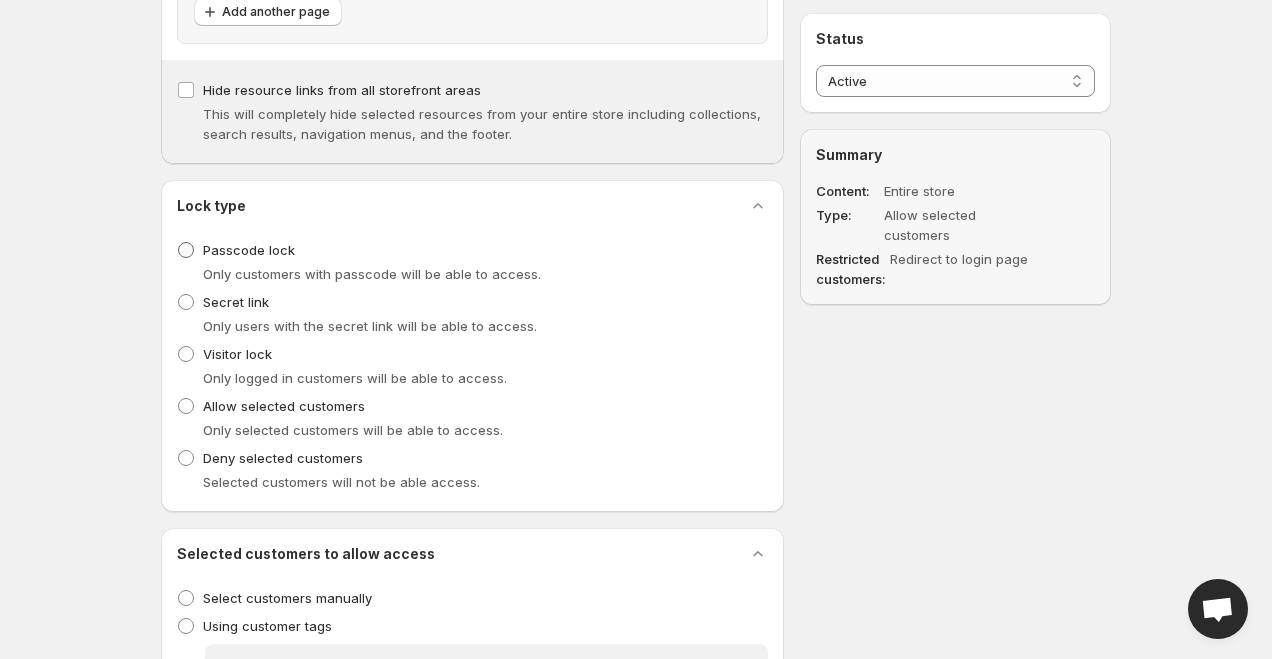 click on "Passcode lock" at bounding box center [236, 250] 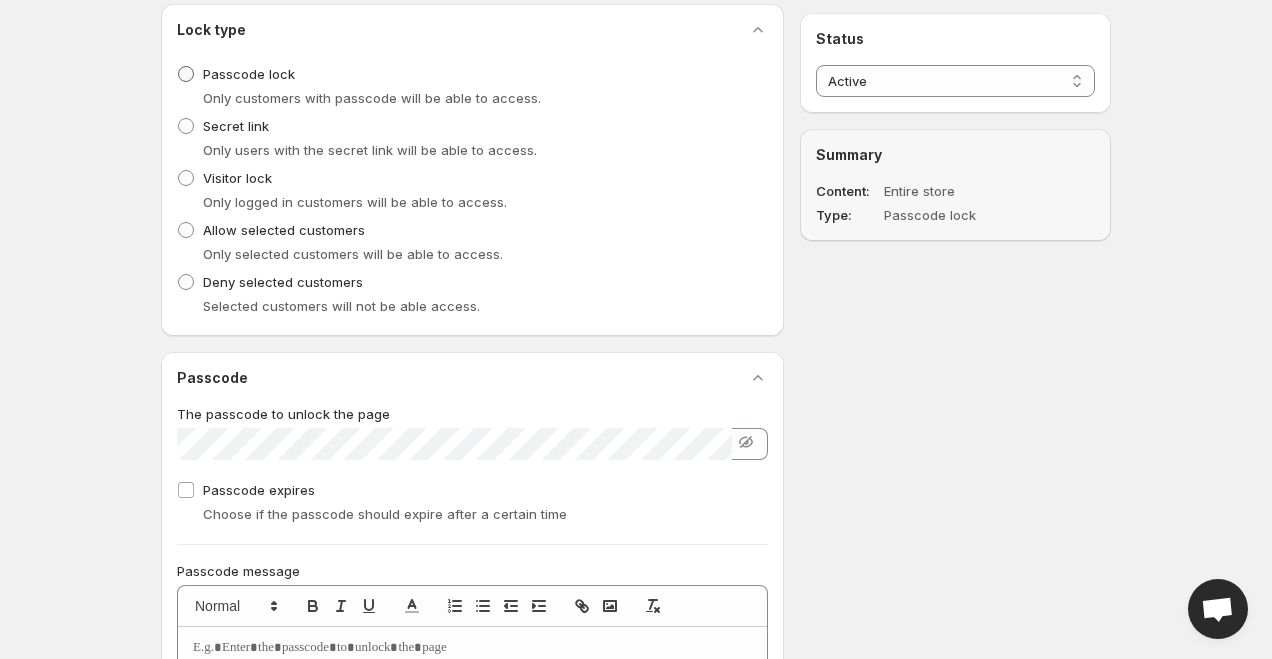 scroll, scrollTop: 781, scrollLeft: 0, axis: vertical 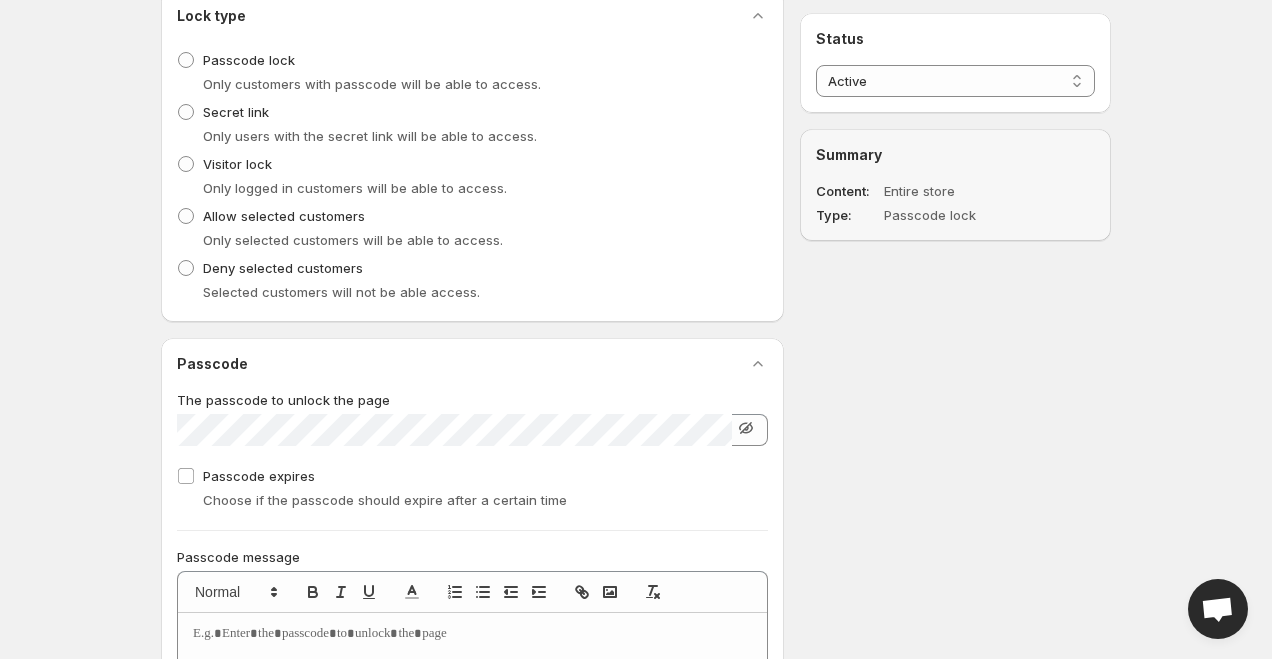 click 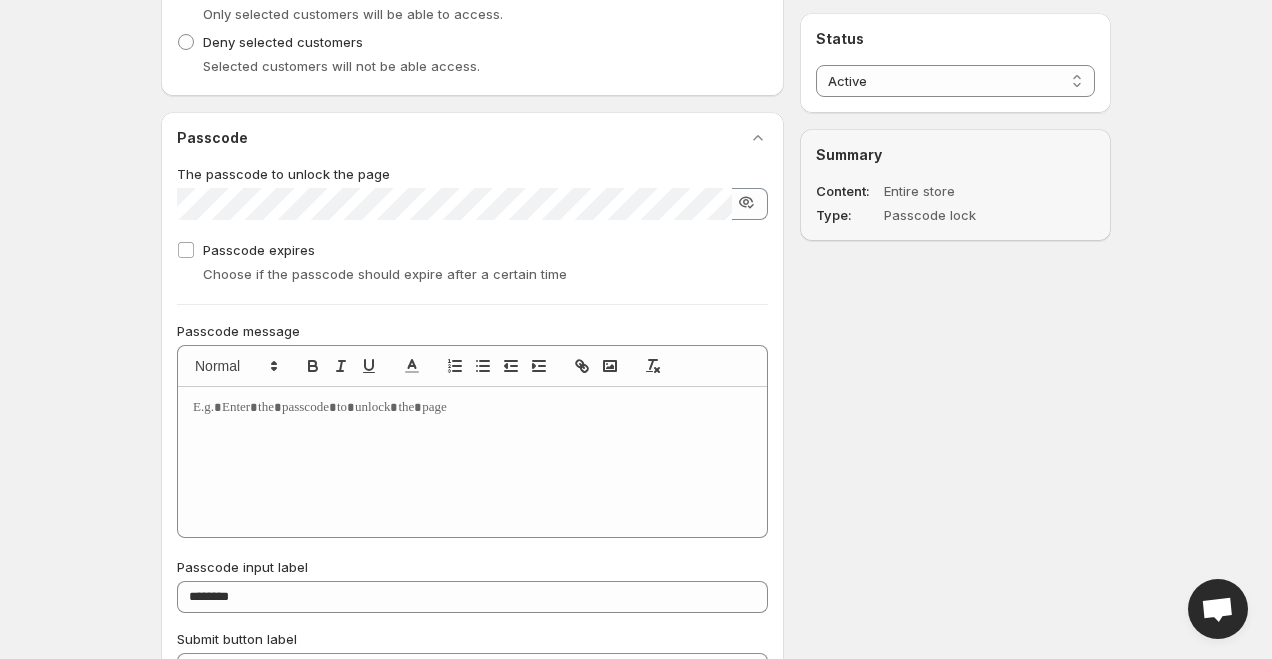 scroll, scrollTop: 1013, scrollLeft: 0, axis: vertical 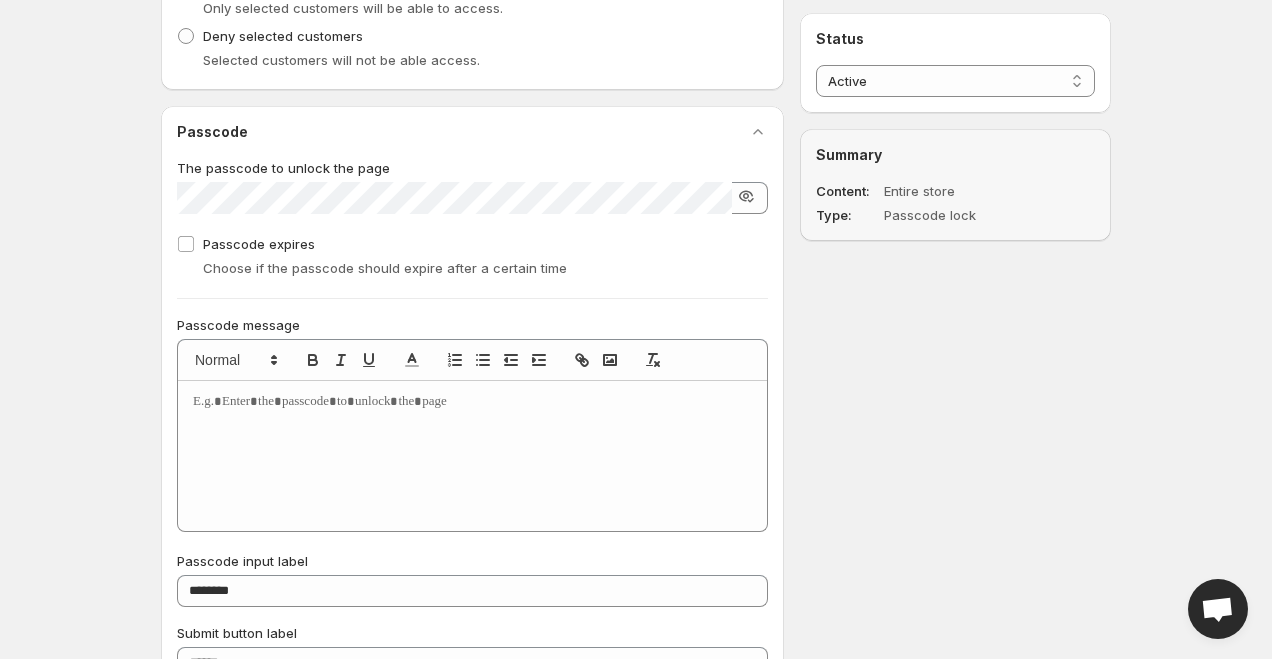 click at bounding box center (472, 456) 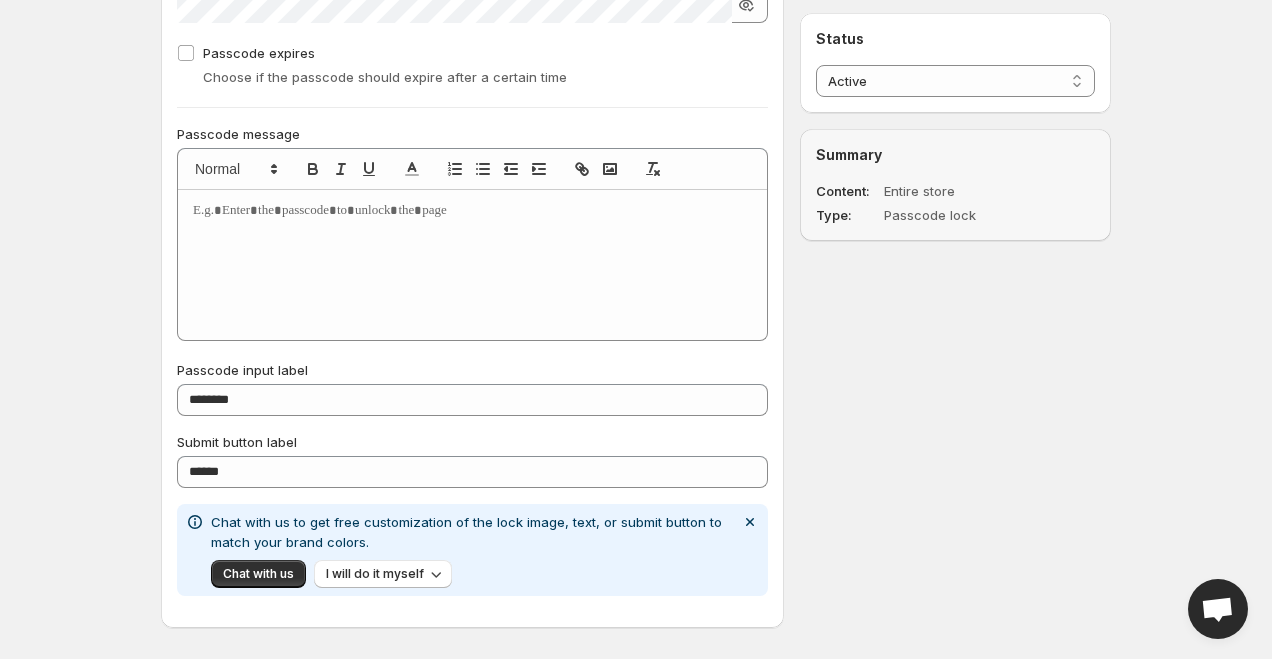 scroll, scrollTop: 1210, scrollLeft: 0, axis: vertical 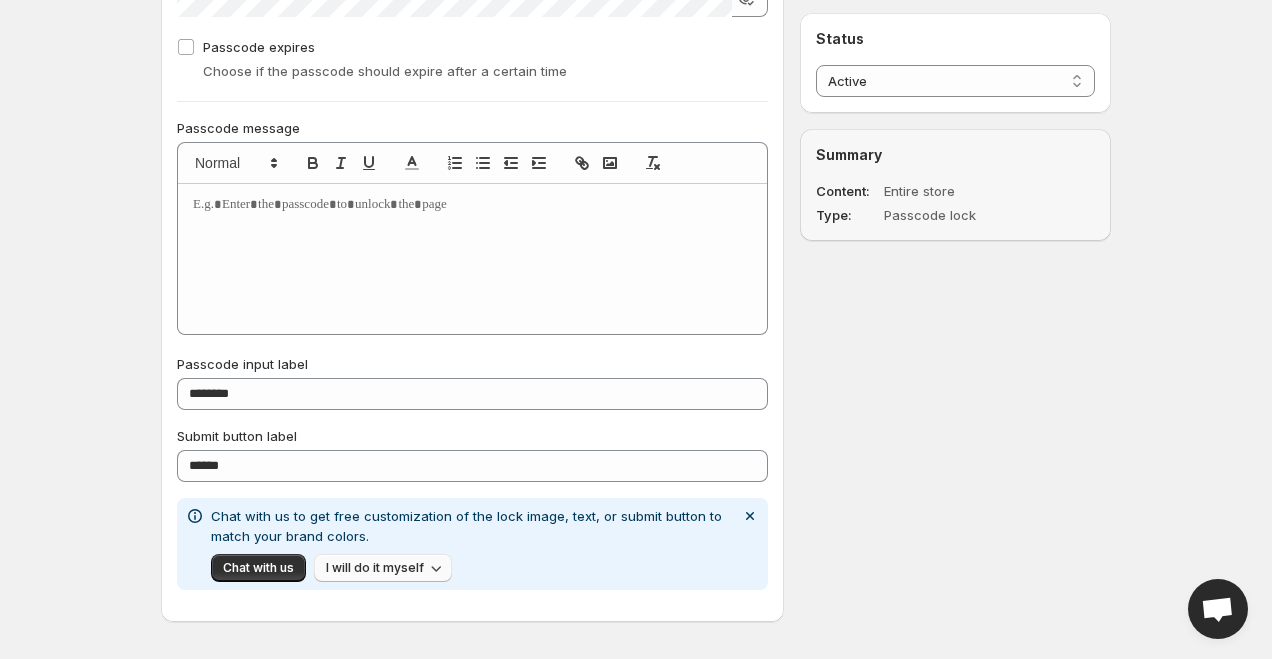 click 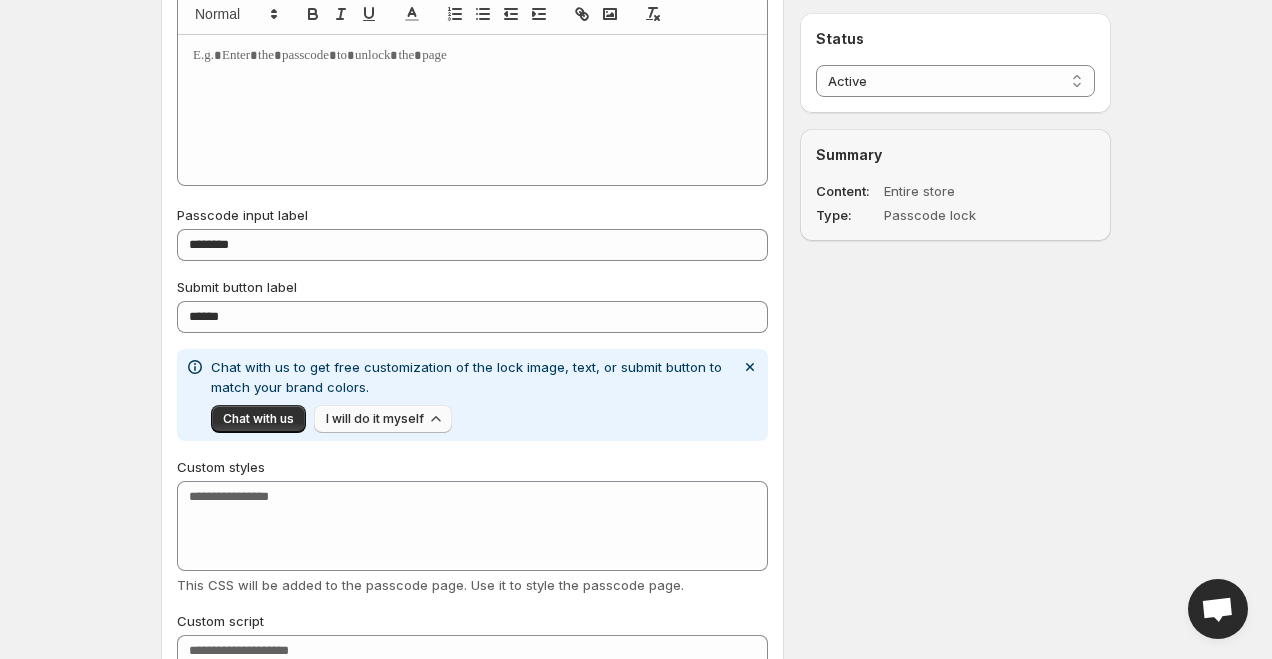 scroll, scrollTop: 1366, scrollLeft: 0, axis: vertical 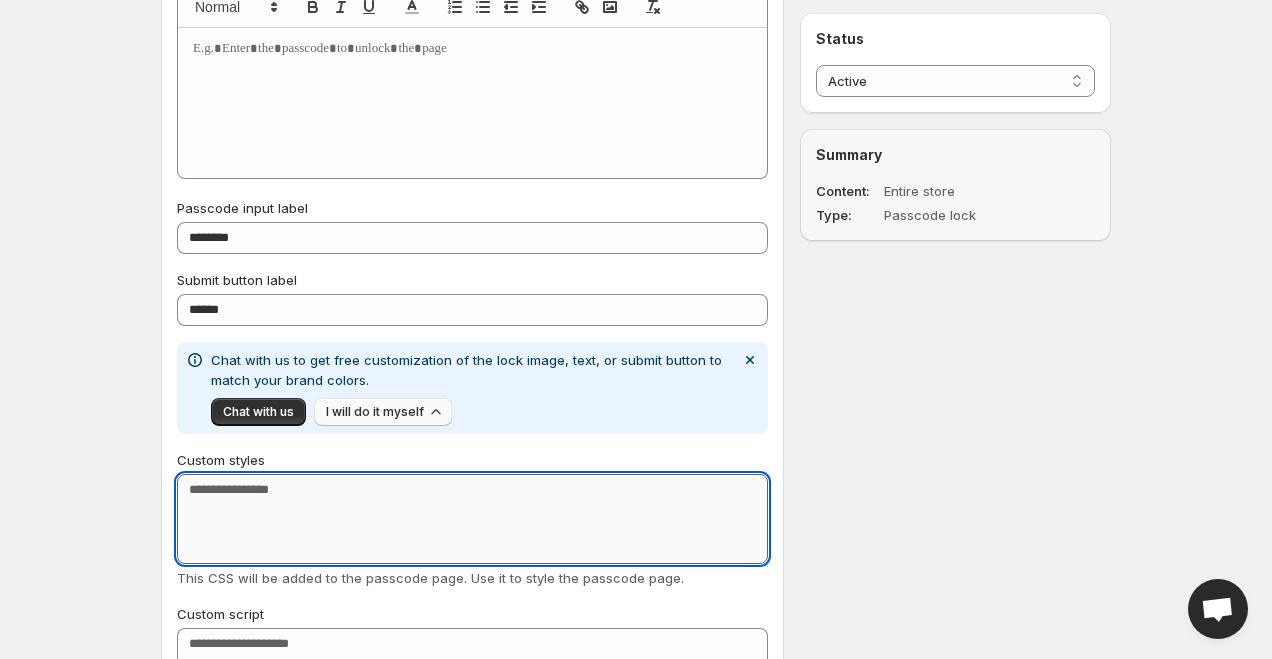 click on "Custom styles" at bounding box center [472, 519] 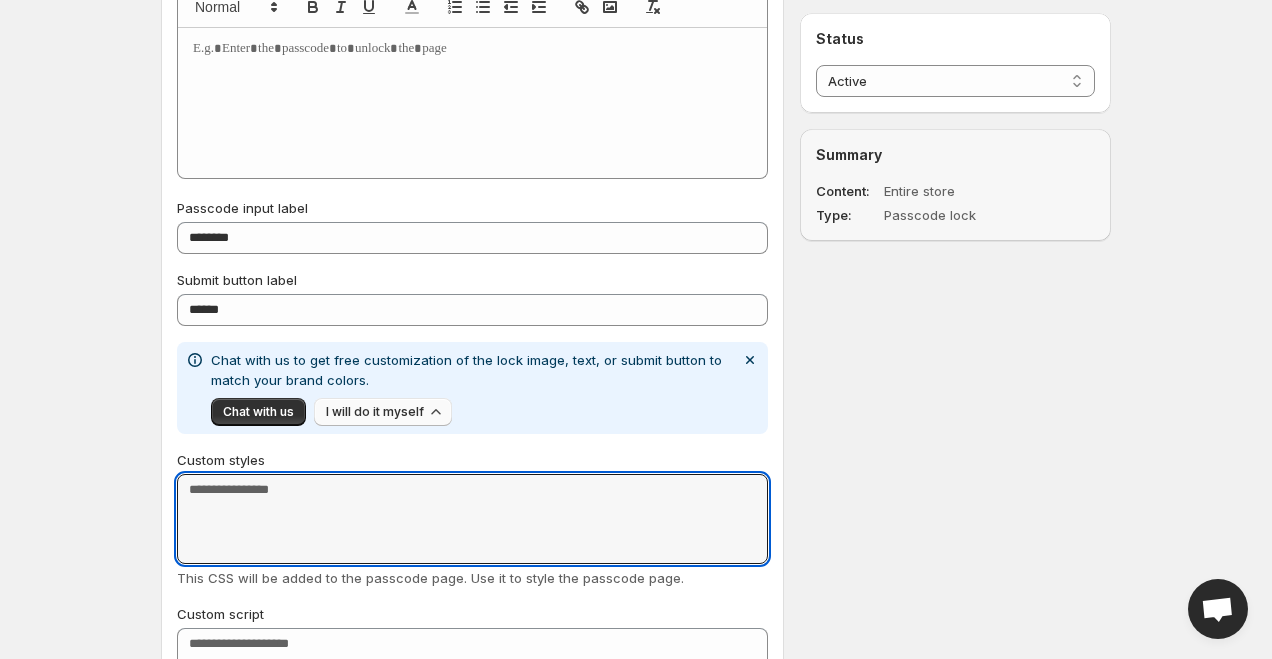 click 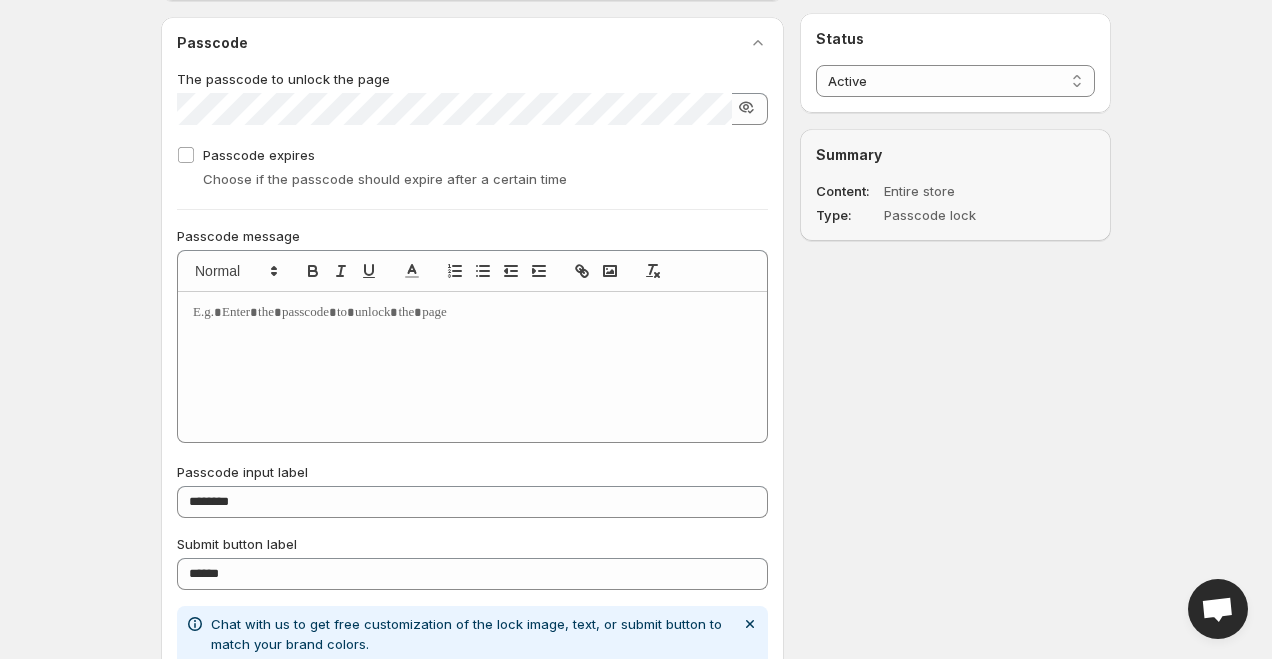 scroll, scrollTop: 1097, scrollLeft: 0, axis: vertical 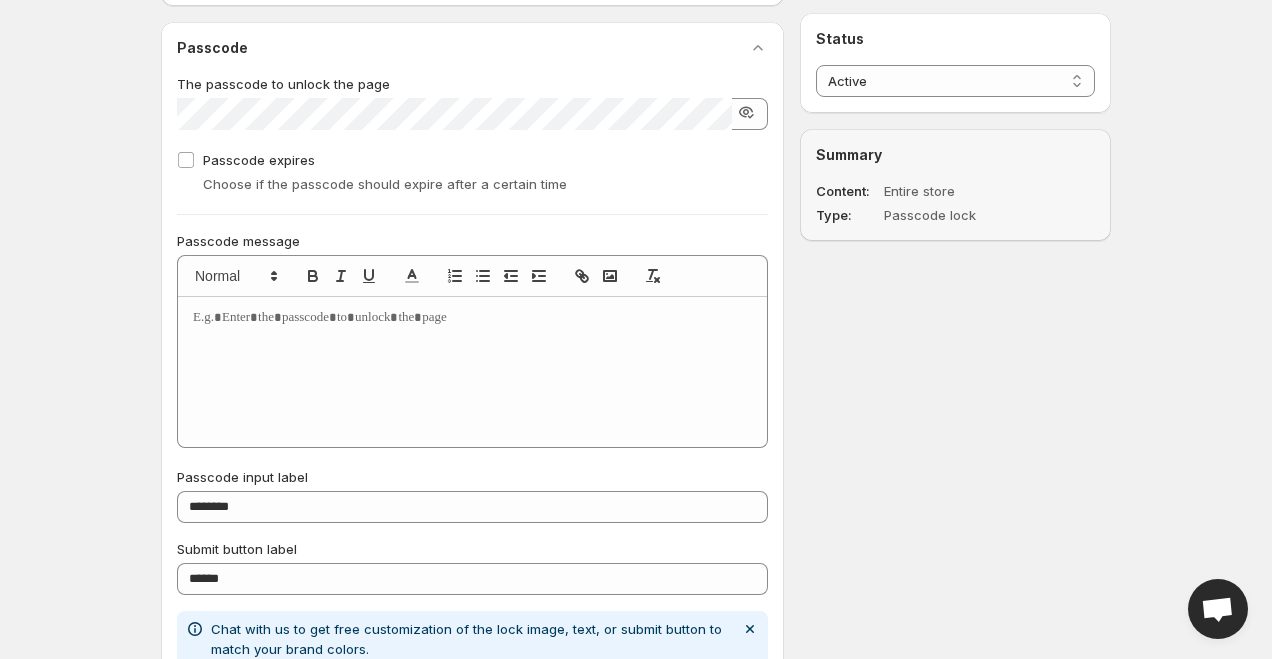click at bounding box center [472, 372] 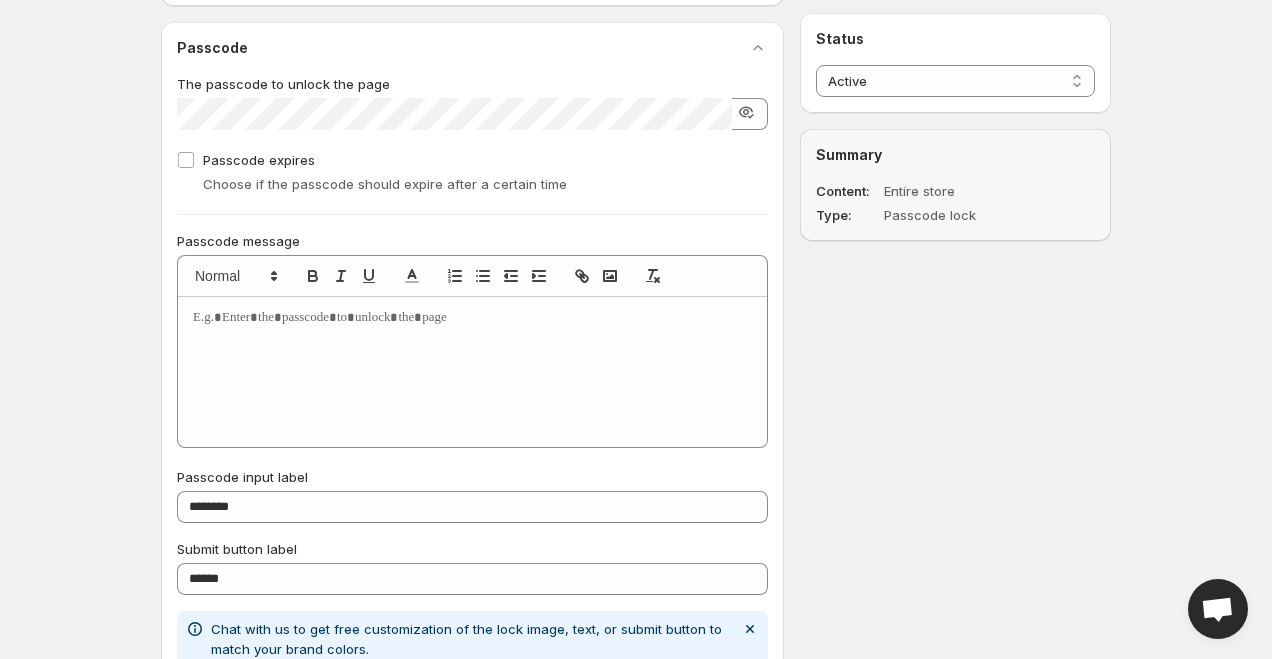 type 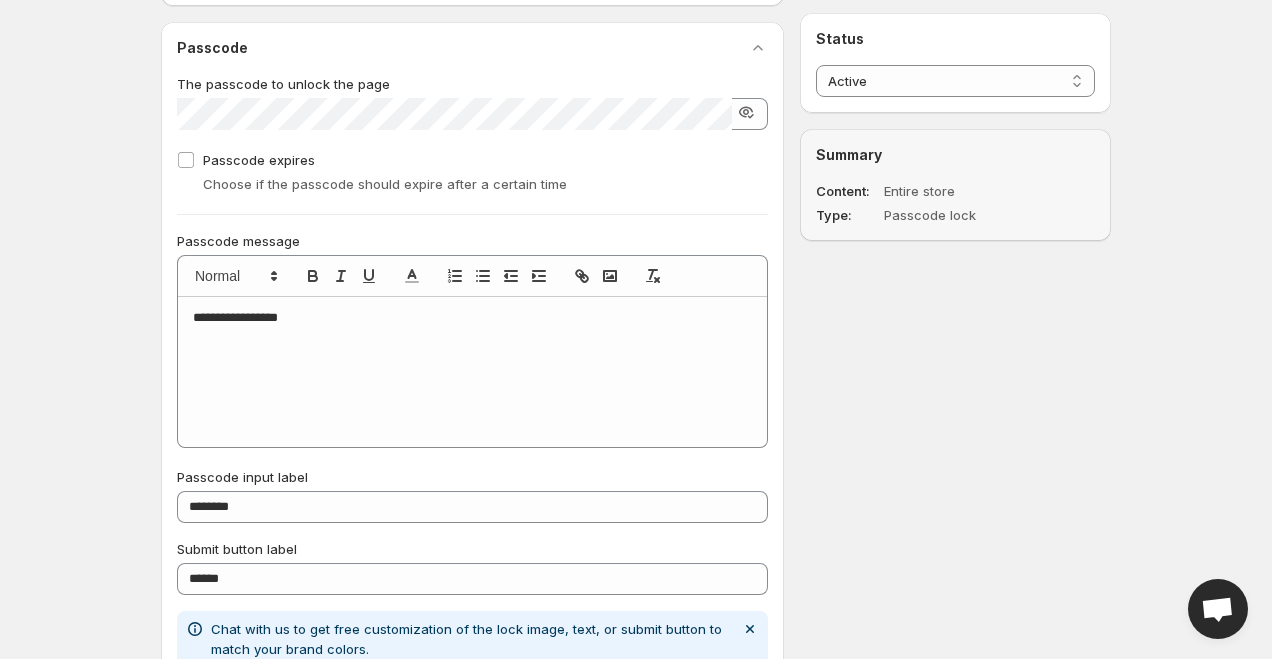 click on "**********" at bounding box center [473, 318] 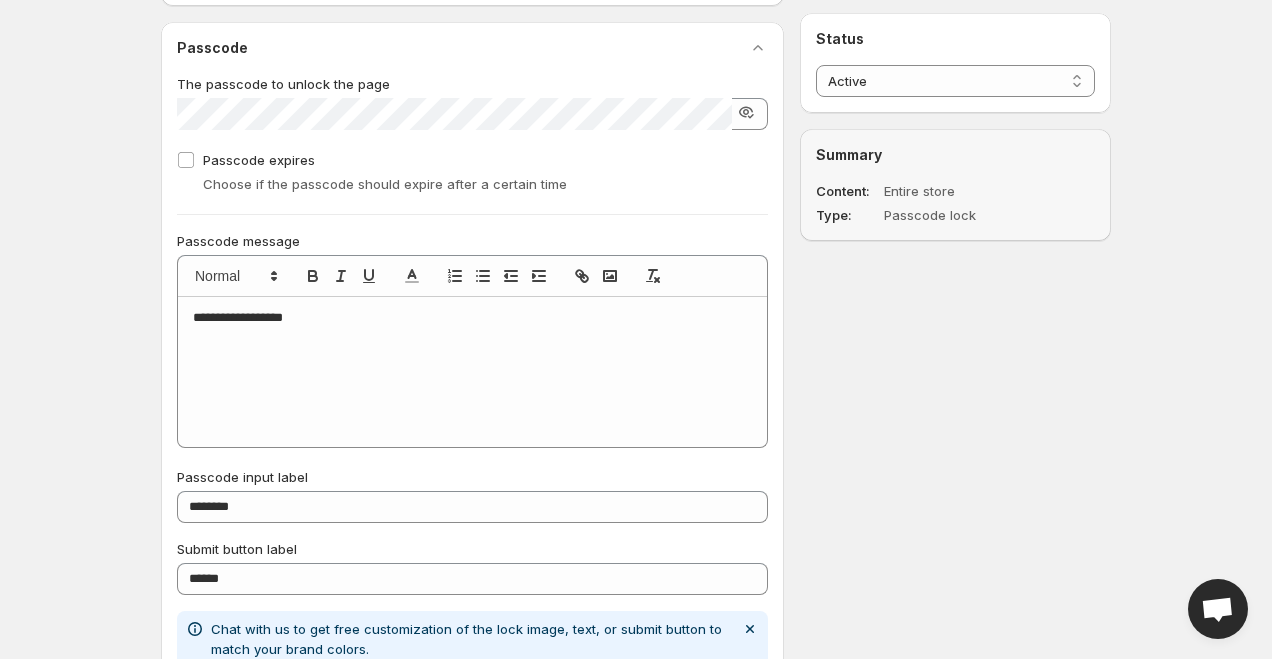 click on "**********" at bounding box center (472, 372) 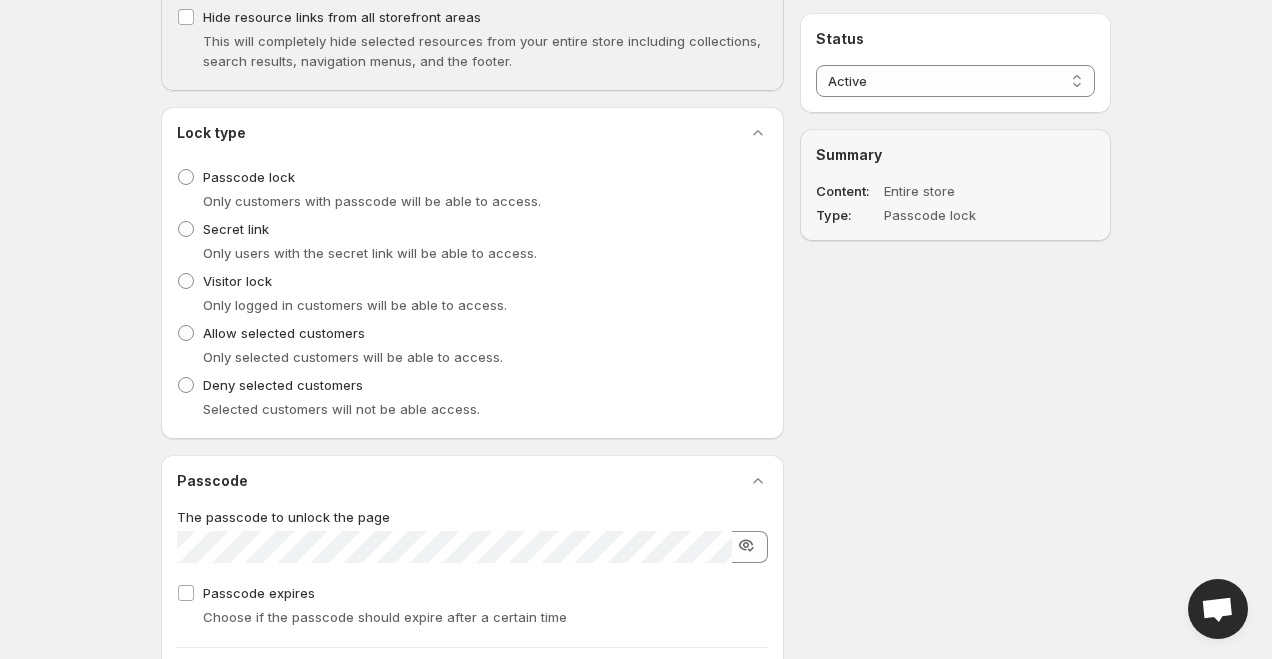 scroll, scrollTop: 660, scrollLeft: 0, axis: vertical 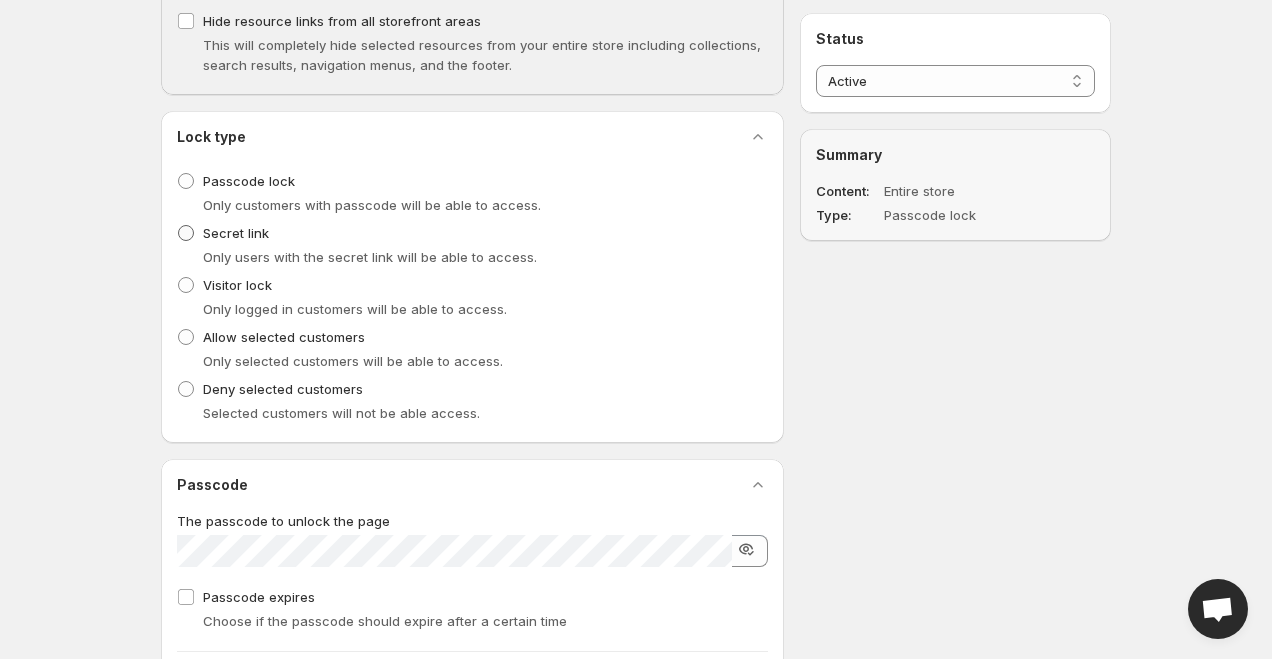 click at bounding box center (186, 233) 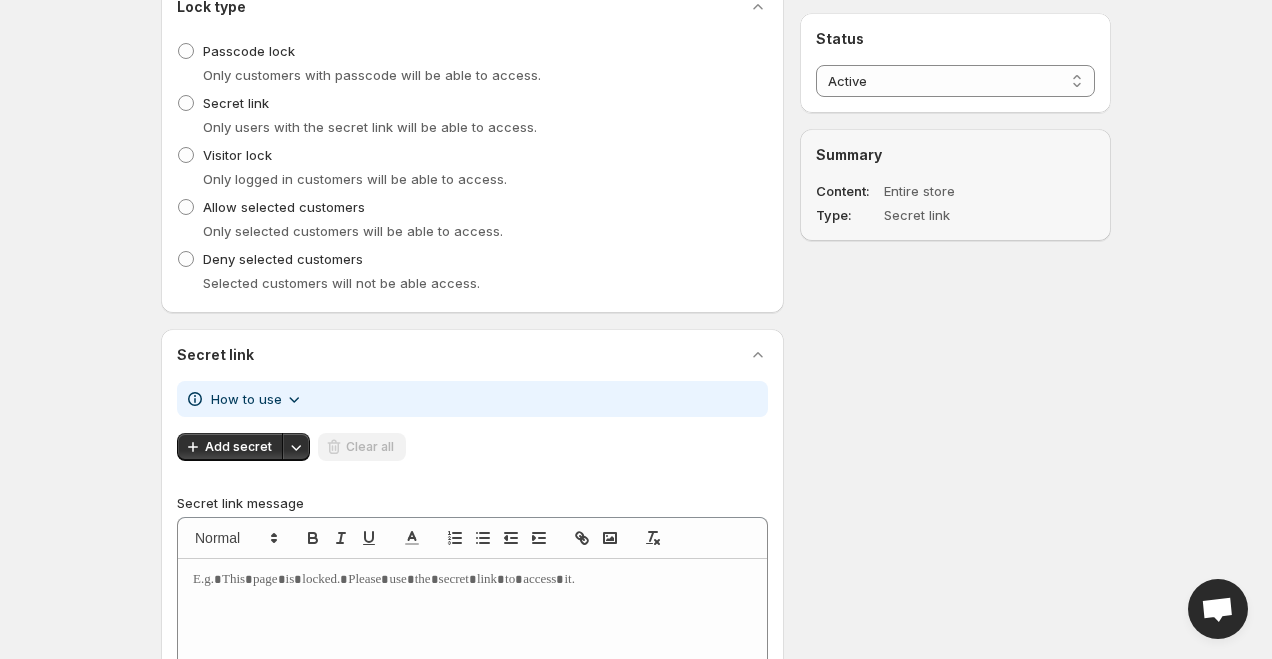 scroll, scrollTop: 796, scrollLeft: 0, axis: vertical 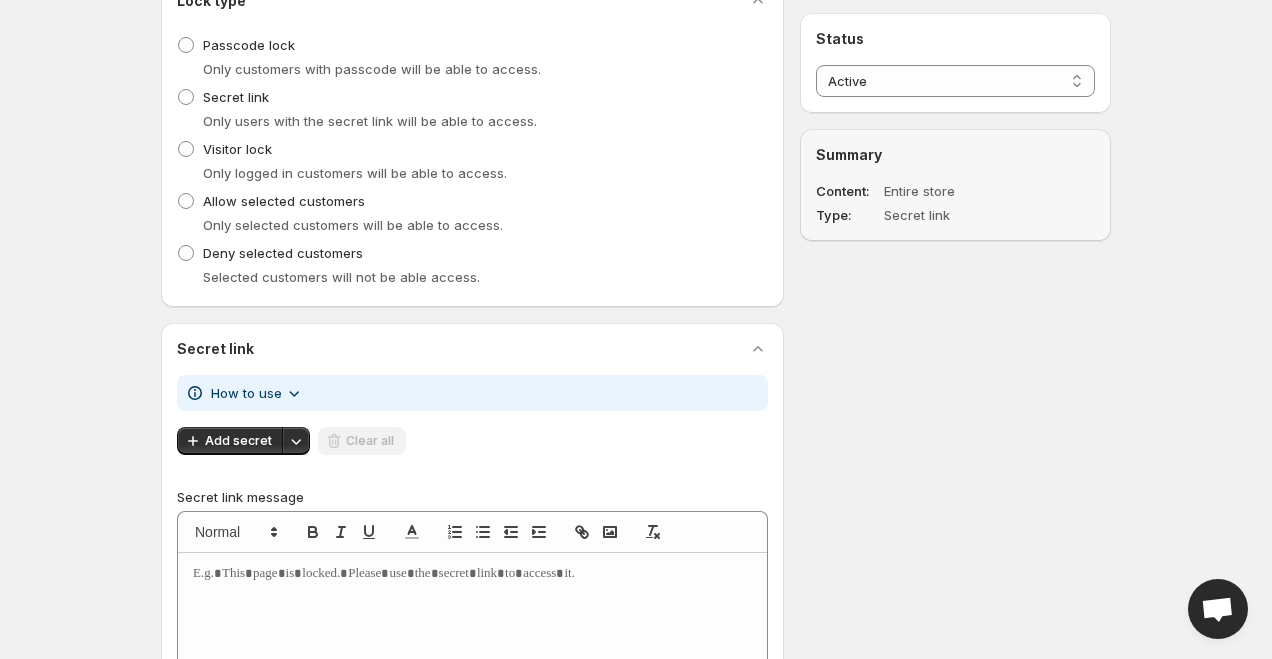 click 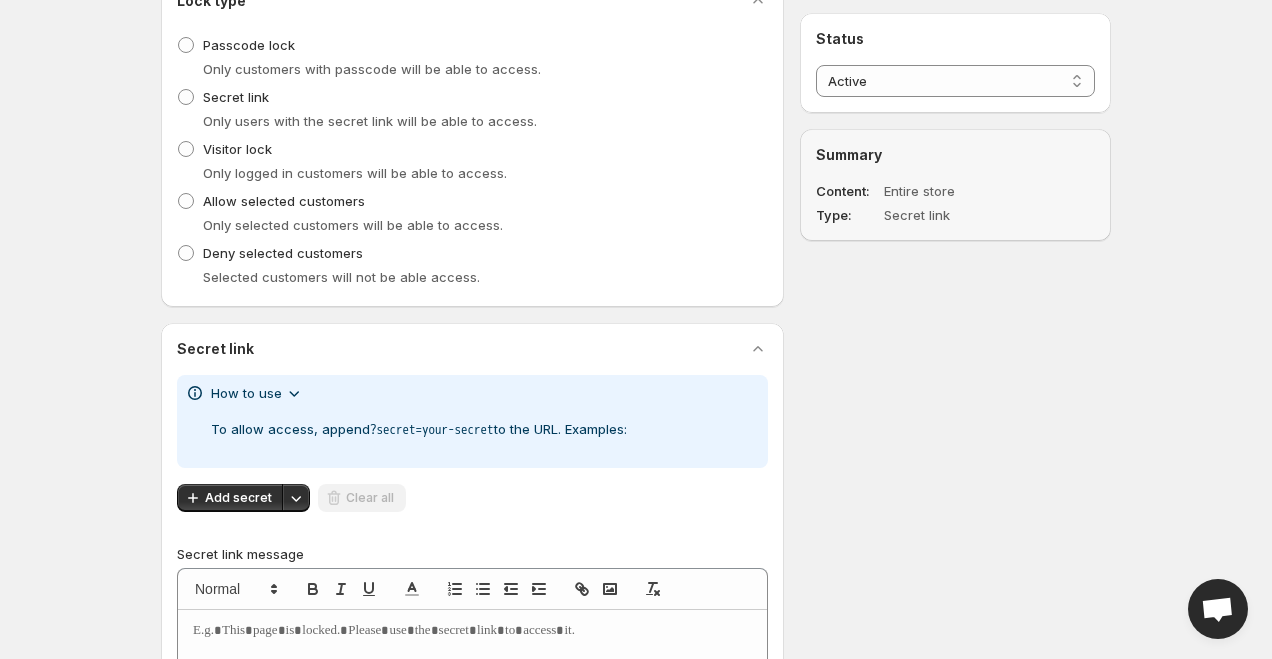 click 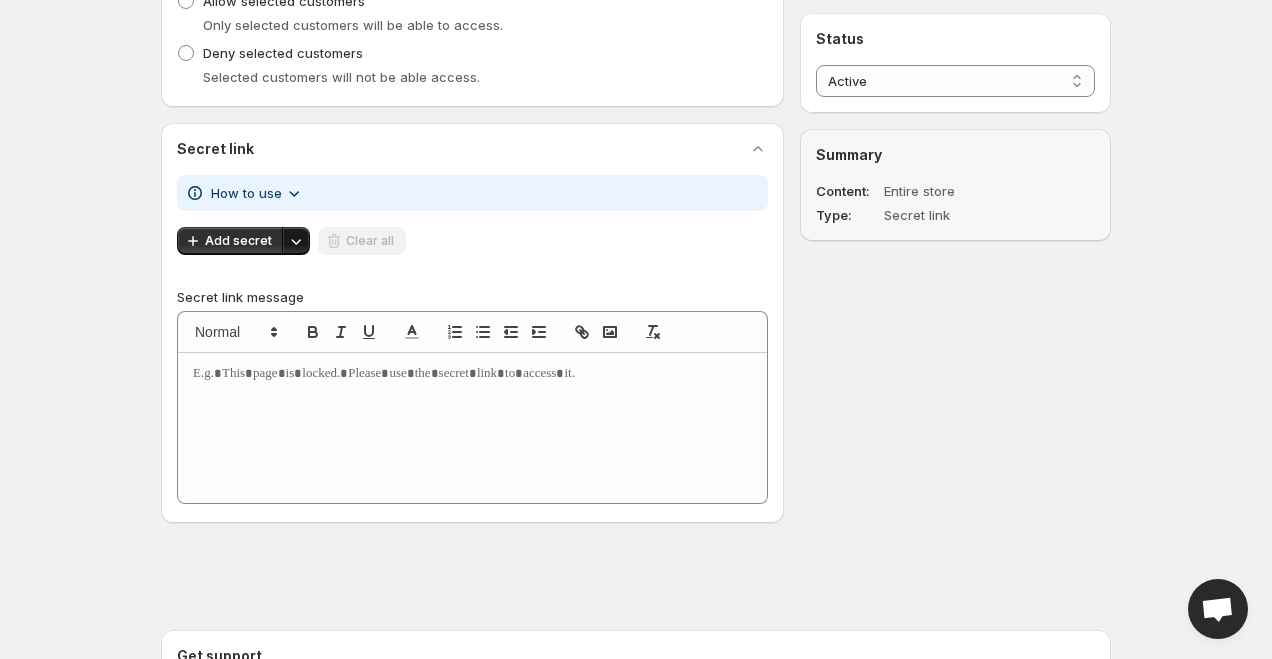 scroll, scrollTop: 999, scrollLeft: 0, axis: vertical 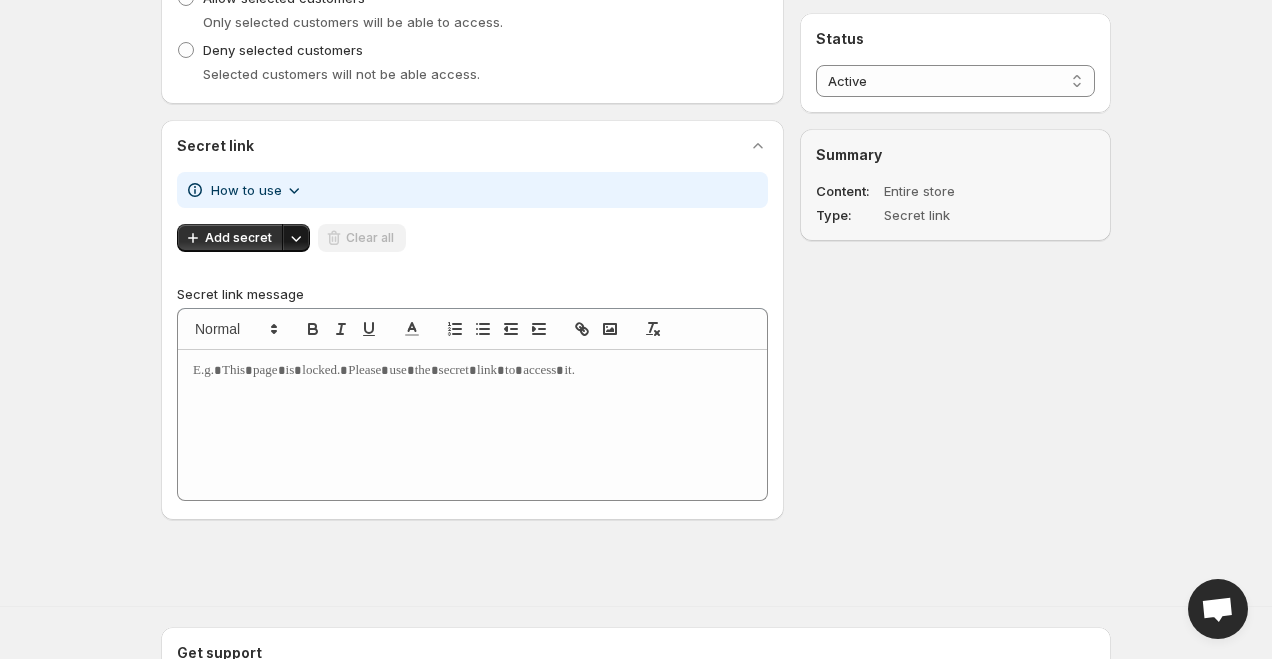 click at bounding box center (472, 425) 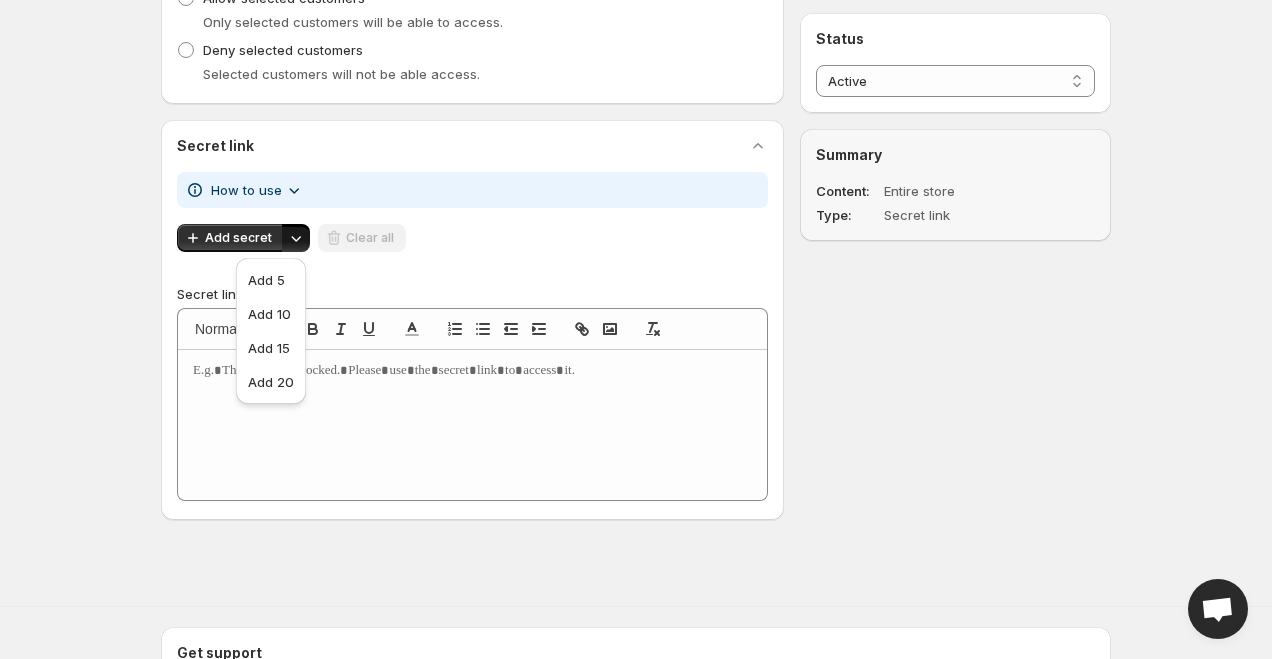 click on "Secret link How to use Add secret Clear all Custom styles E.g. color: red; This CSS will be added to the passcode page. Use it to style the passcode page. Custom script E.g. alert('hello'); This script will be executed on the passcode page. Use it to add custom functionality. Secret link message" at bounding box center [472, 320] 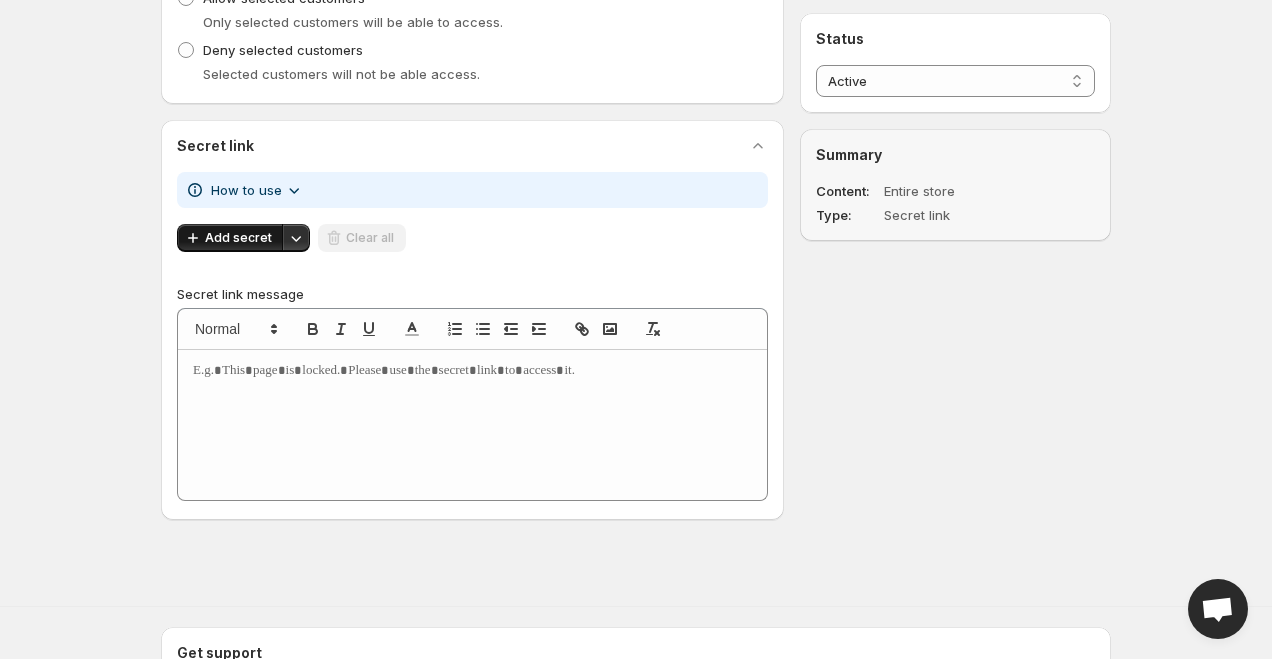 click on "Add secret" at bounding box center (230, 238) 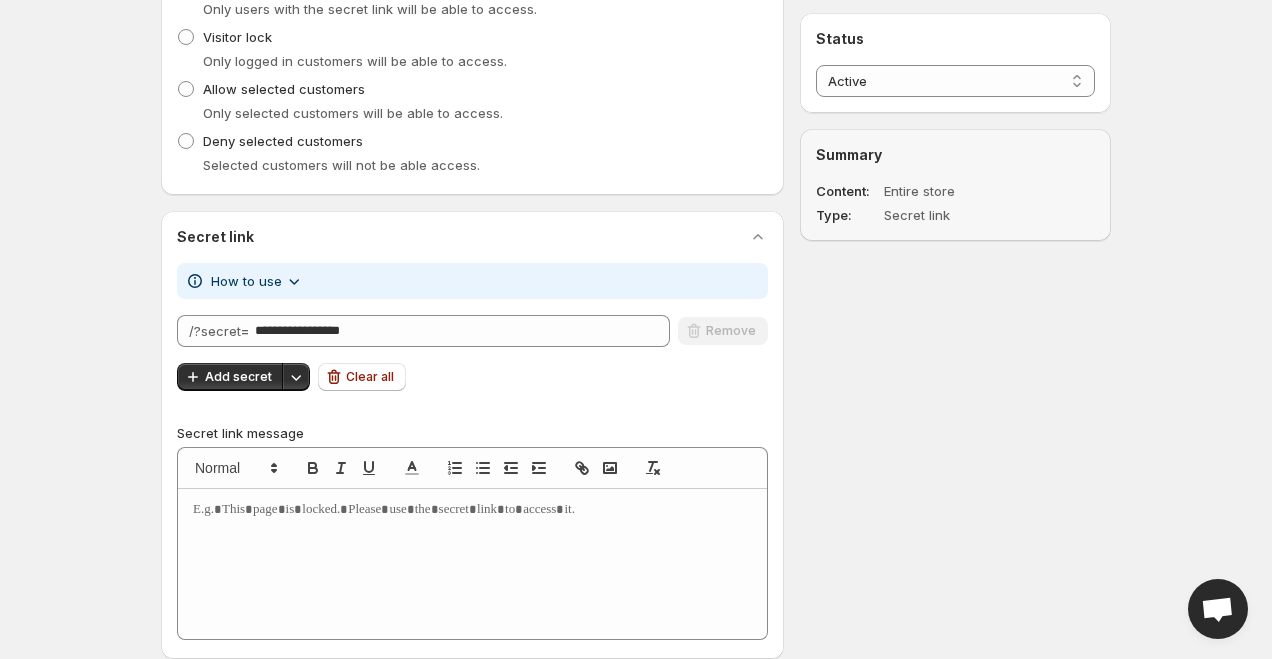 scroll, scrollTop: 900, scrollLeft: 0, axis: vertical 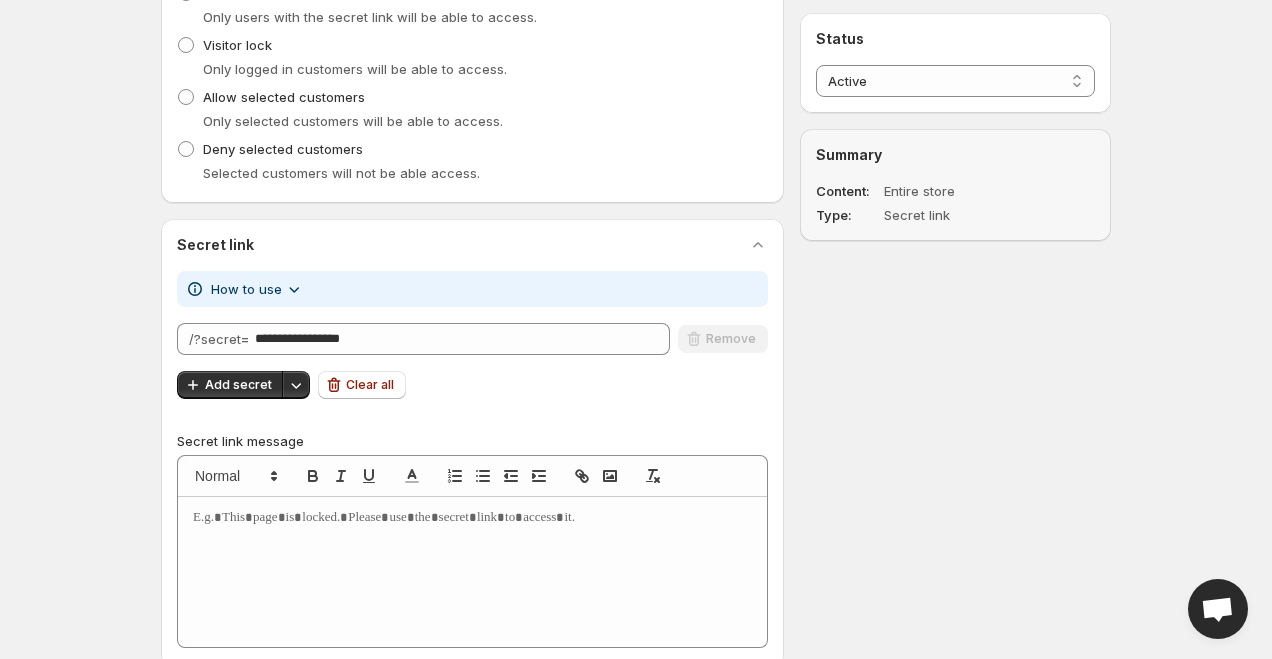 click on "/?secret=" at bounding box center (219, 339) 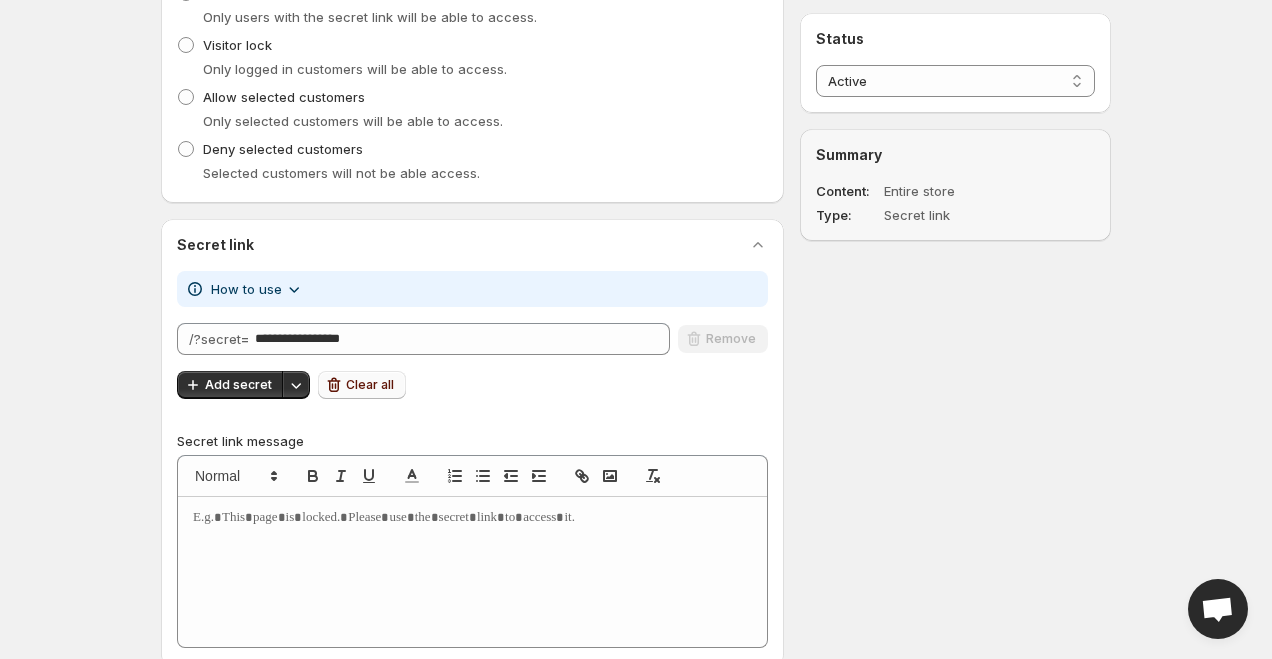click on "Clear all" at bounding box center (370, 385) 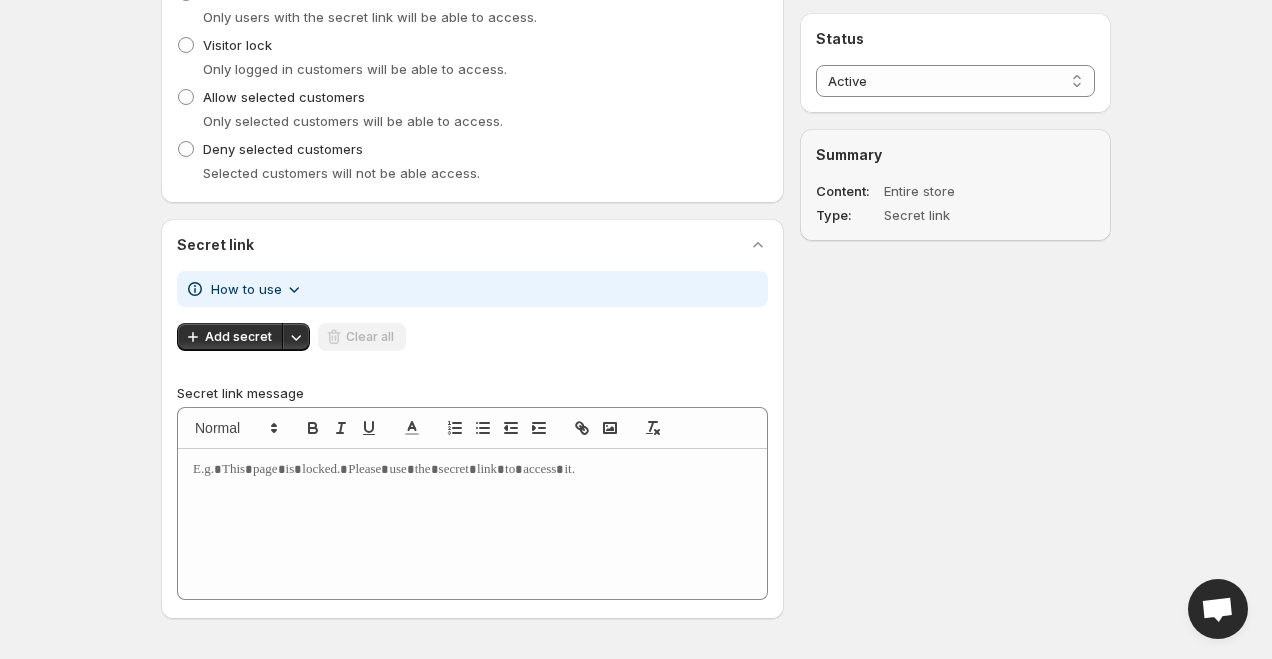 click on "How to use" at bounding box center [257, 289] 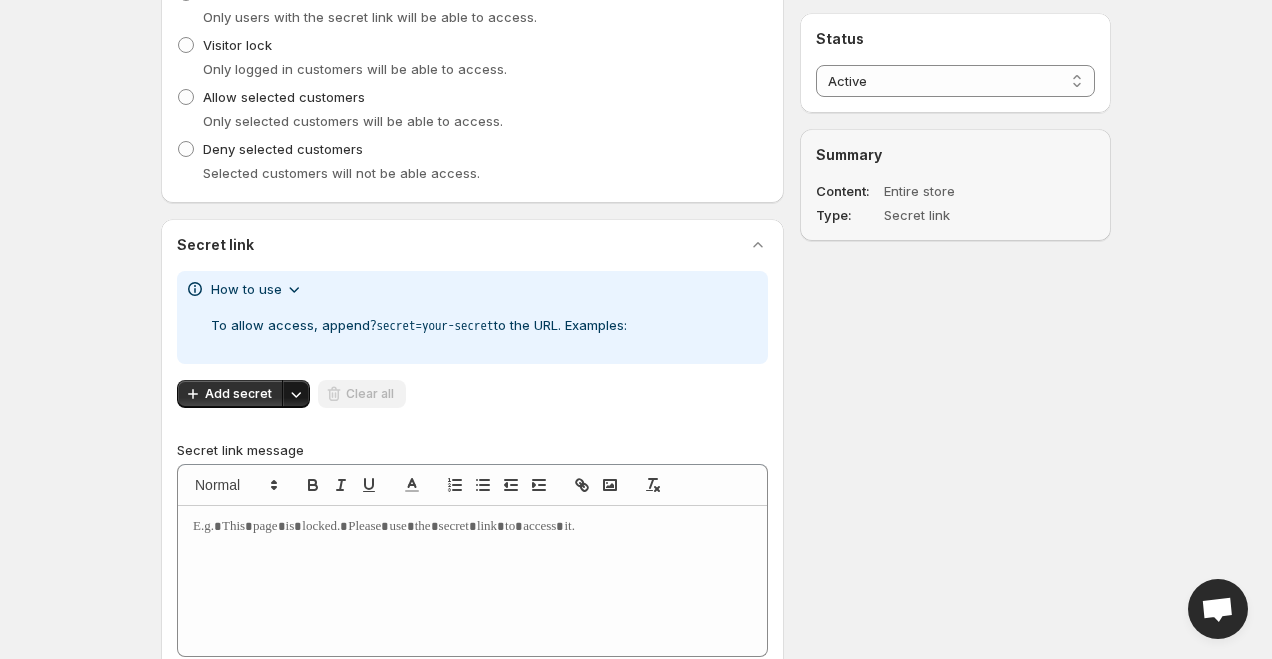 click at bounding box center [296, 394] 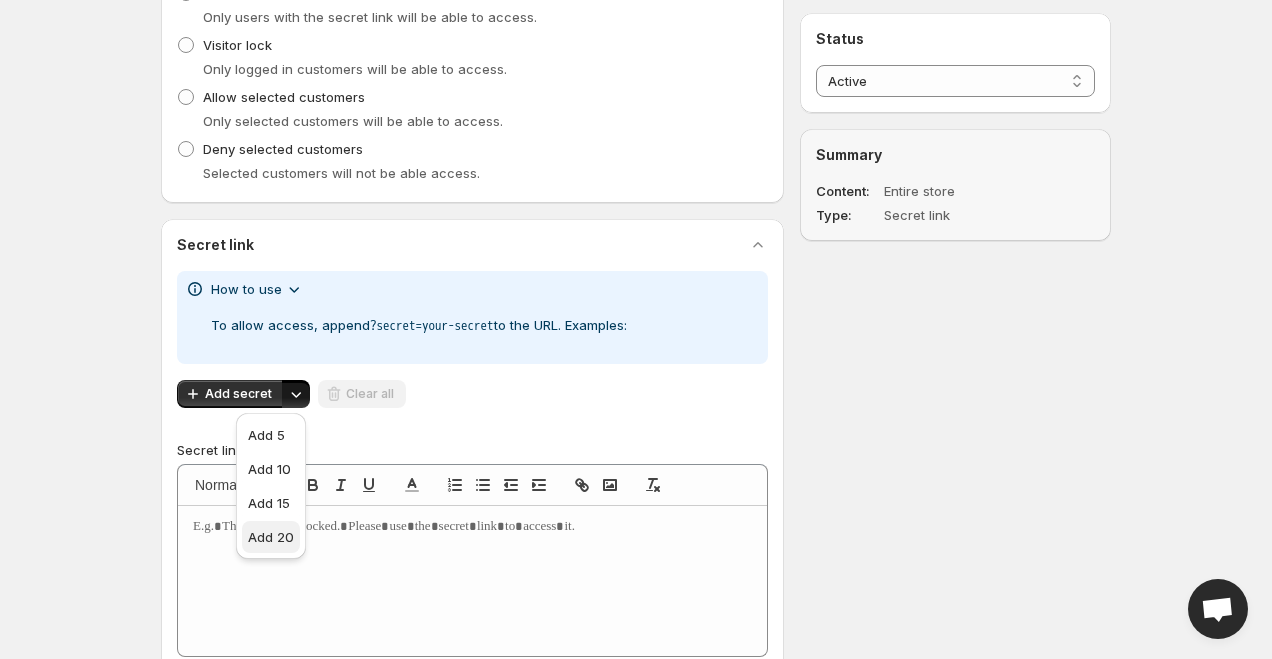 click on "Add 20" at bounding box center [271, 537] 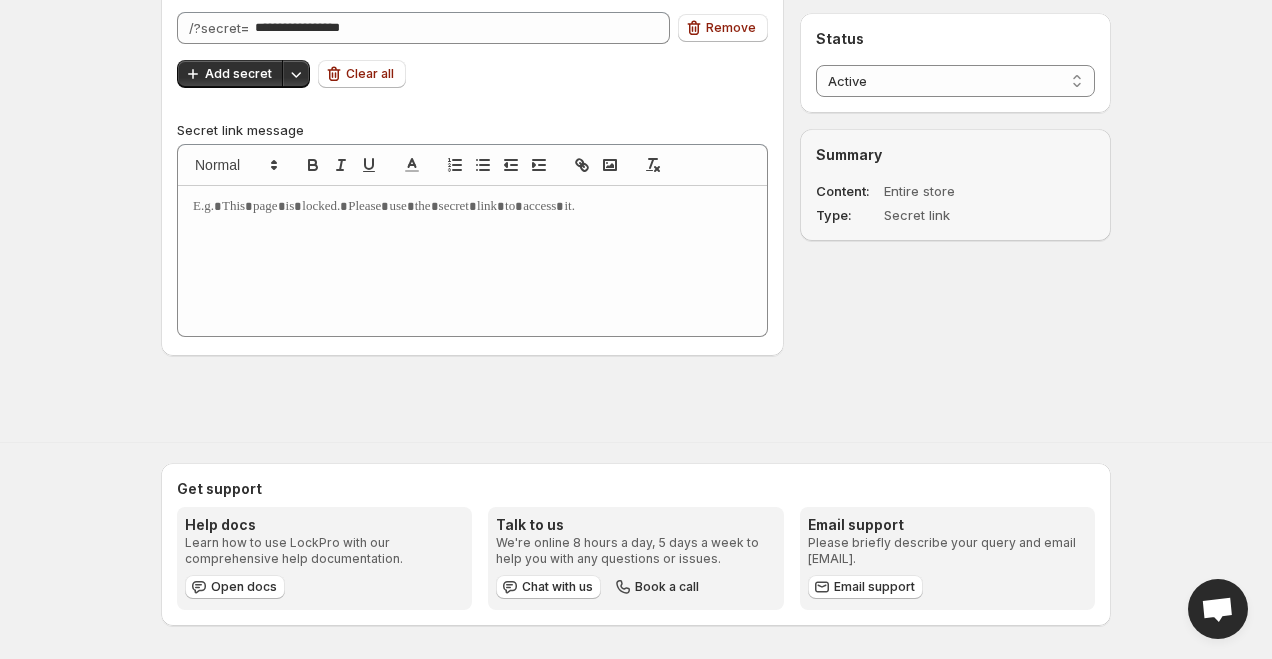 scroll, scrollTop: 2757, scrollLeft: 0, axis: vertical 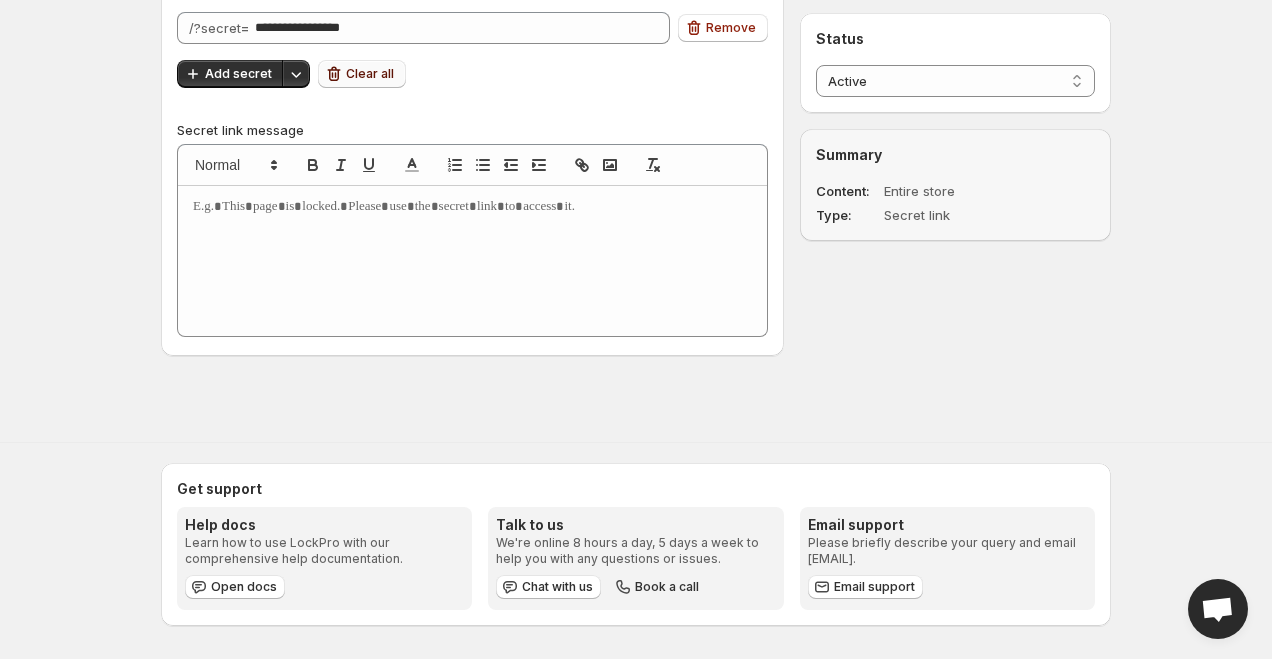 click on "Clear all" at bounding box center [370, 74] 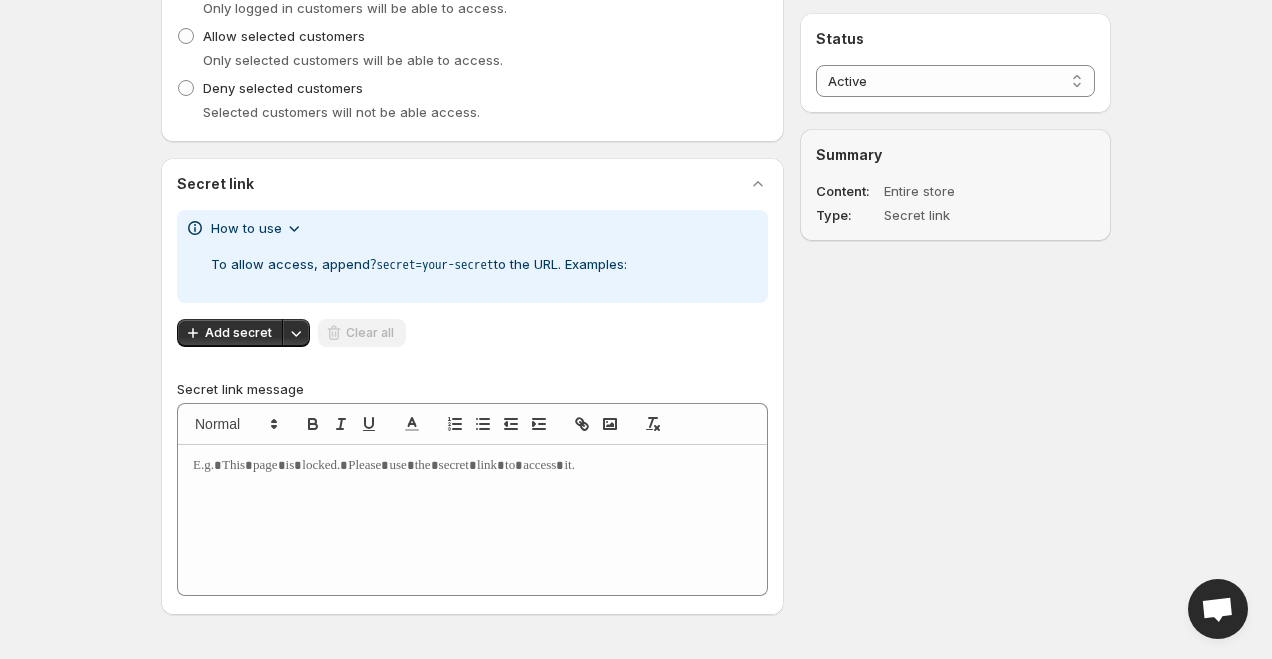 scroll, scrollTop: 959, scrollLeft: 0, axis: vertical 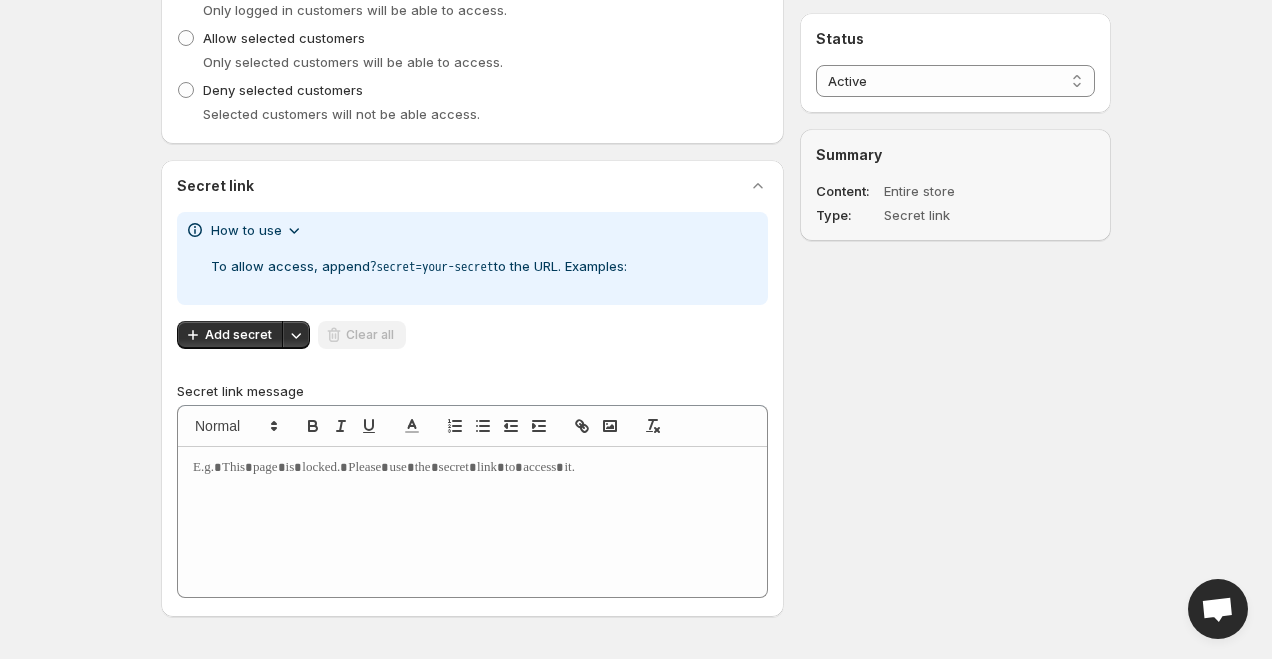 click at bounding box center (472, 522) 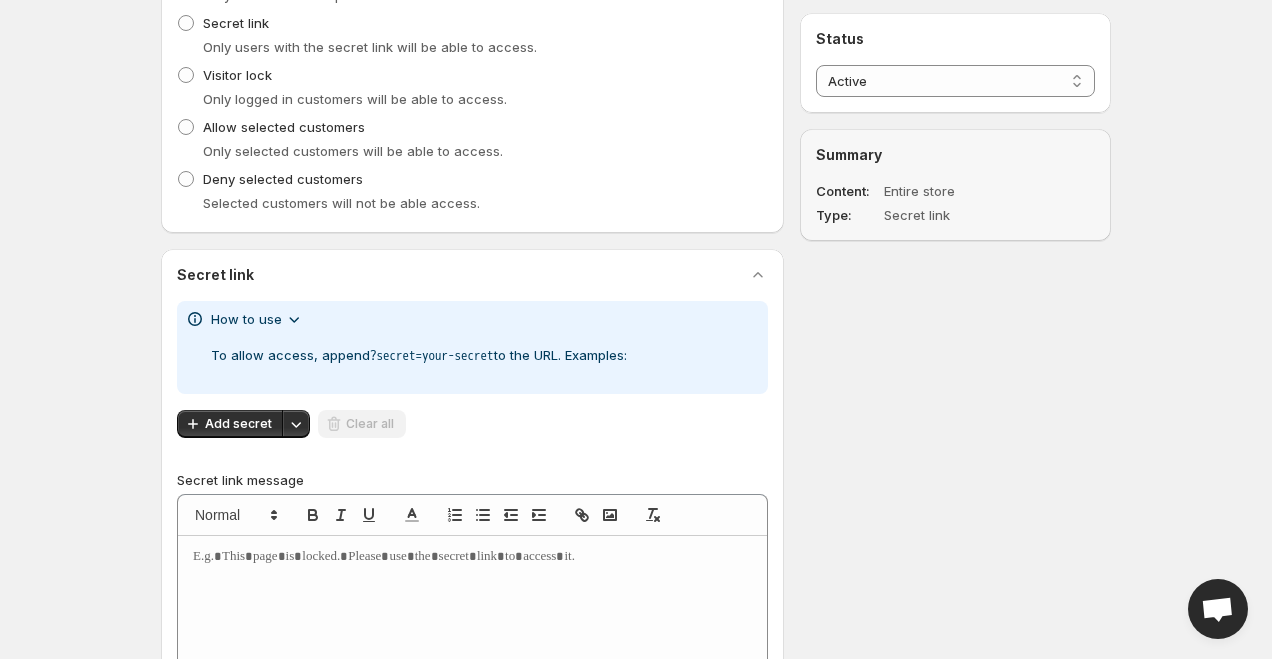 scroll, scrollTop: 850, scrollLeft: 0, axis: vertical 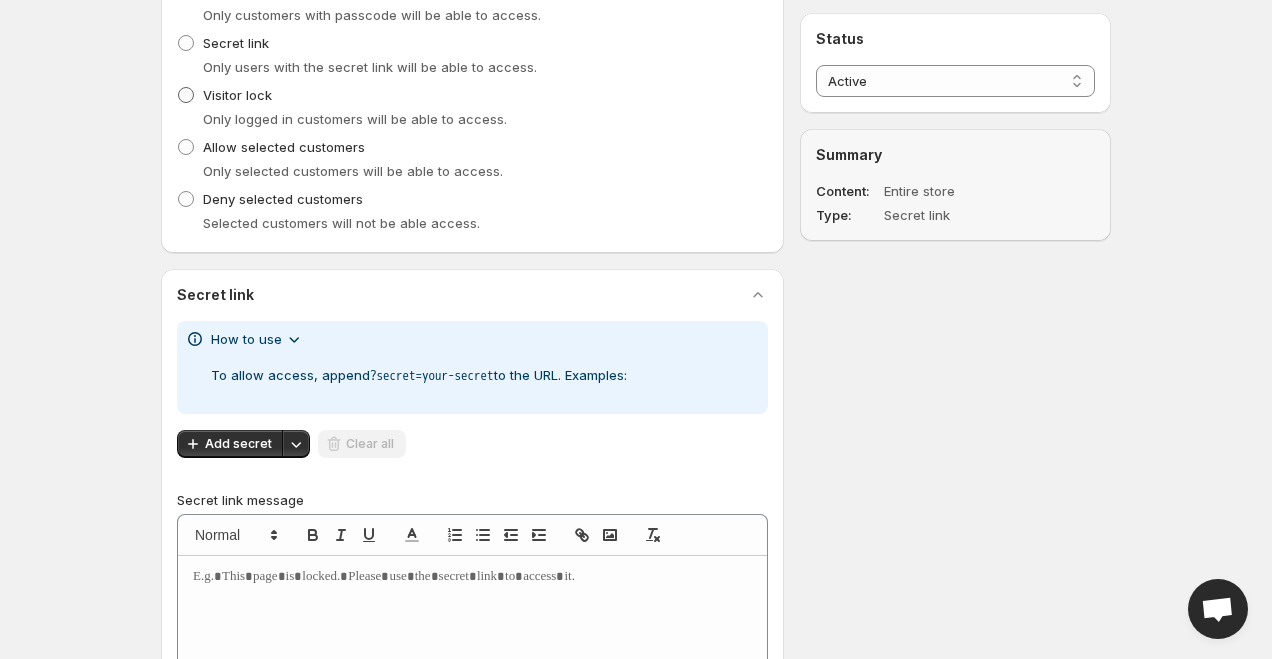 click on "Visitor lock" at bounding box center (237, 95) 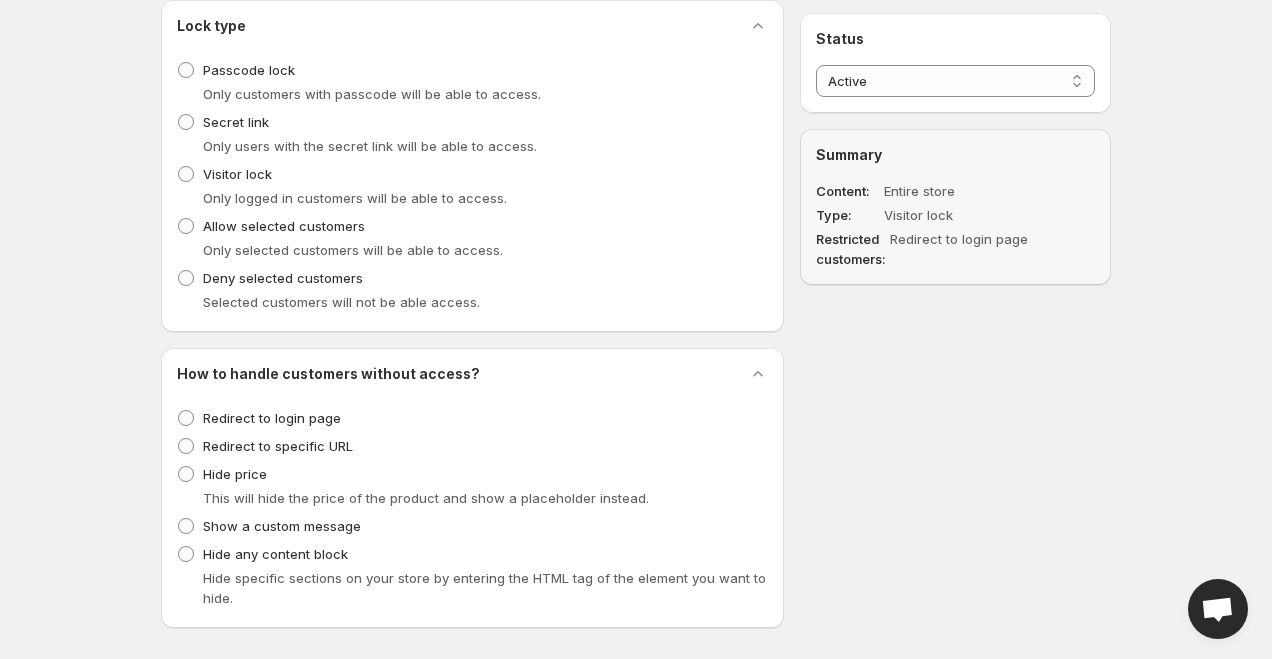 scroll, scrollTop: 736, scrollLeft: 0, axis: vertical 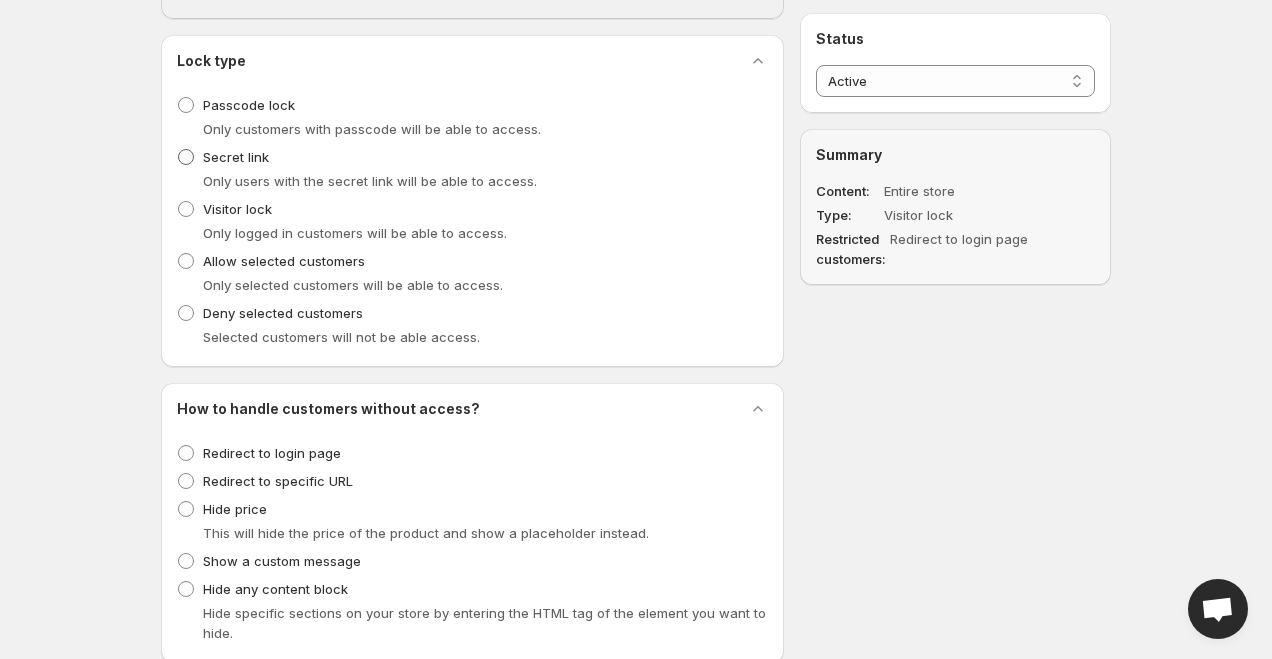 click on "Secret link" at bounding box center (236, 157) 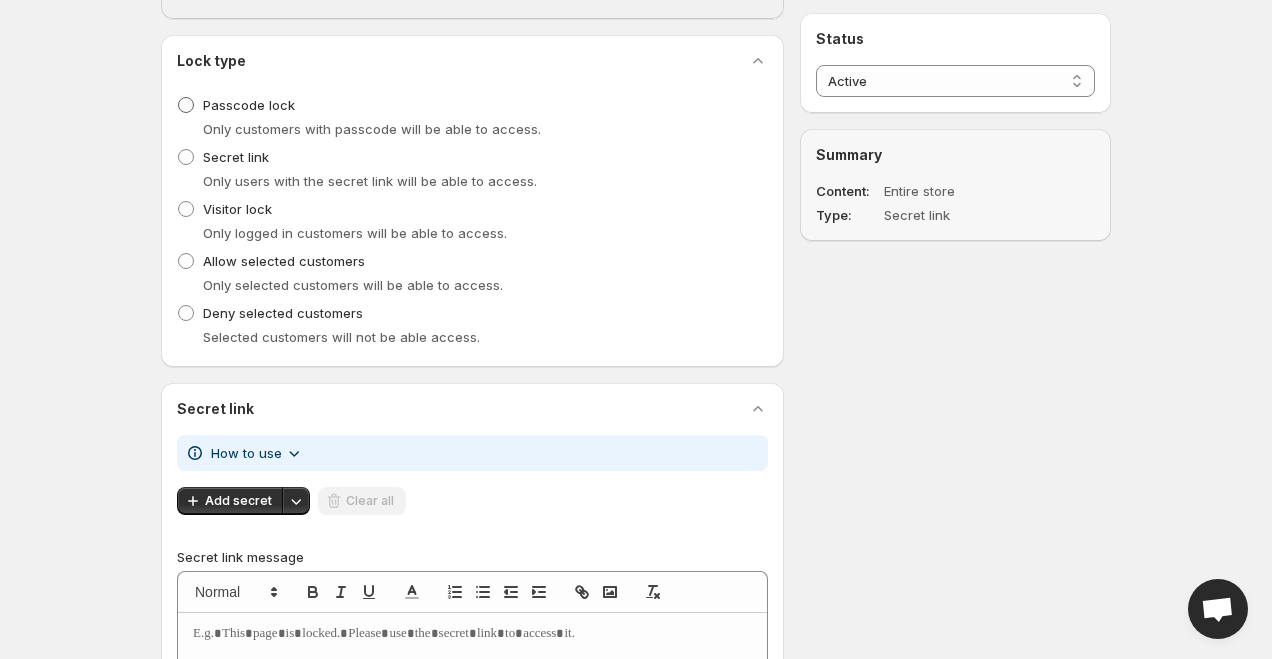 click on "Passcode lock" at bounding box center (249, 105) 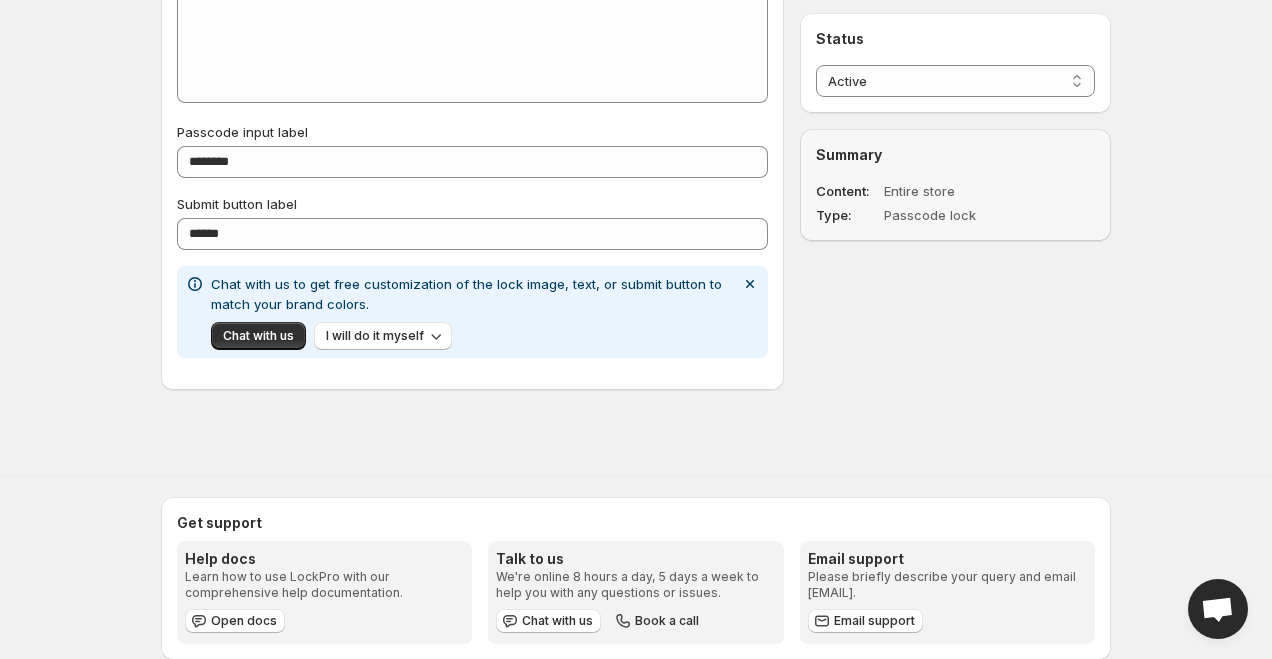 scroll, scrollTop: 1476, scrollLeft: 0, axis: vertical 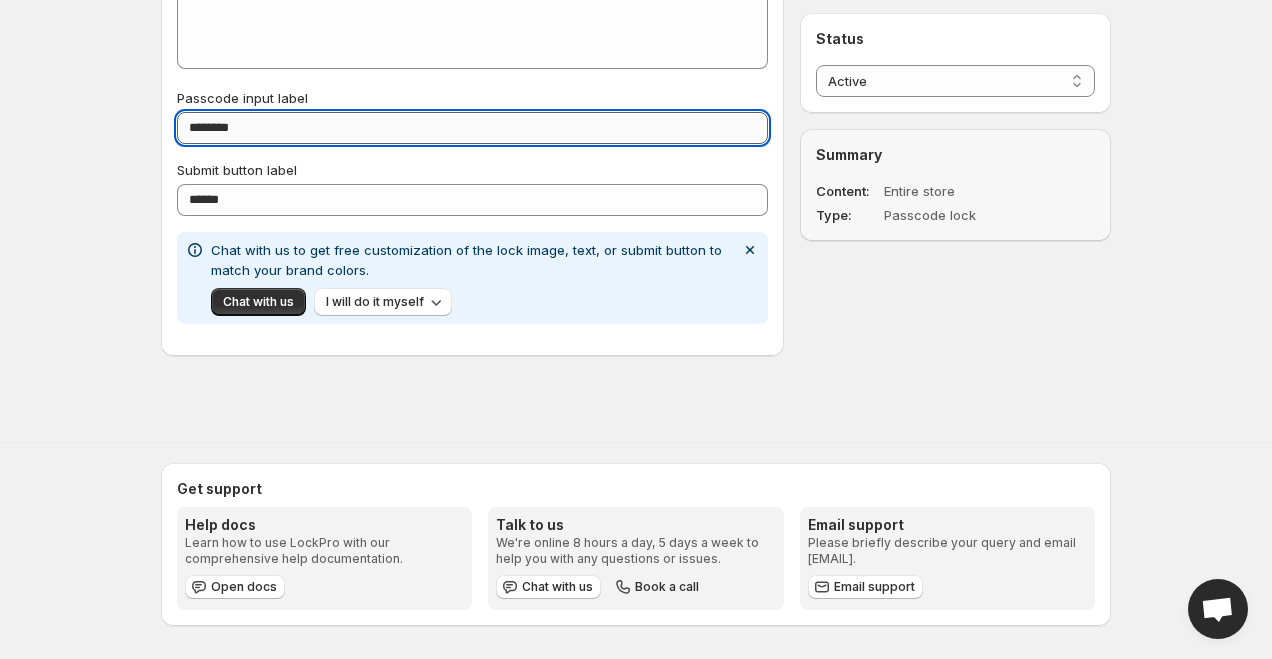click on "********" at bounding box center (472, 128) 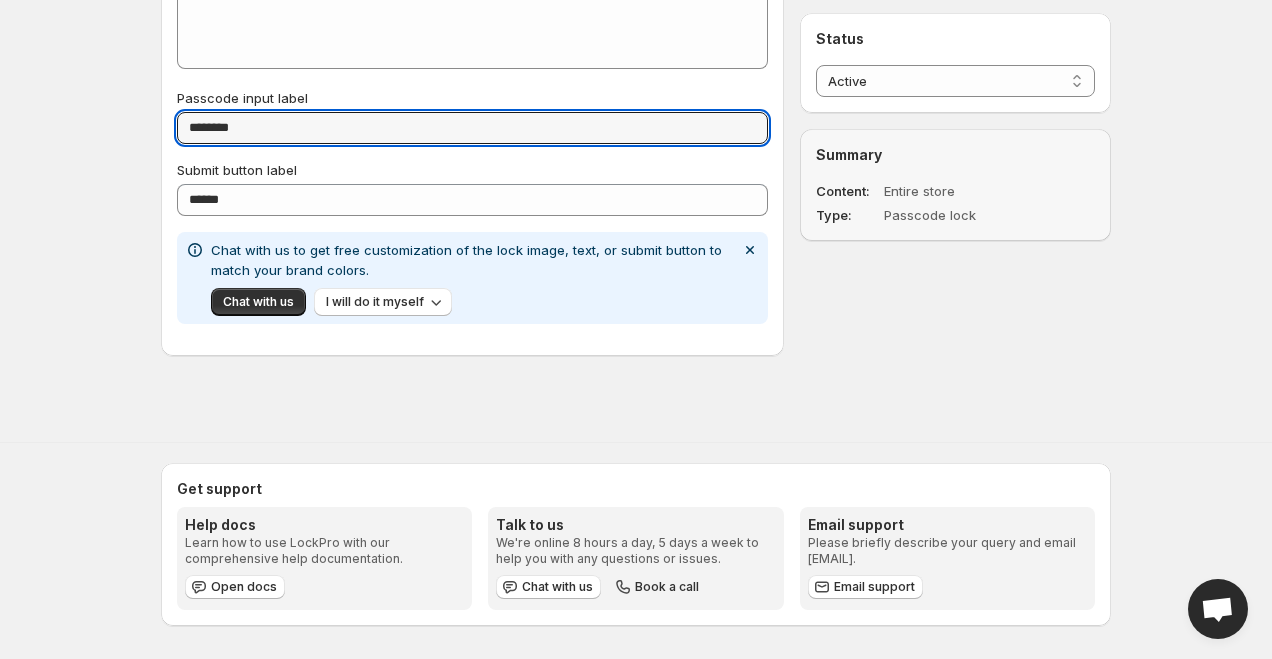 scroll, scrollTop: 1465, scrollLeft: 0, axis: vertical 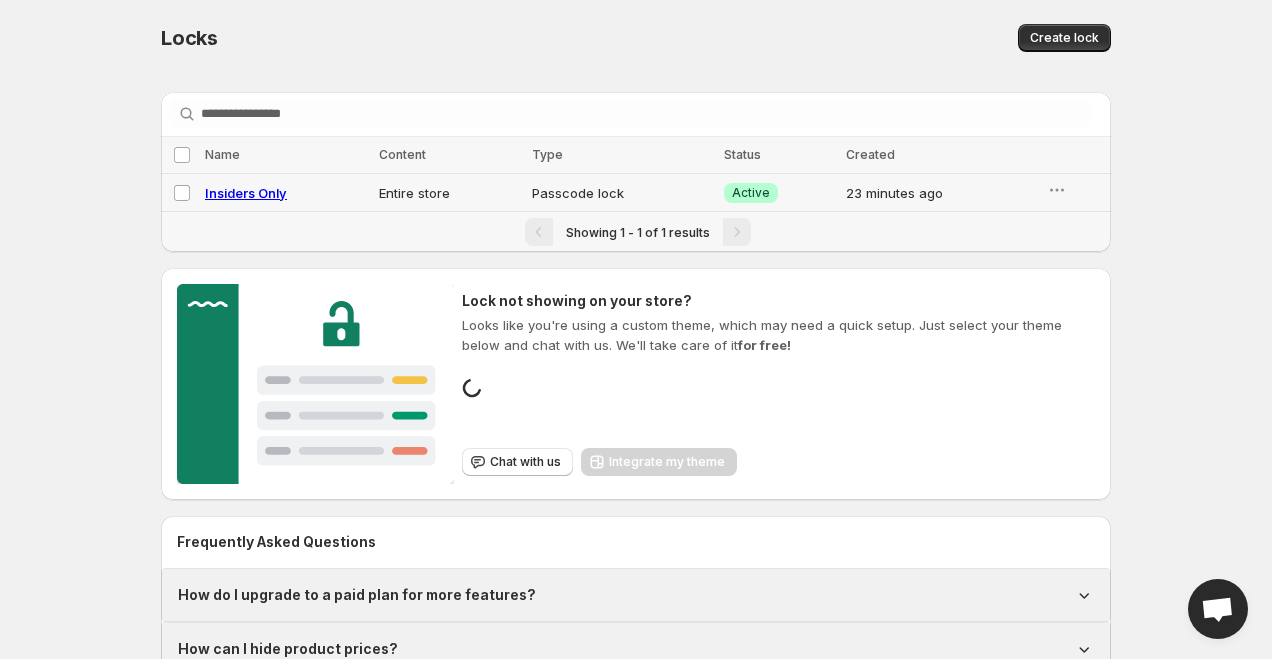 click on "Insiders Only" at bounding box center (246, 193) 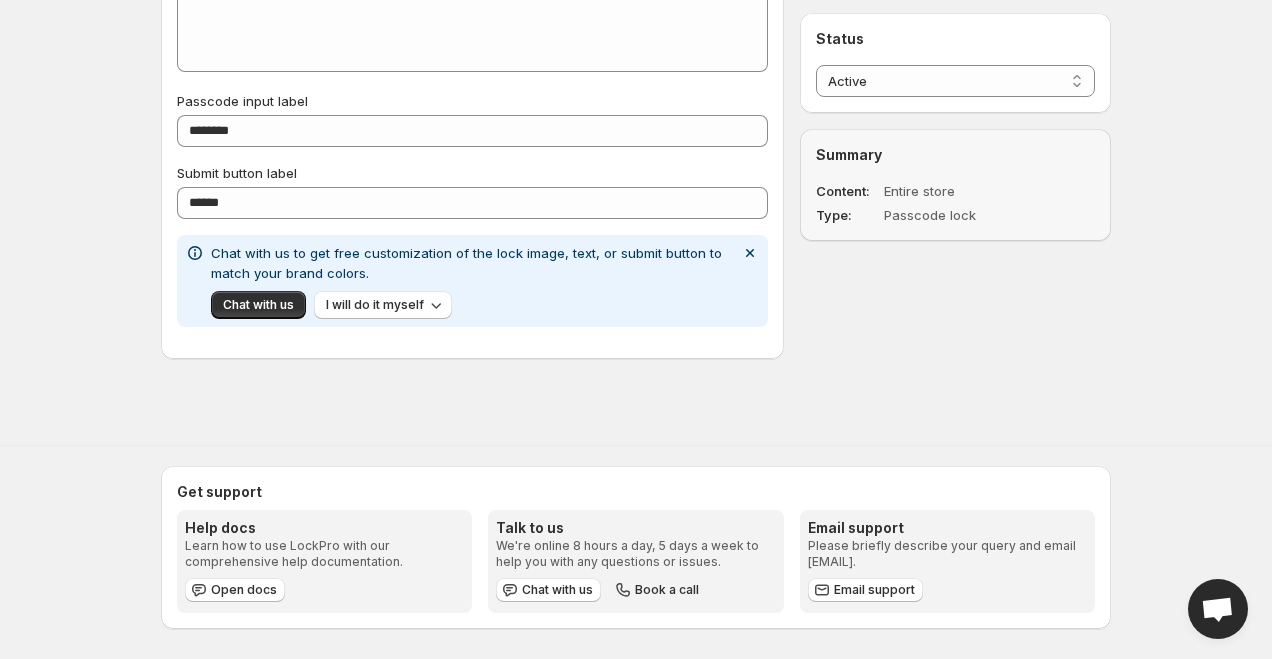 scroll, scrollTop: 1476, scrollLeft: 0, axis: vertical 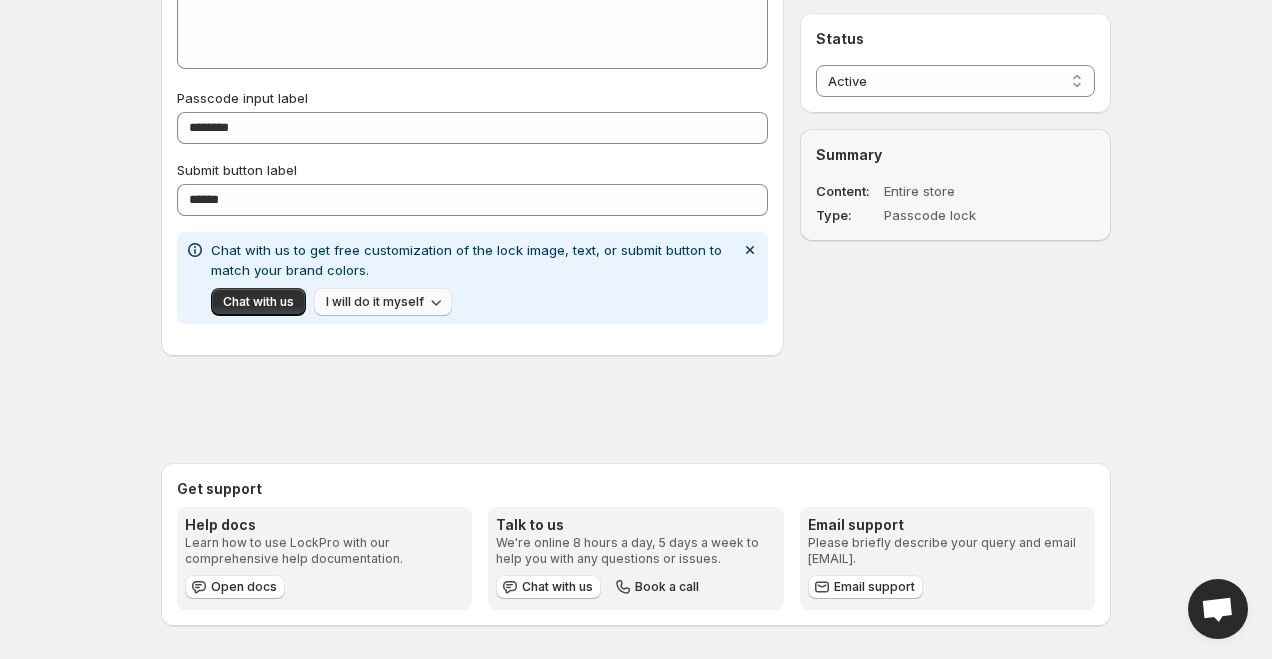 click on "I will do it myself" at bounding box center [375, 302] 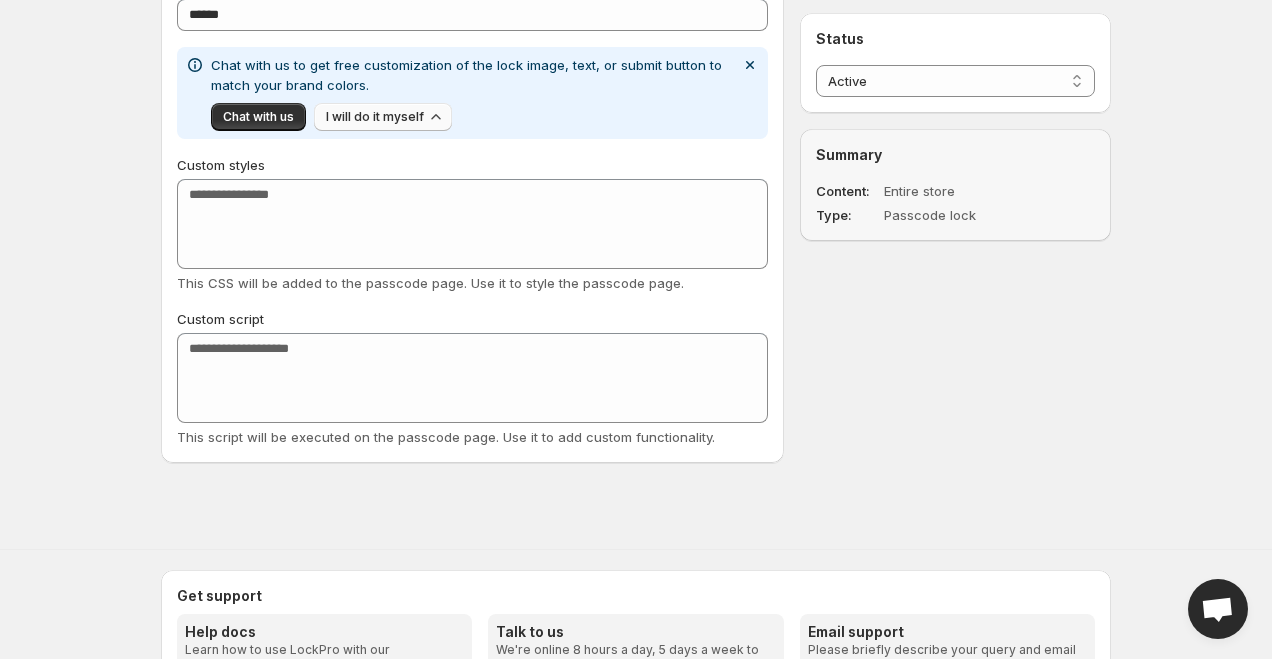 scroll, scrollTop: 1768, scrollLeft: 0, axis: vertical 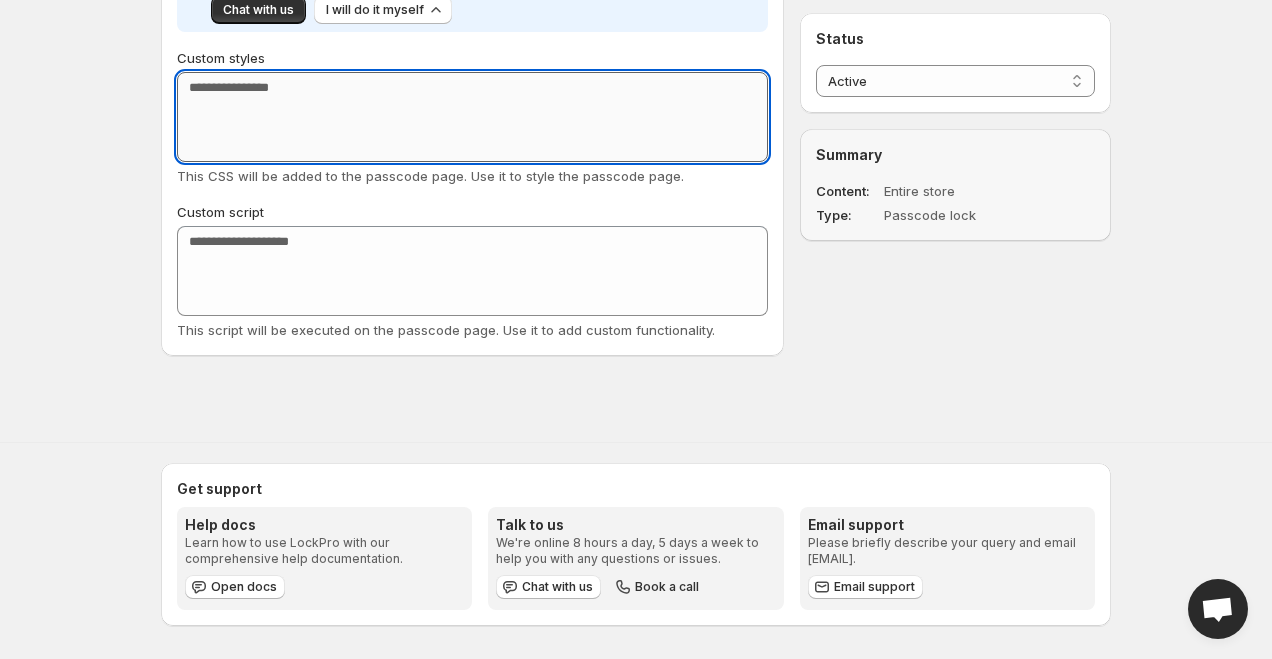 click on "Custom styles" at bounding box center [472, 117] 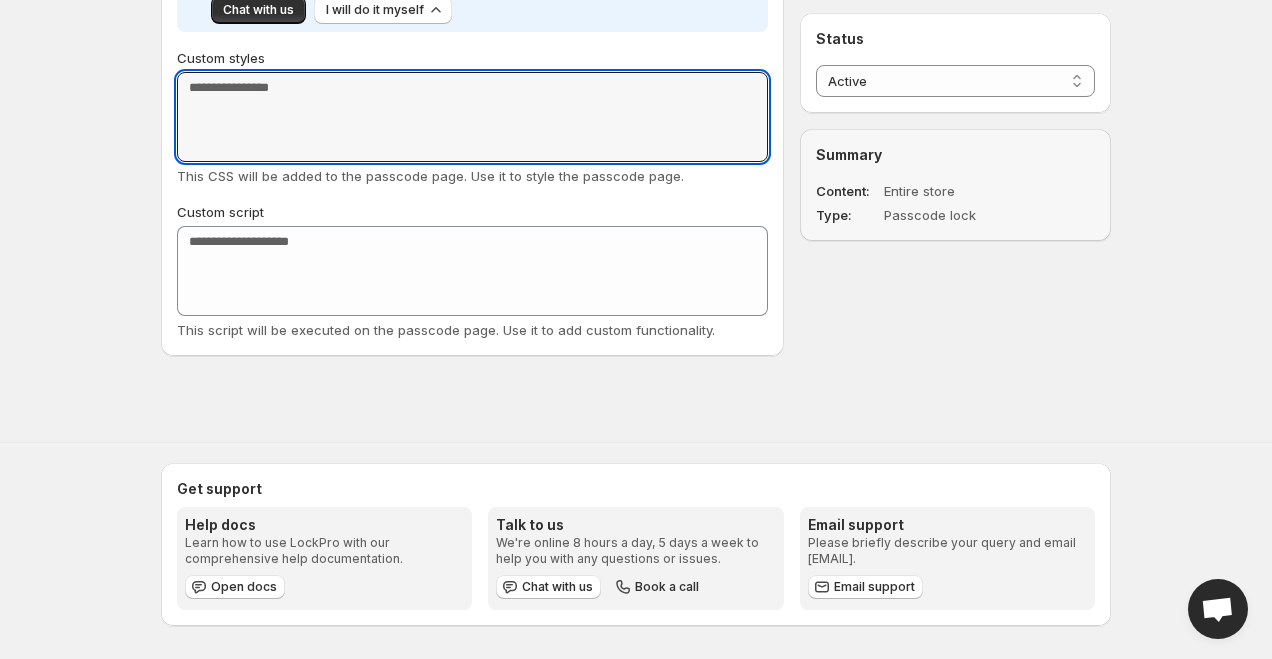 click on "Home Locks Hide payment options Geo lock Activity Subscription plan Insiders Only. This page is ready Insiders Only Success Active Preview More actions Preview {"values":{"id":1059,"lockId":"112432382106","name":"Insiders Only","products":[],"variants":[],"collections":[],"pages":[],"urls":[],"blogs":[],"articles":[],"content":"catalog","accessibility":["deny"],"appliesTo":["basedOnPasscode"],"customerSelectionRule":["customerTags"],"customerTagsRules":[{"rules":[{"rule":"hasTag","value":"subsciber"}]}],"selectedCustomers":[],"passcode":{"label":"Passcode","button":"Submit","message":"\u003cp\u003eEnter the passcode.\u003c/p\u003e","passcode":"[PASSCODE]"},"redirectTo":{"type":["login"],"notification":"This collection is only visible to {aahista} insiders."},"whitelistRules":{"pages":["about-us"],"rules":["superpages","home","policies"]},"meta":{"hide_links":true},"status":"ACTIVE","createdAt":"2025-07-25T06:43:09.273Z","updatedAt":"2025-07-25T06:43:09.273Z","shopId":1037,"secrets":{"secrets":[]}},"errors":{}} Save Reset Lock name" at bounding box center [636, -1439] 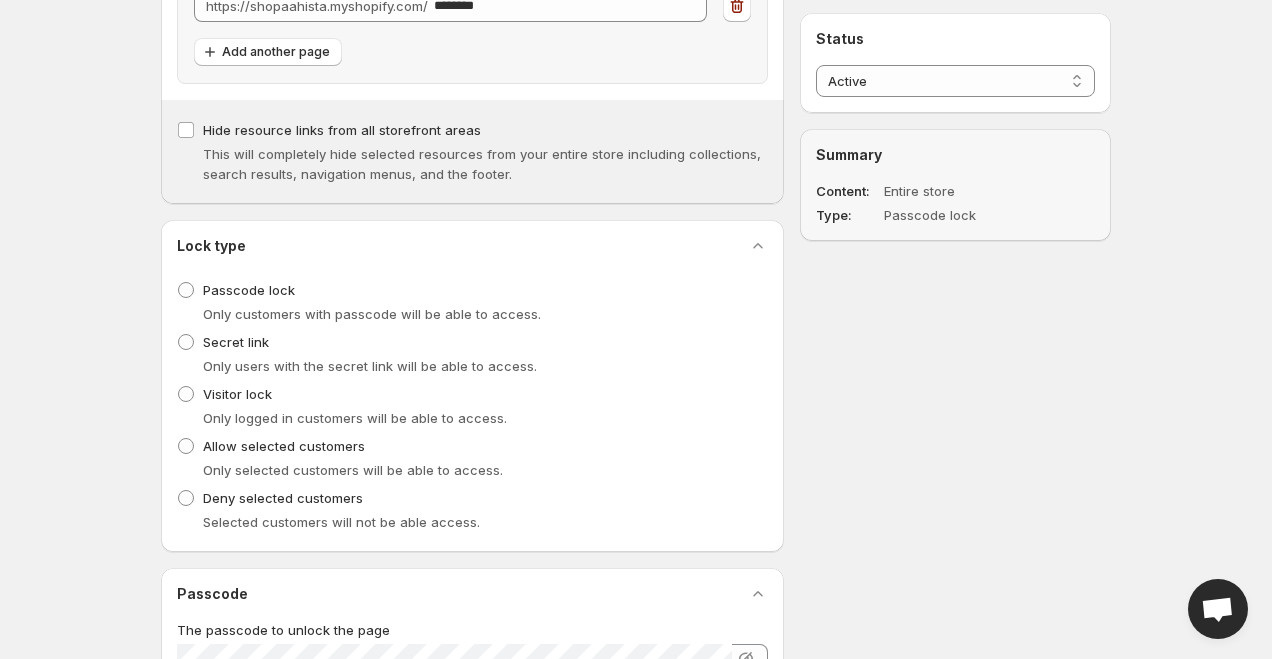 scroll, scrollTop: 536, scrollLeft: 0, axis: vertical 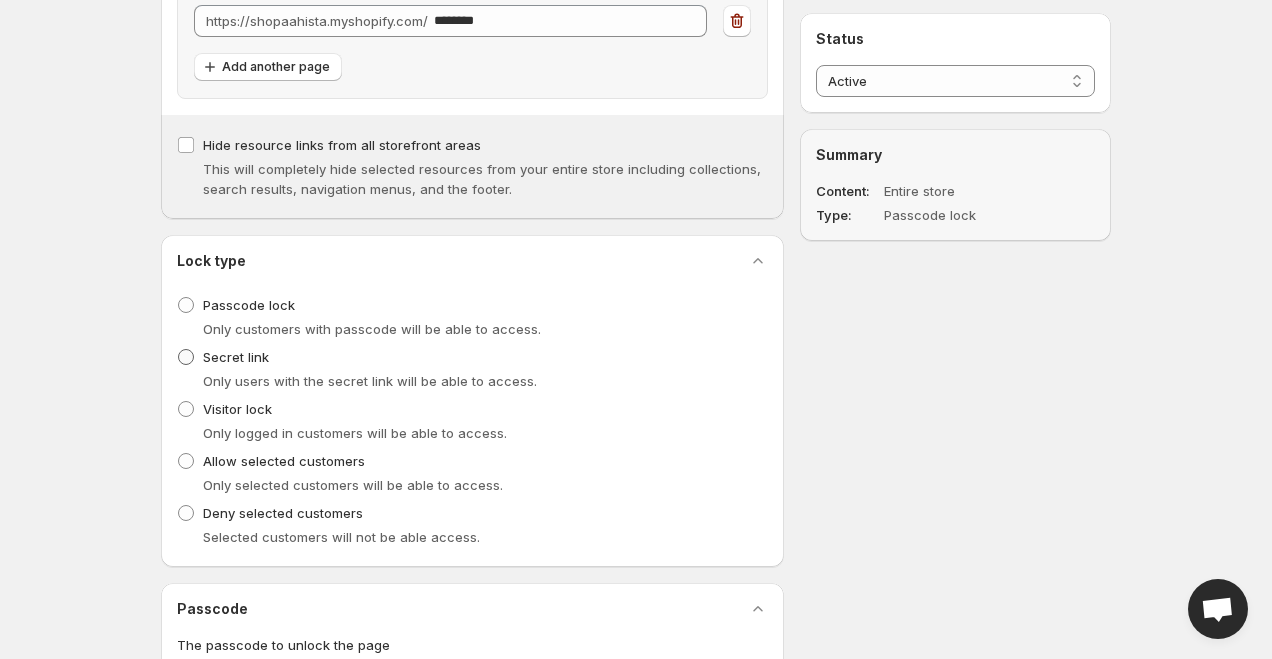 click on "Secret link" at bounding box center (236, 357) 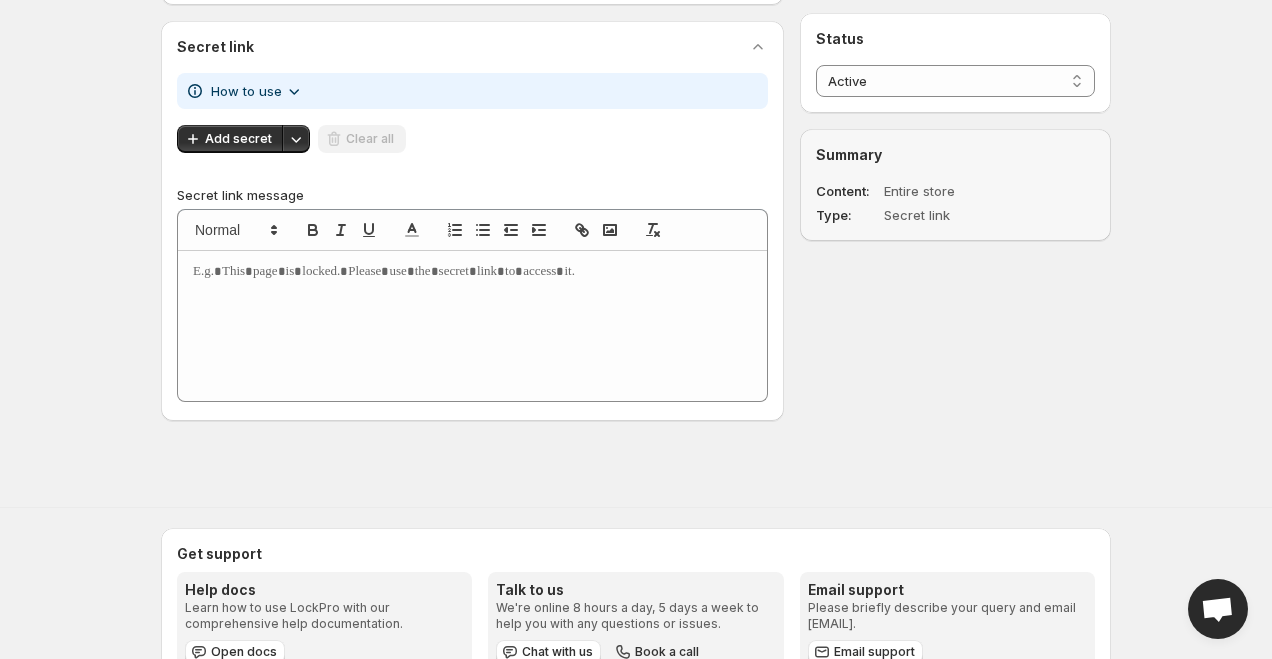 scroll, scrollTop: 1163, scrollLeft: 0, axis: vertical 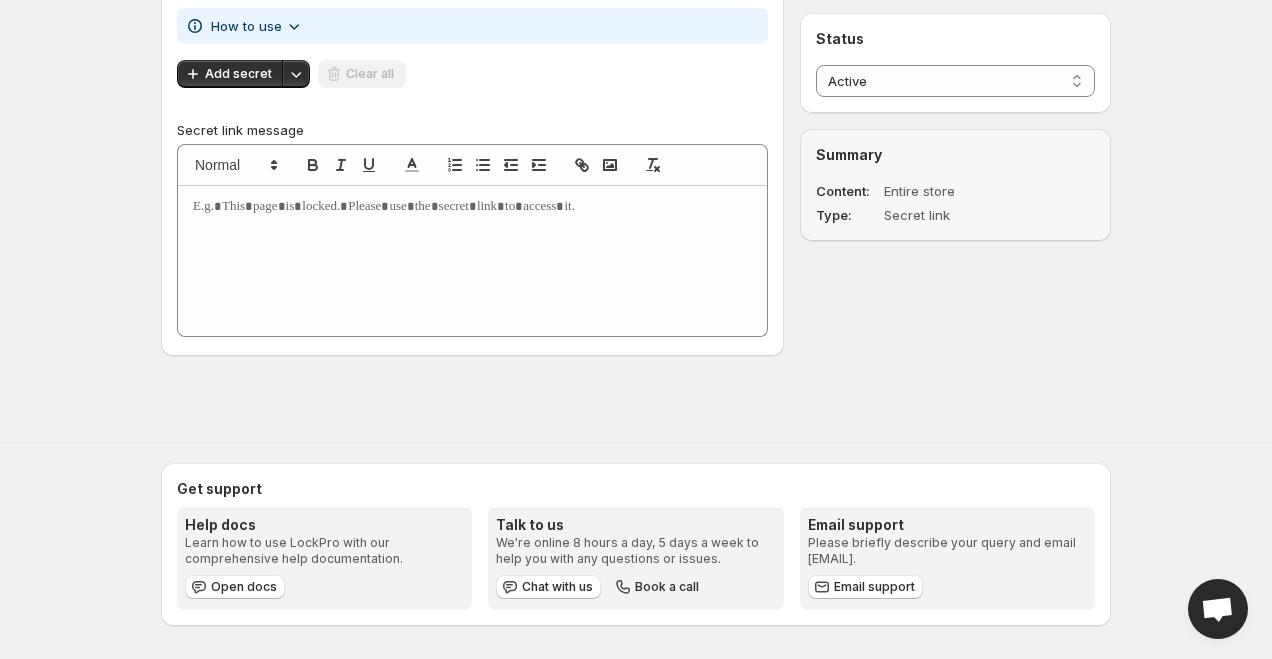 click at bounding box center (472, 261) 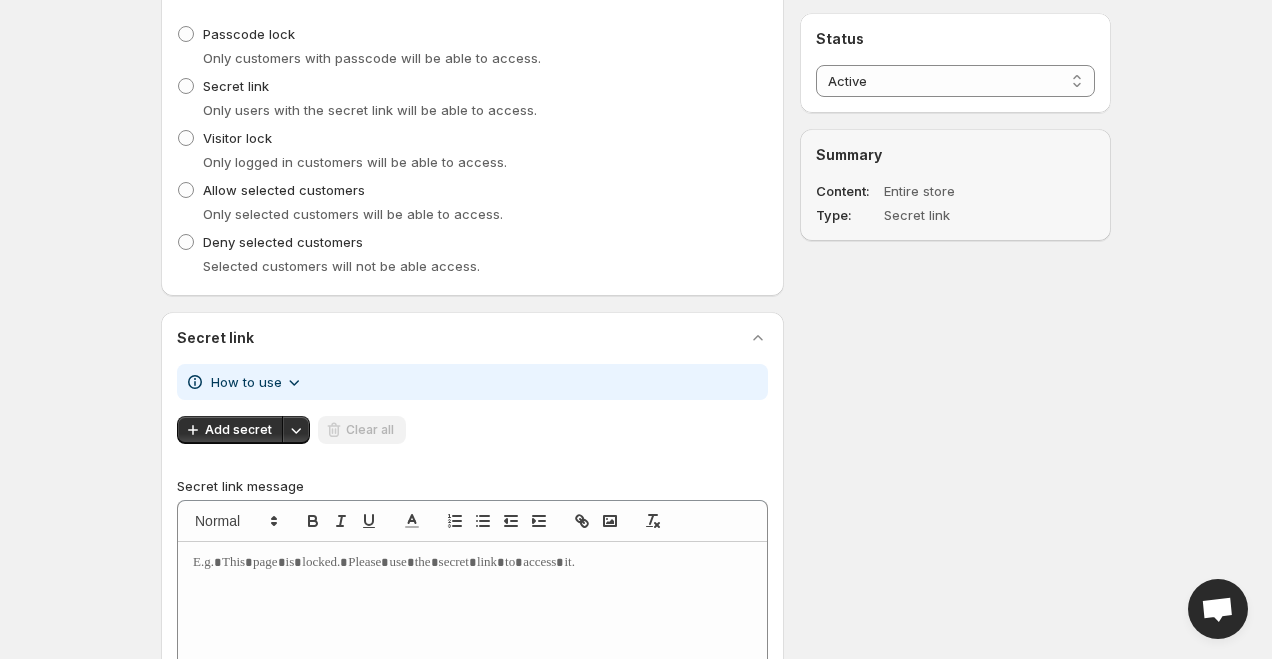 scroll, scrollTop: 805, scrollLeft: 0, axis: vertical 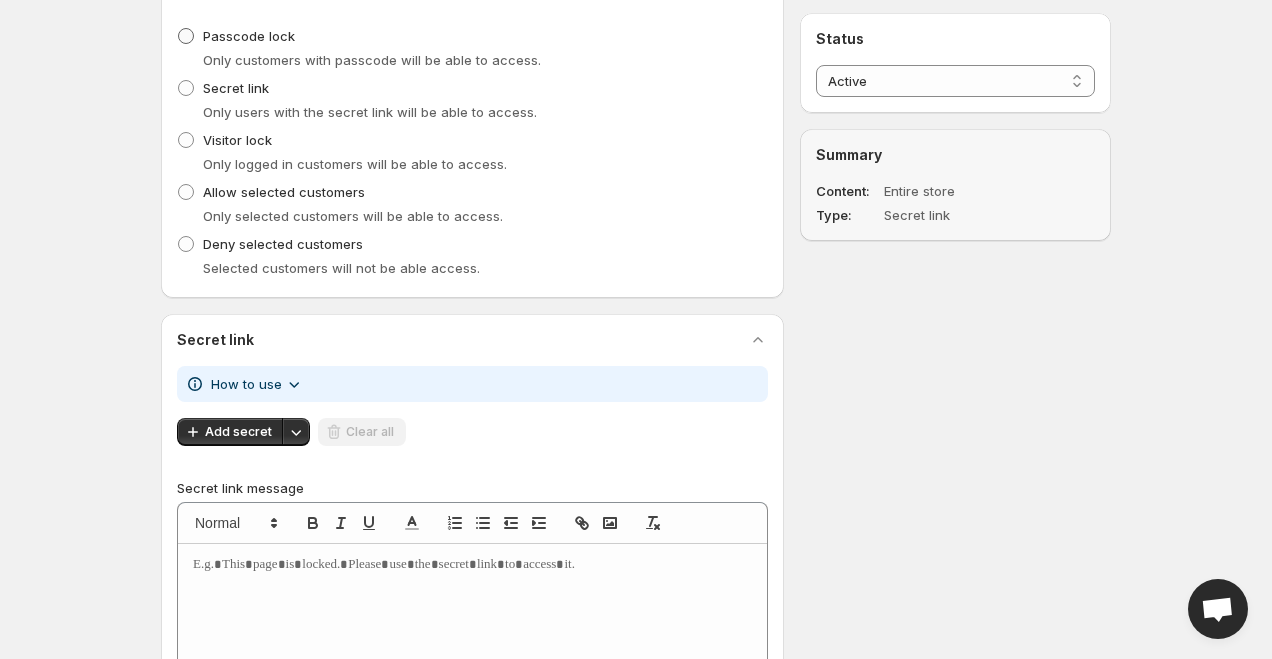 click on "Passcode lock" at bounding box center [236, 36] 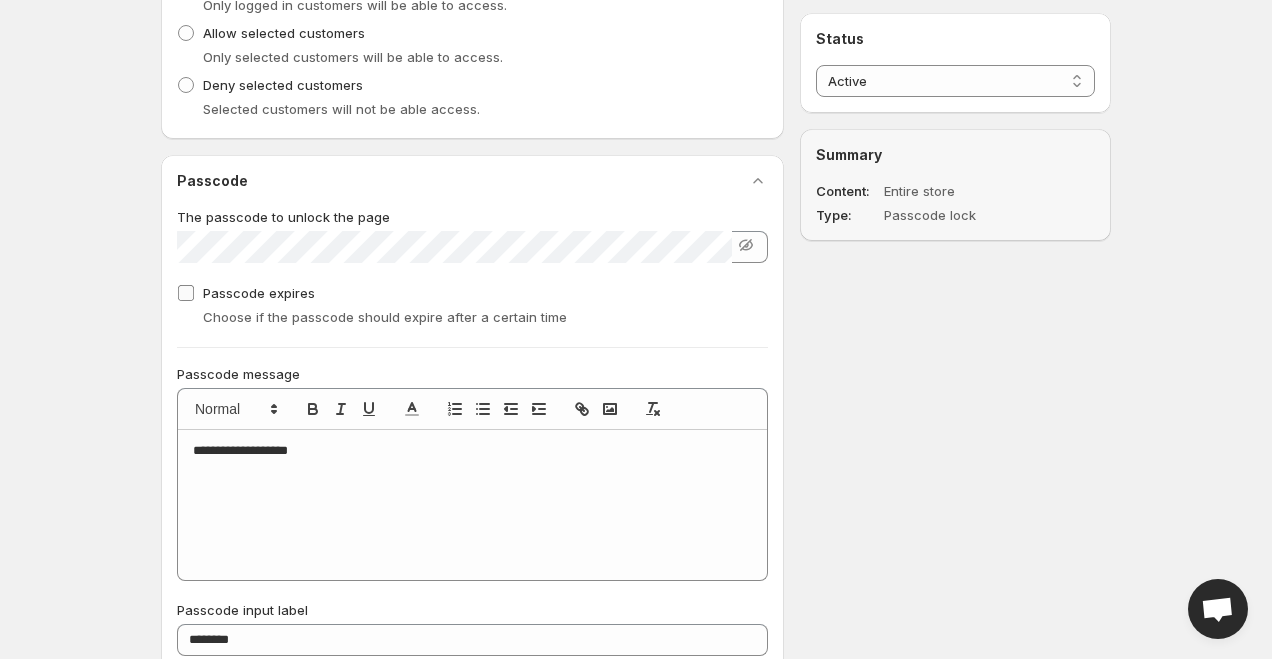 click on "**********" at bounding box center (473, 451) 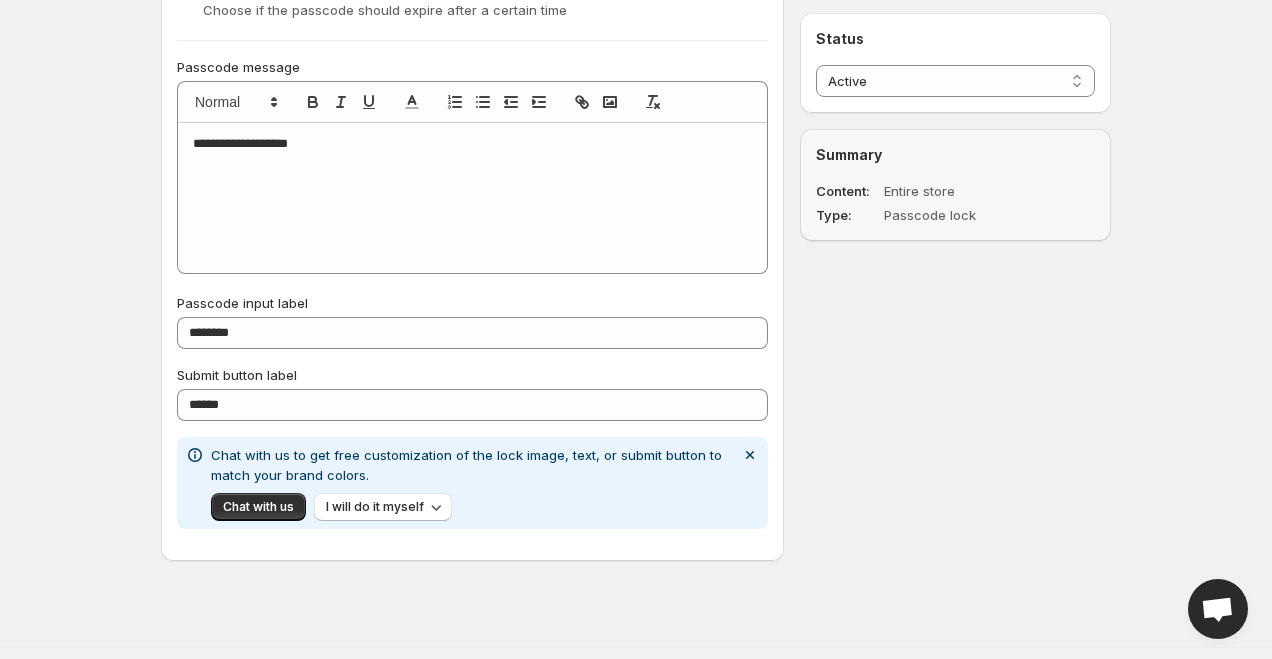 scroll, scrollTop: 1476, scrollLeft: 0, axis: vertical 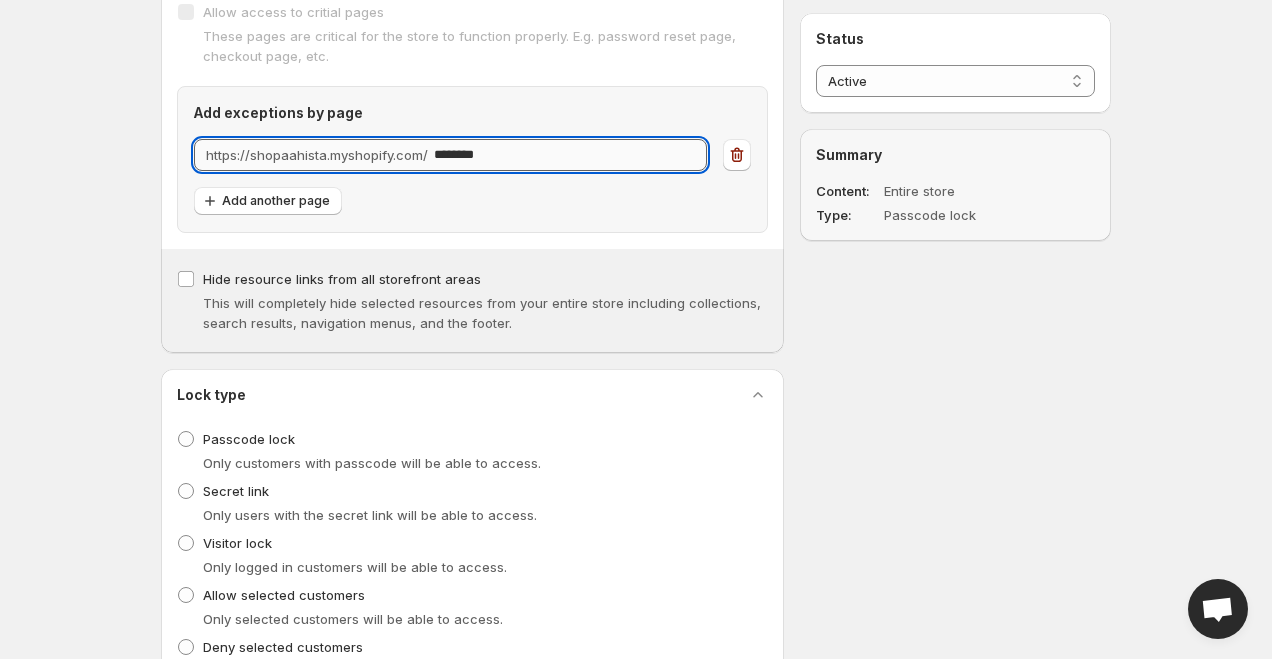 click on "********" at bounding box center [570, 155] 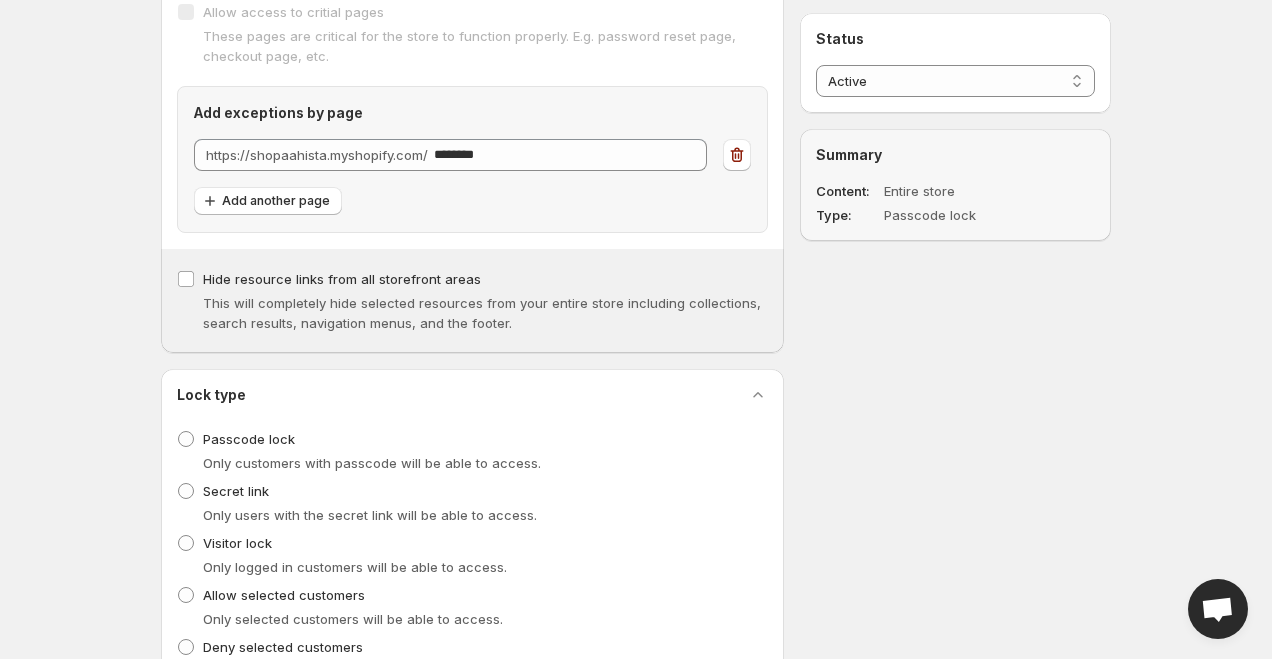 click on "https://shopaahista.myshopify.com/ [PASSWORD]" at bounding box center (450, 155) 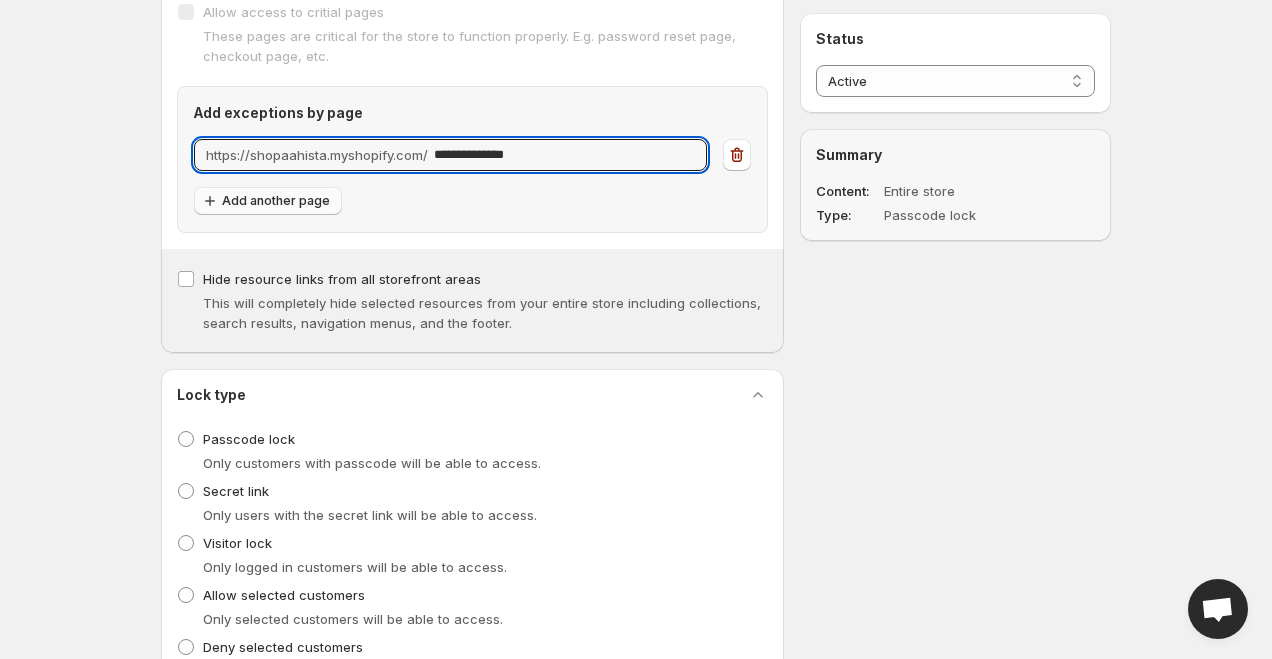 type on "**********" 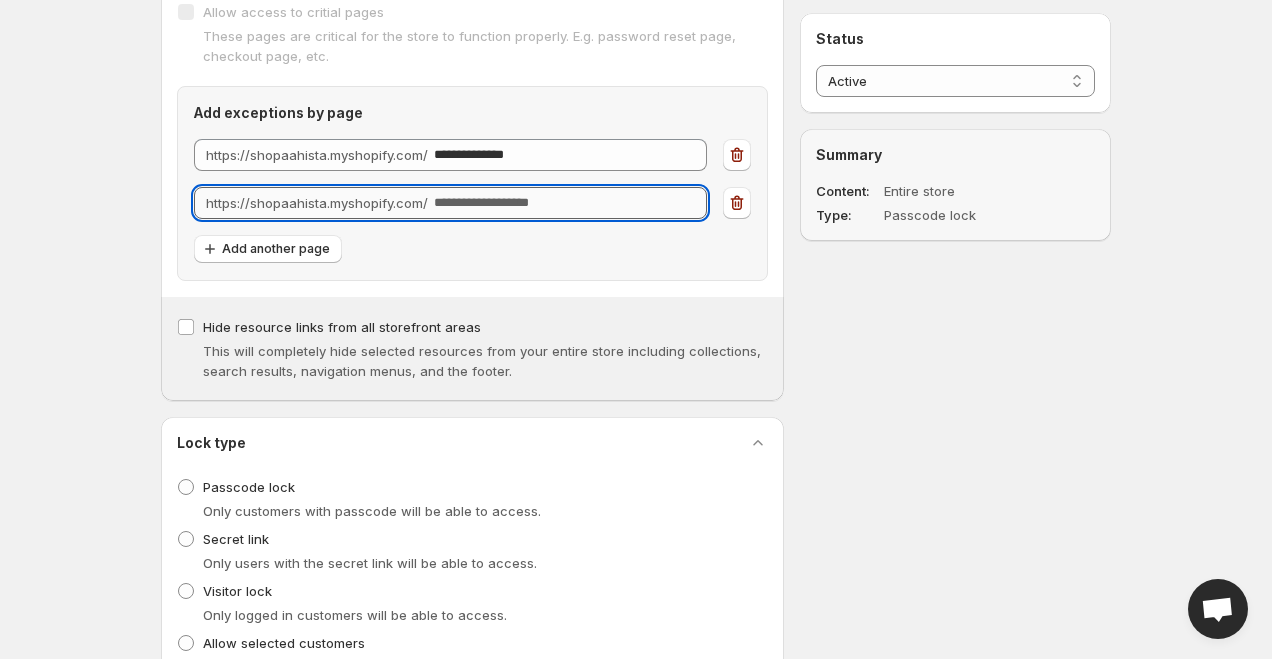 click on "URL" at bounding box center [570, 203] 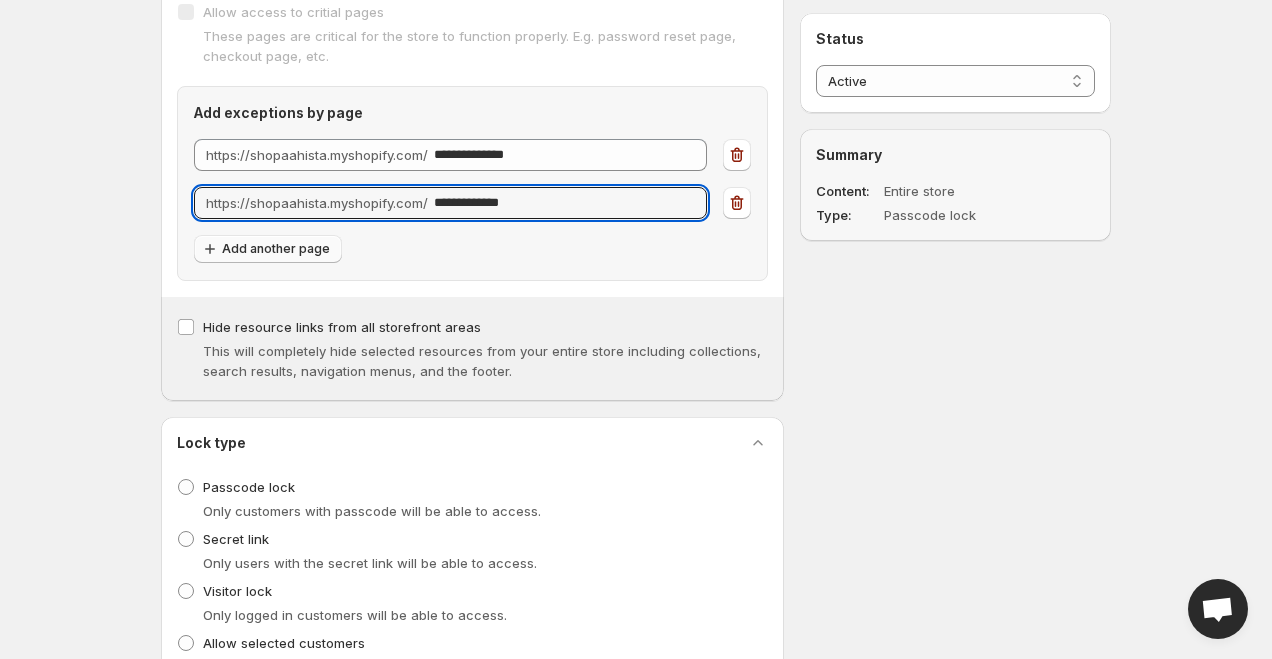 type on "**********" 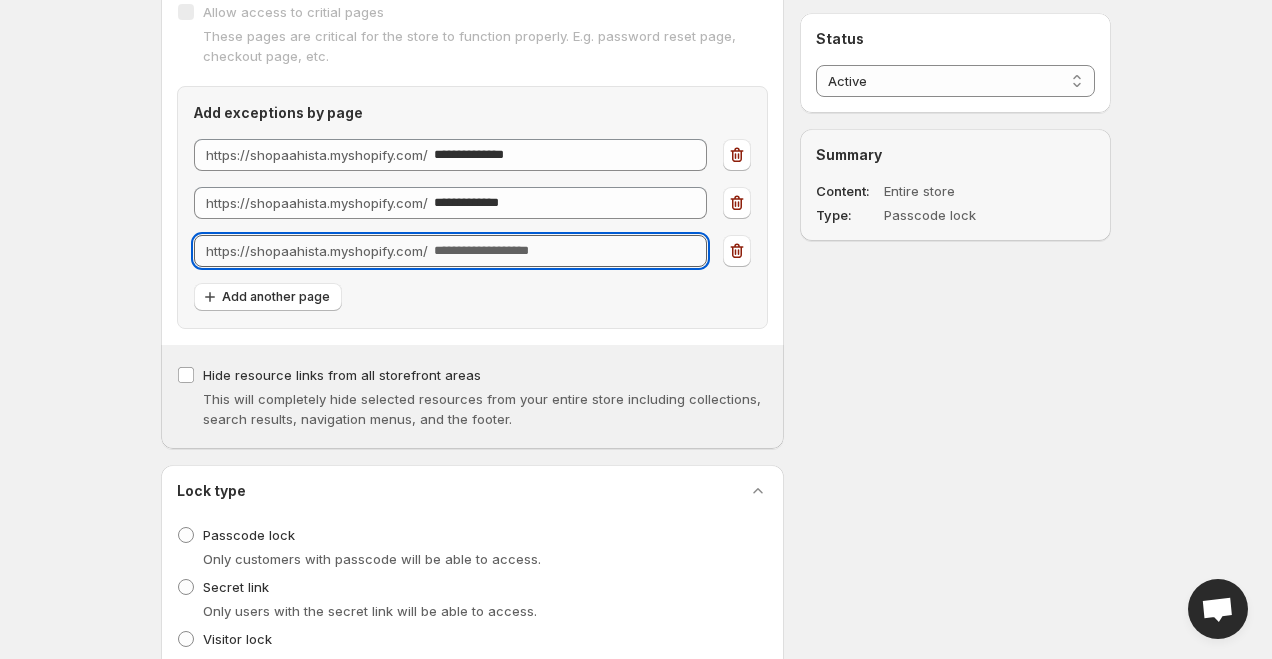 click on "URL" at bounding box center [570, 251] 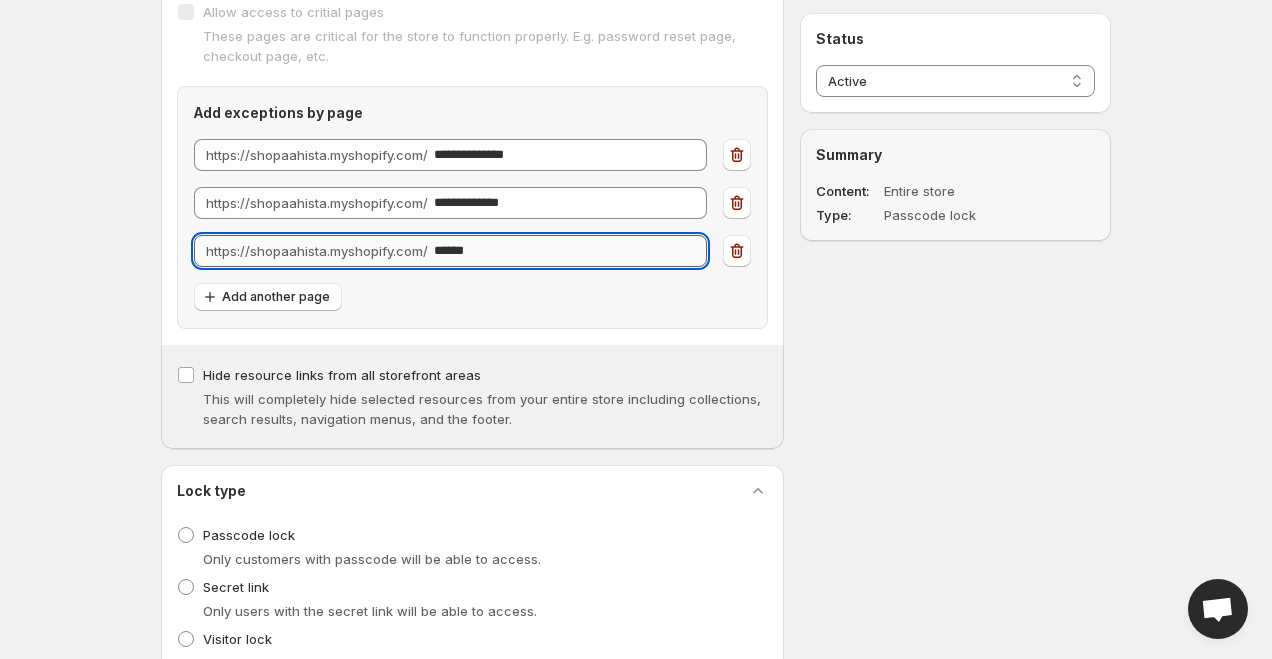 drag, startPoint x: 435, startPoint y: 256, endPoint x: 601, endPoint y: 255, distance: 166.003 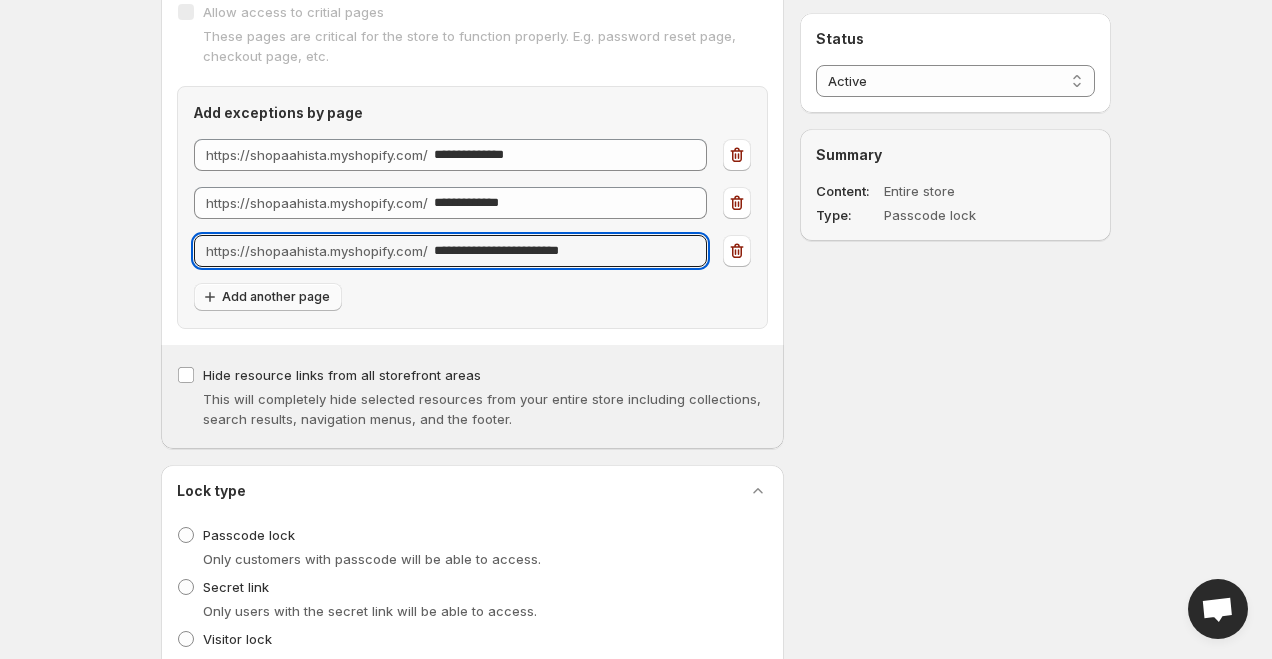 type on "**********" 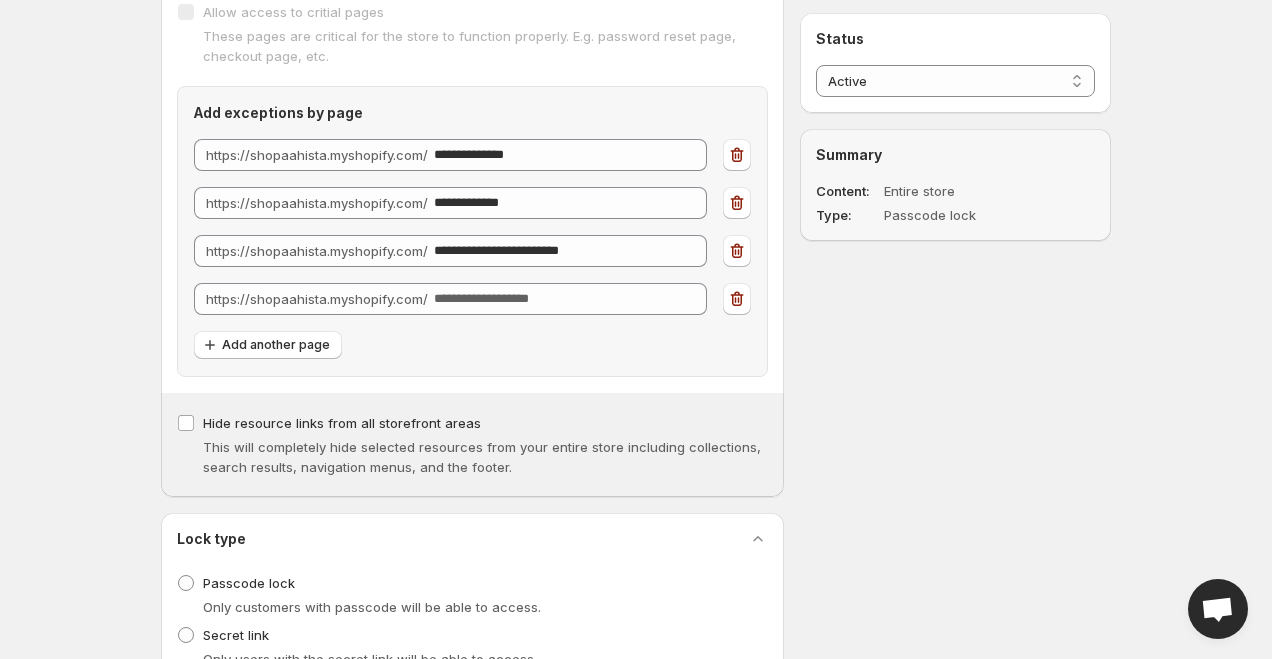 click on "https://shopaahista.myshopify.com/" at bounding box center (317, 299) 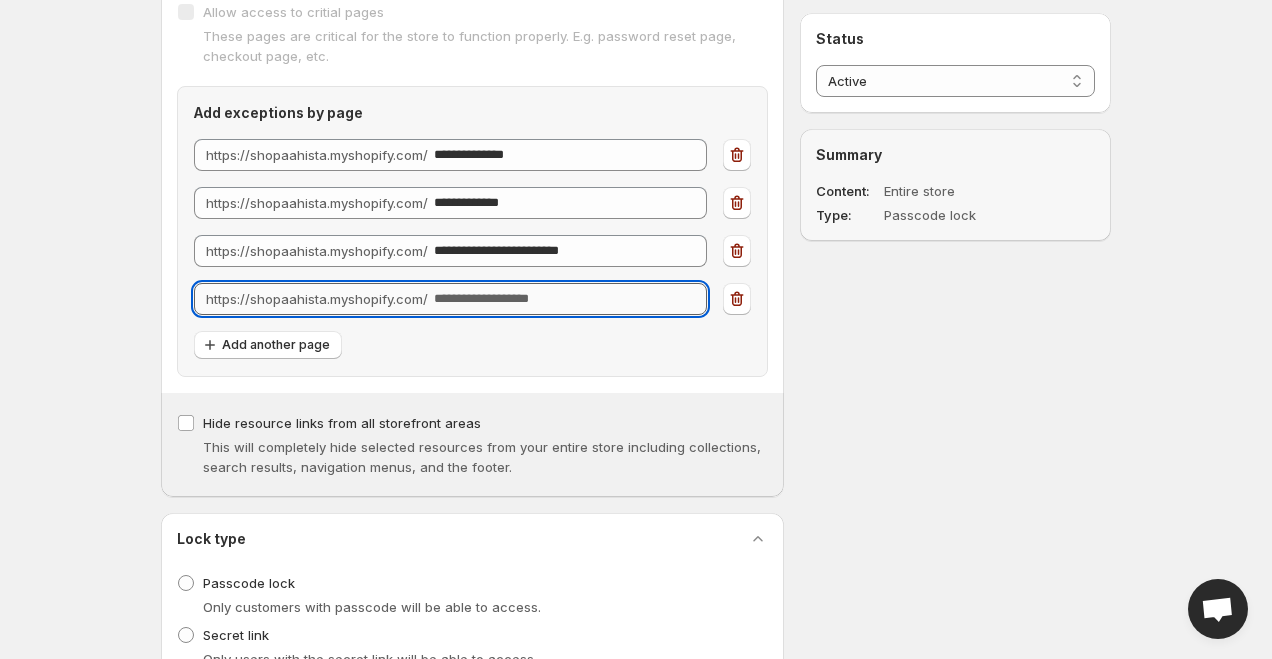 click on "URL" at bounding box center (570, 299) 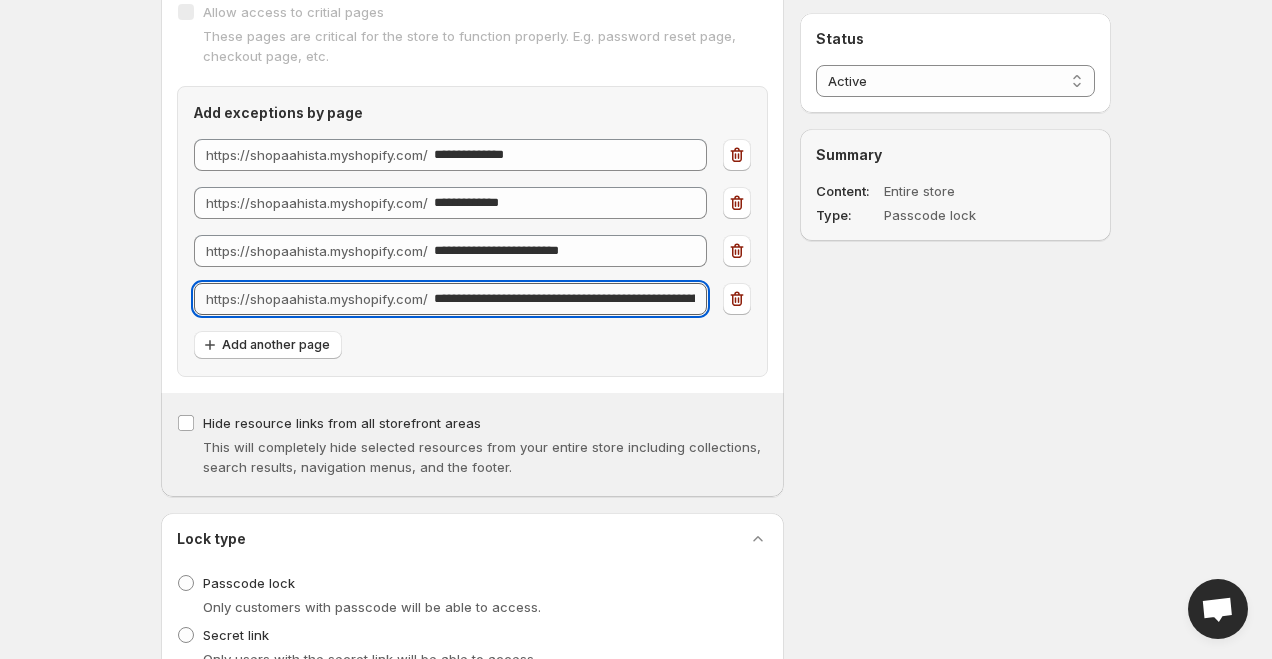 scroll, scrollTop: 0, scrollLeft: 97, axis: horizontal 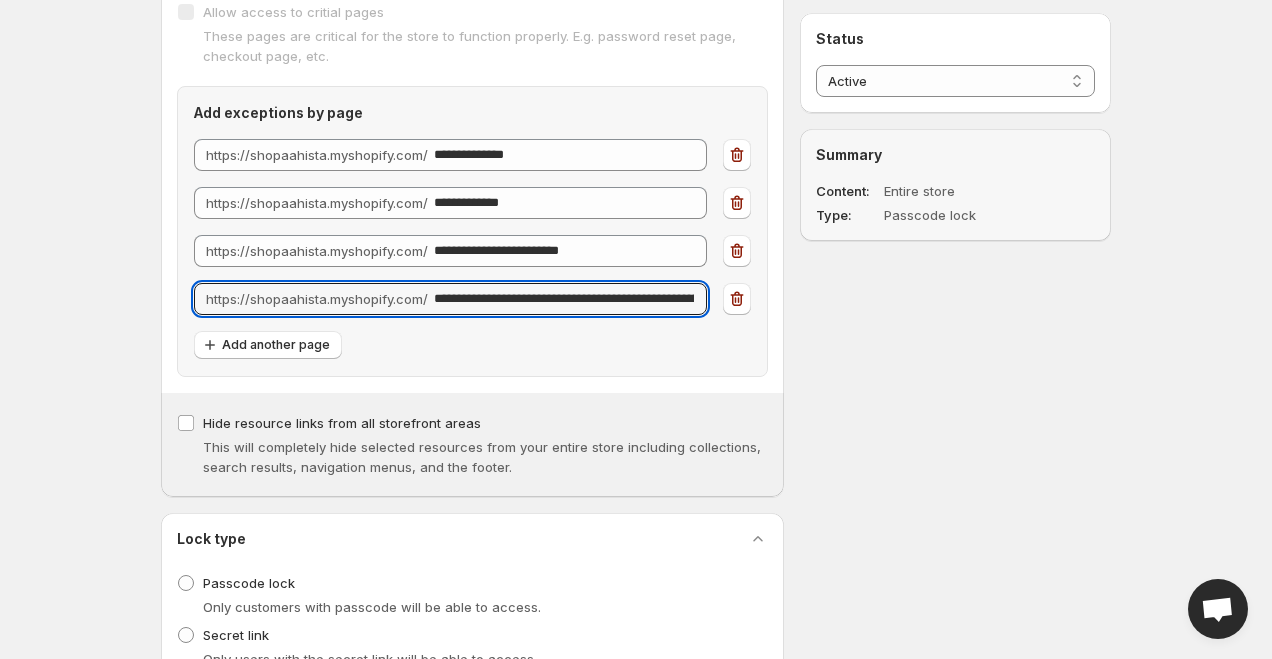drag, startPoint x: 560, startPoint y: 298, endPoint x: 398, endPoint y: 298, distance: 162 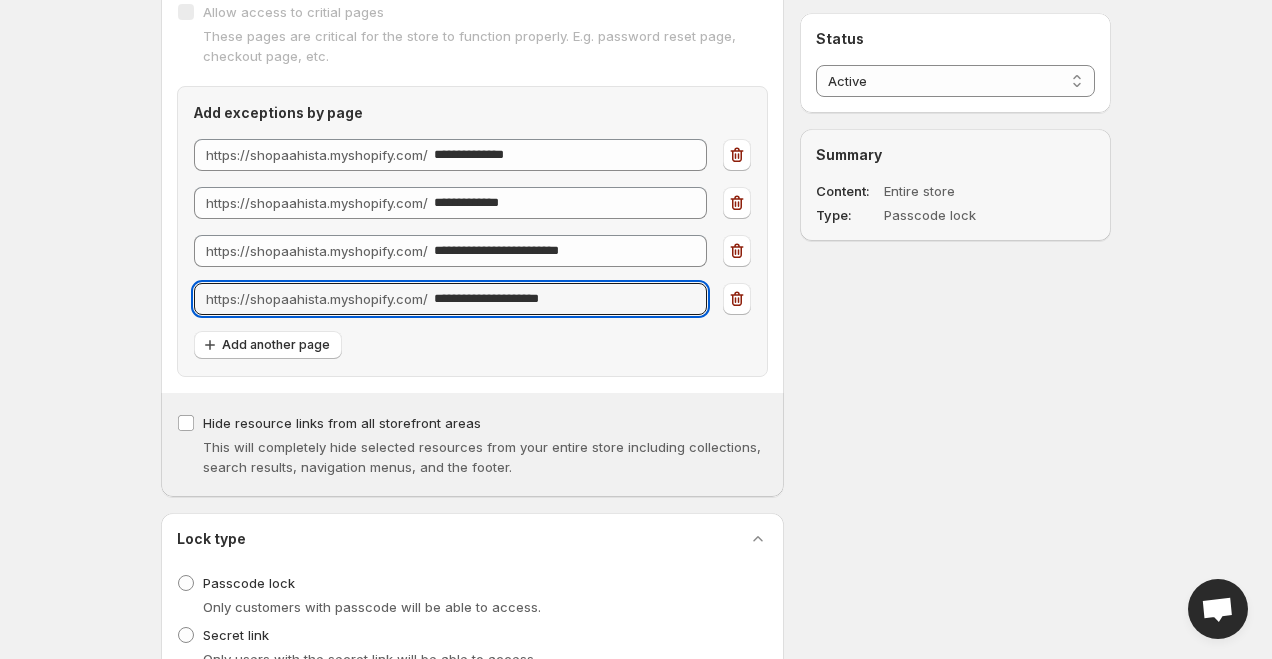 type on "**********" 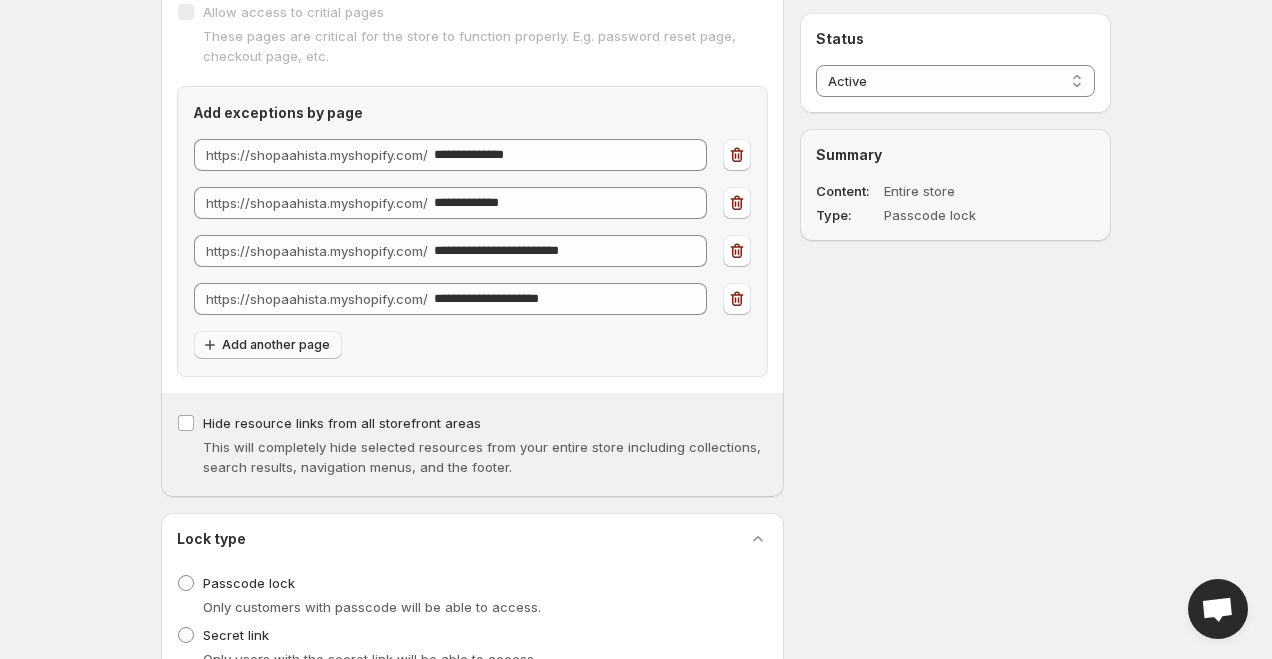 click on "Add another page" at bounding box center (276, 345) 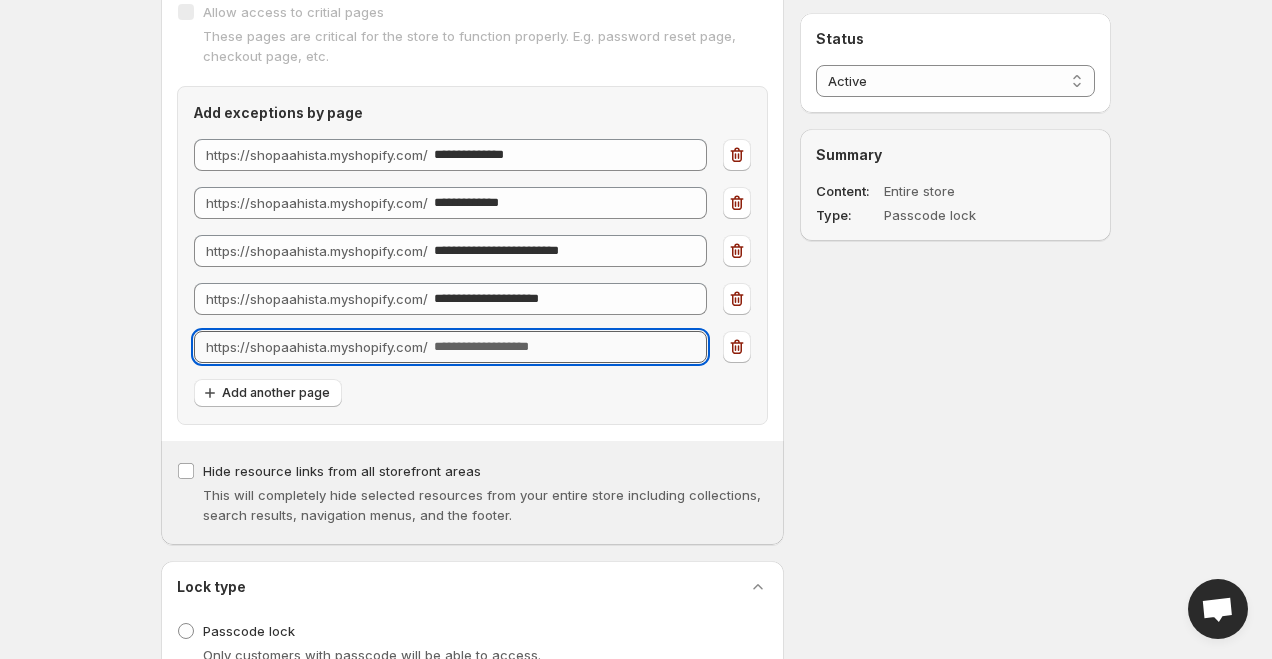 click on "URL" at bounding box center (570, 347) 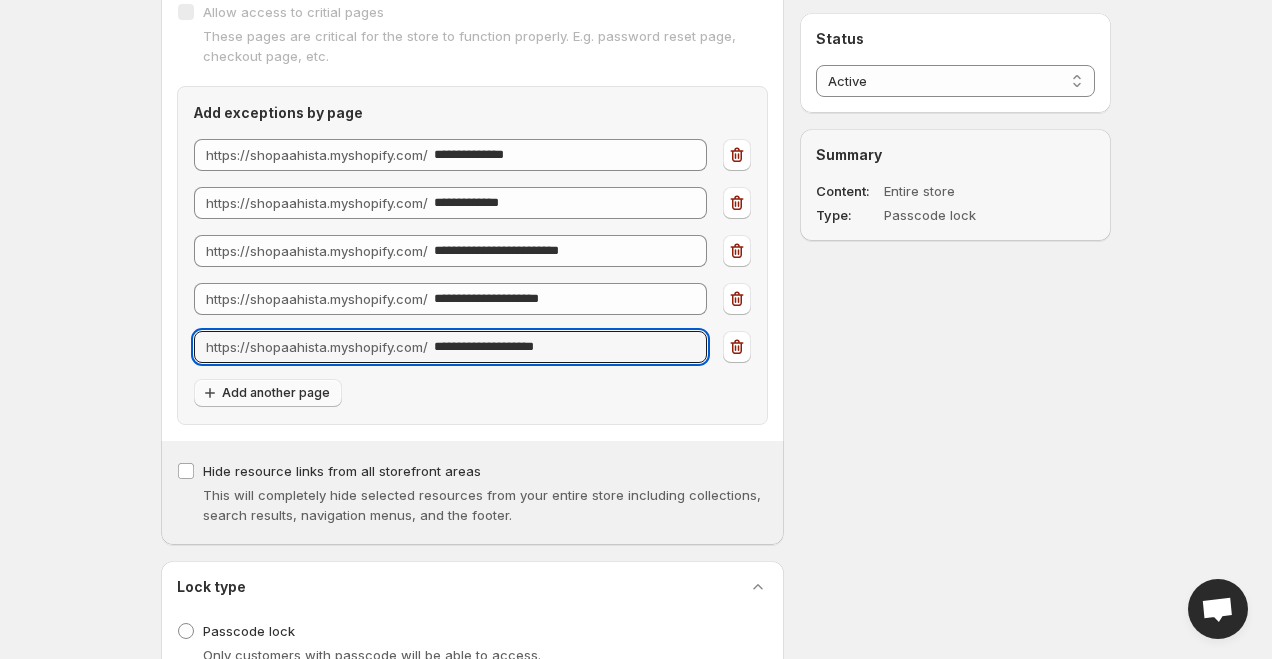 type on "**********" 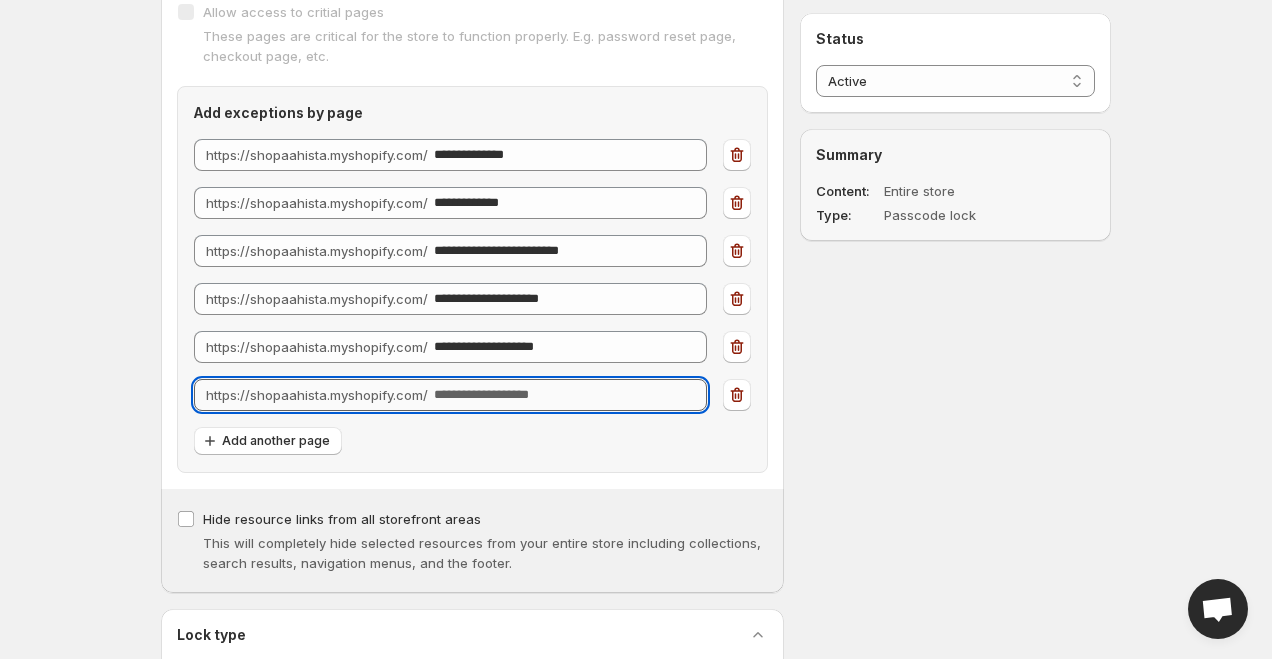 click on "URL" at bounding box center [570, 395] 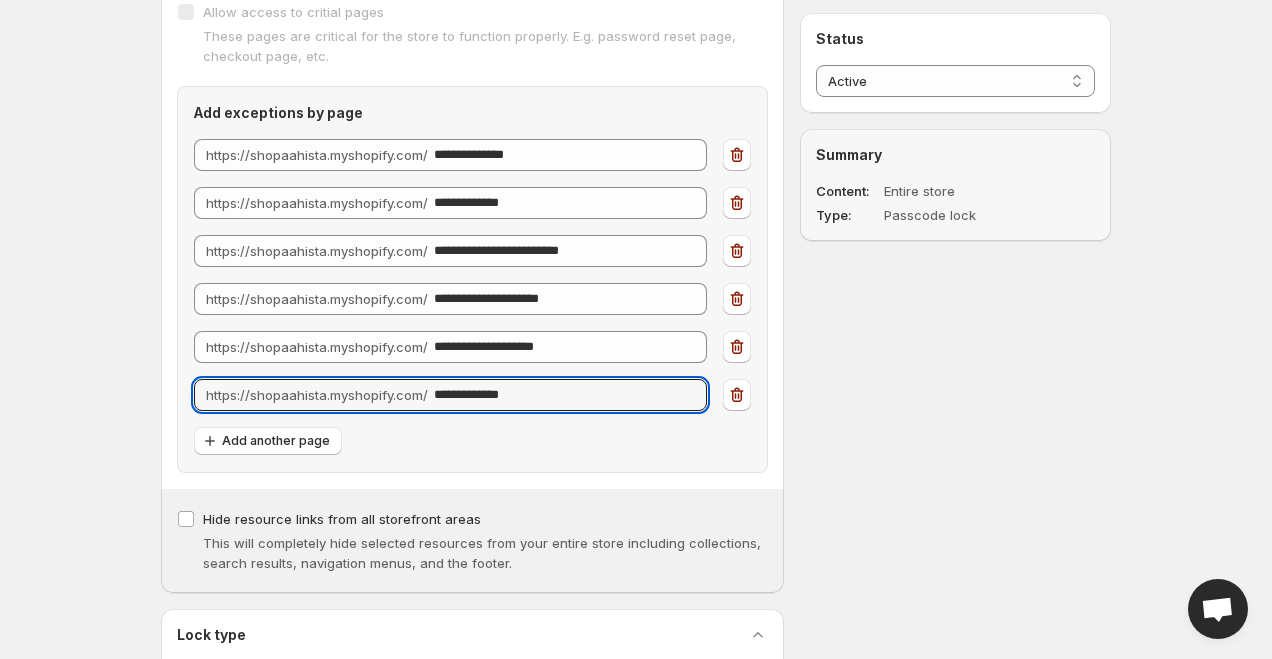 type on "**********" 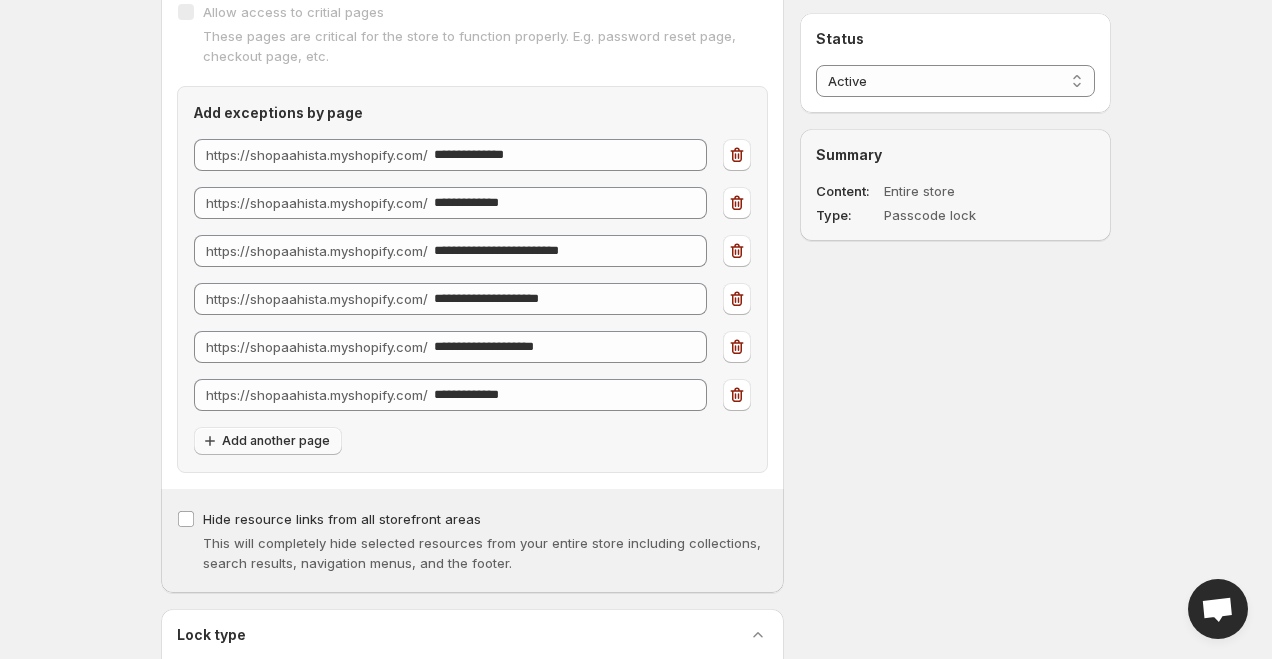 click on "Add another page" at bounding box center [268, 441] 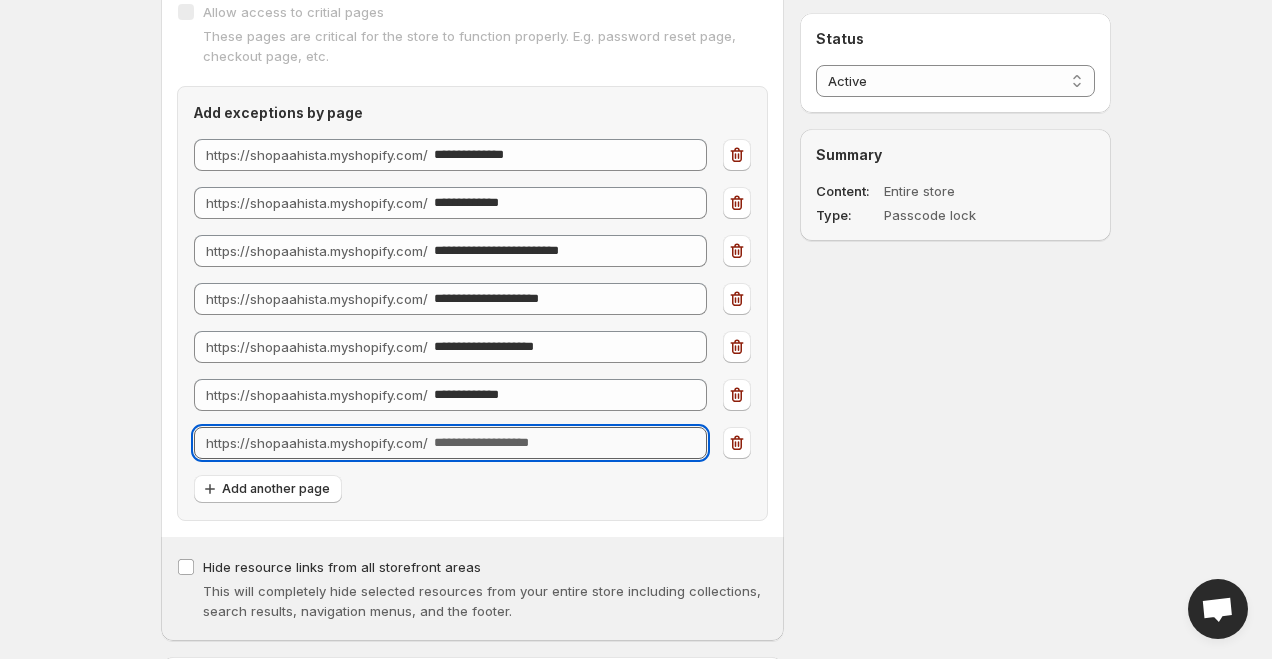 click on "URL" at bounding box center [570, 443] 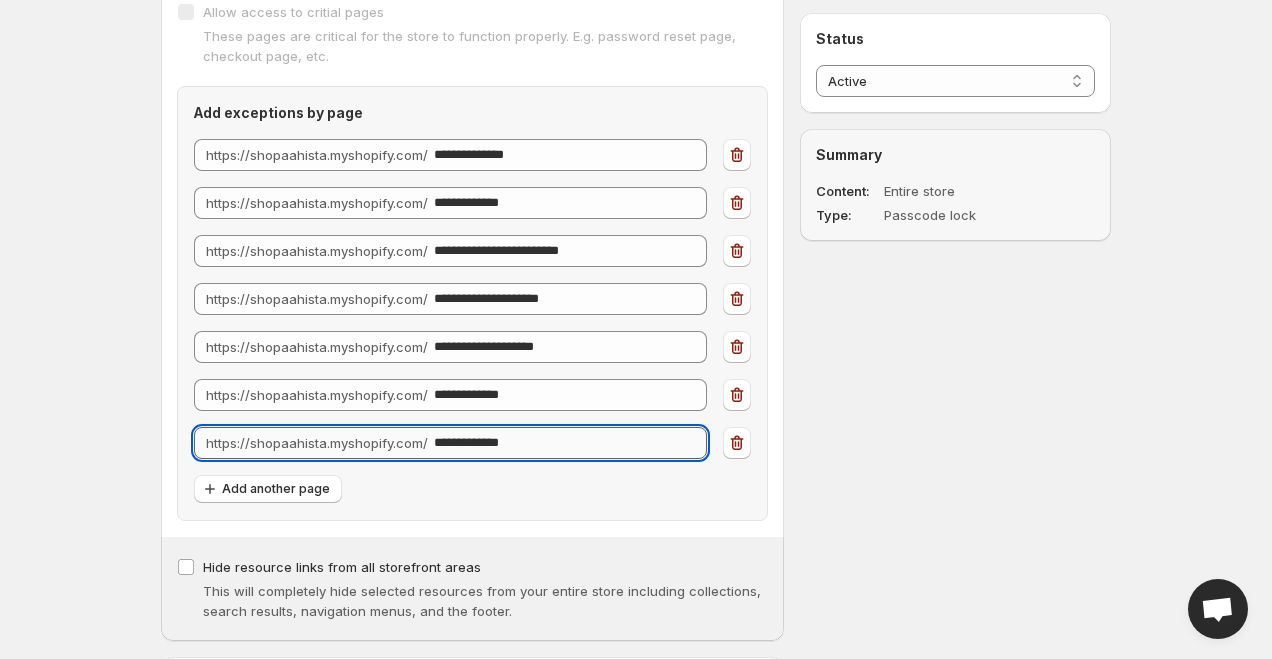 drag, startPoint x: 478, startPoint y: 450, endPoint x: 585, endPoint y: 450, distance: 107 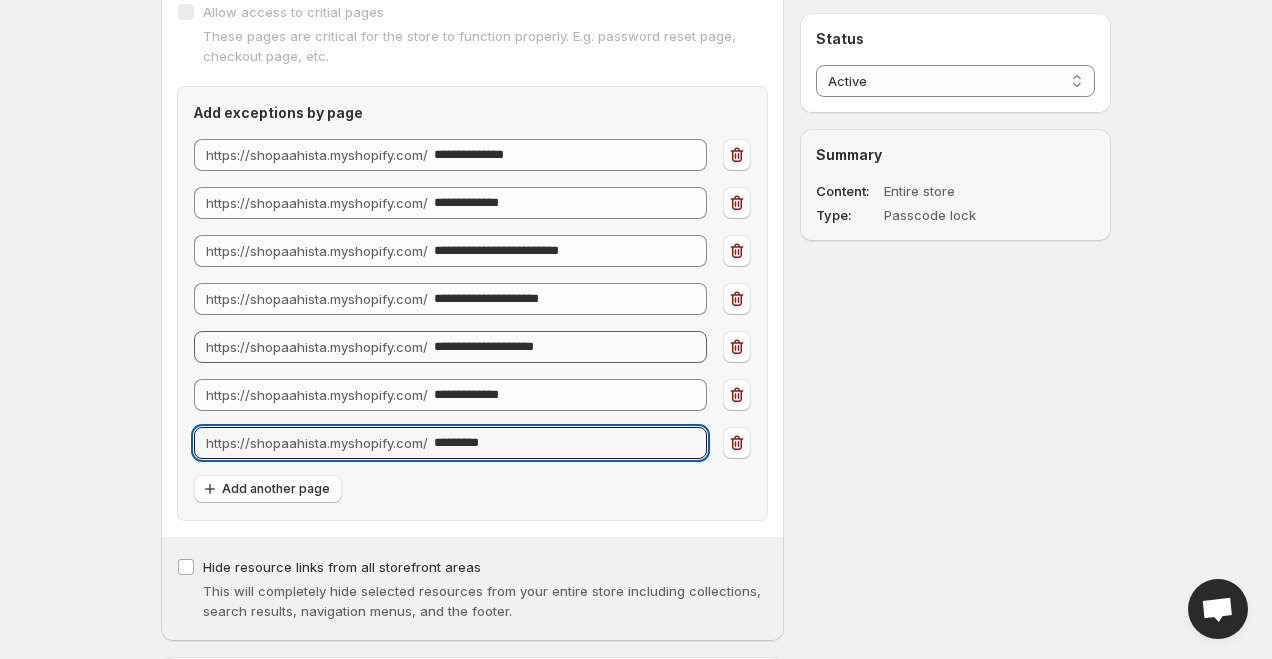 type on "*********" 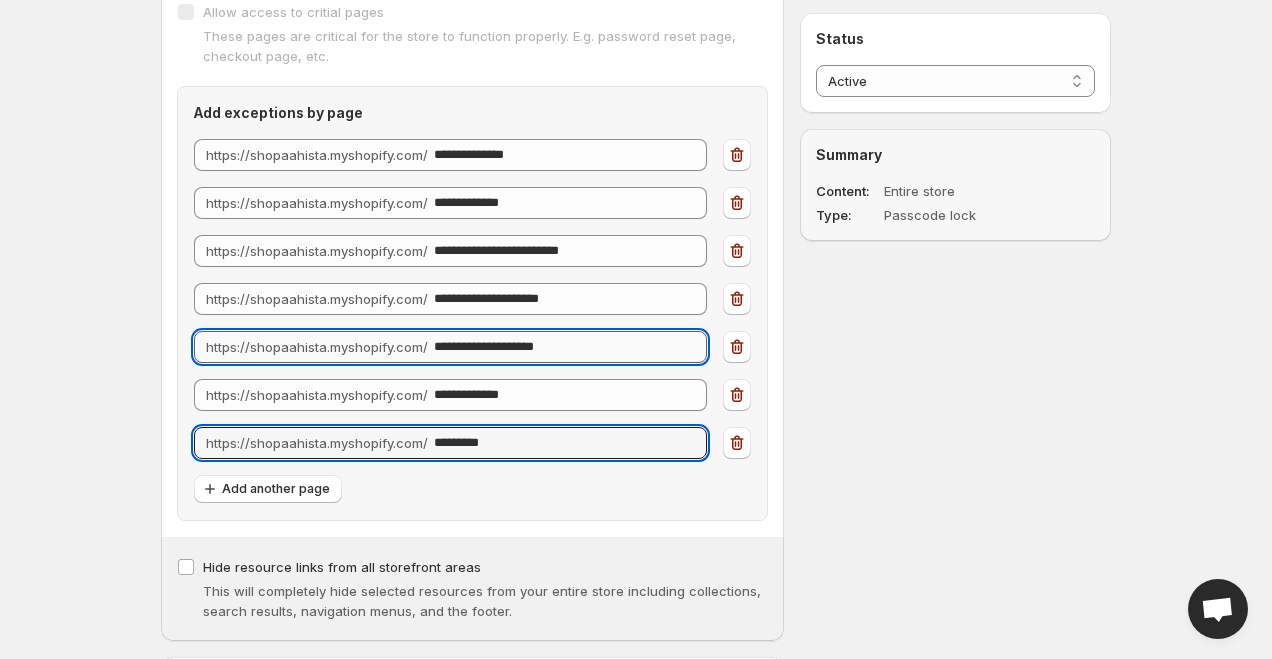 click on "**********" at bounding box center [570, 347] 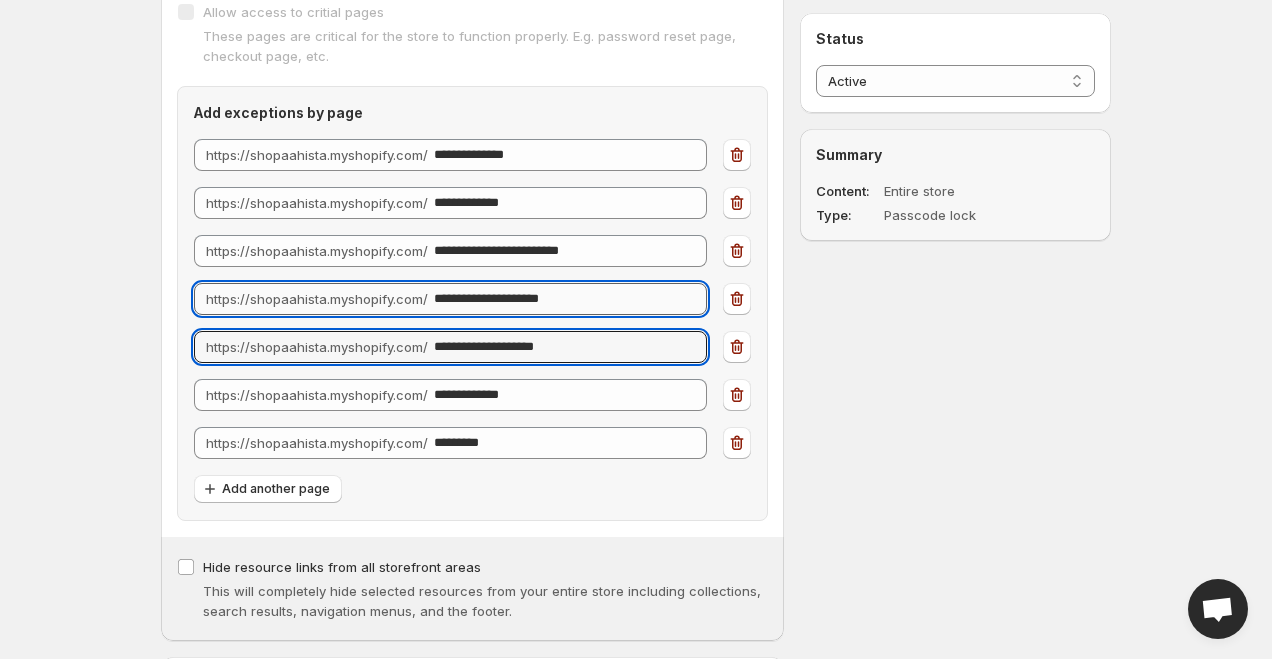click on "**********" at bounding box center [570, 299] 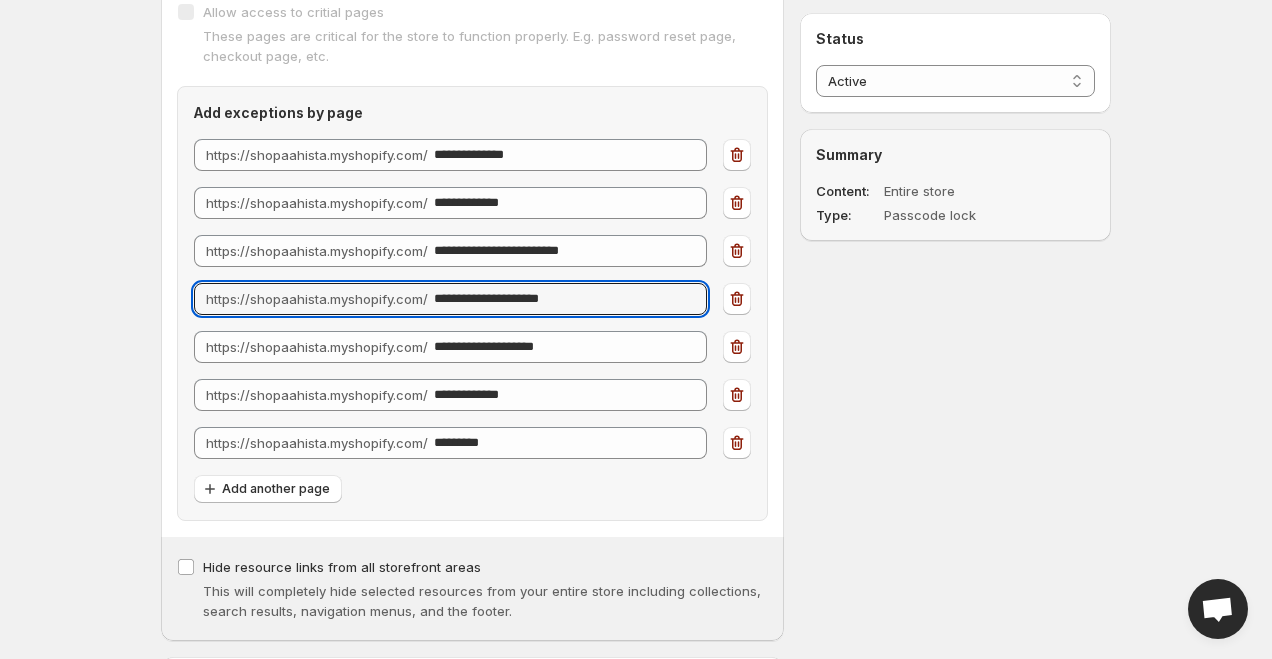 drag, startPoint x: 381, startPoint y: 302, endPoint x: 374, endPoint y: 275, distance: 27.89265 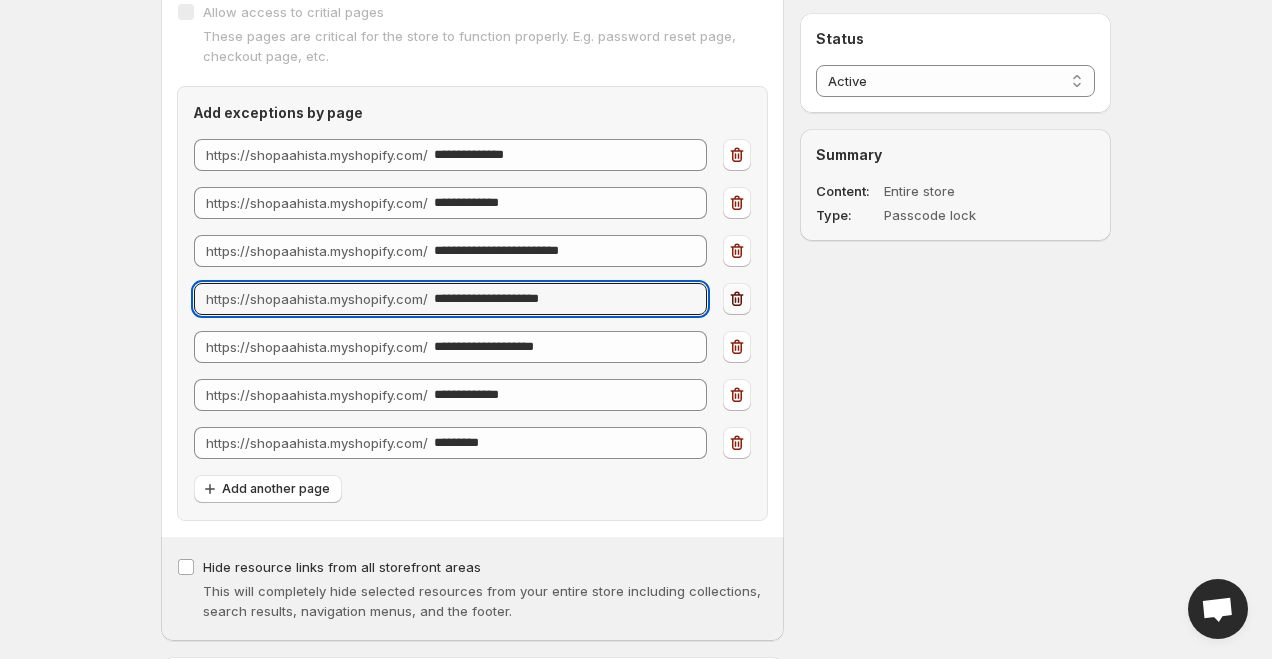 click 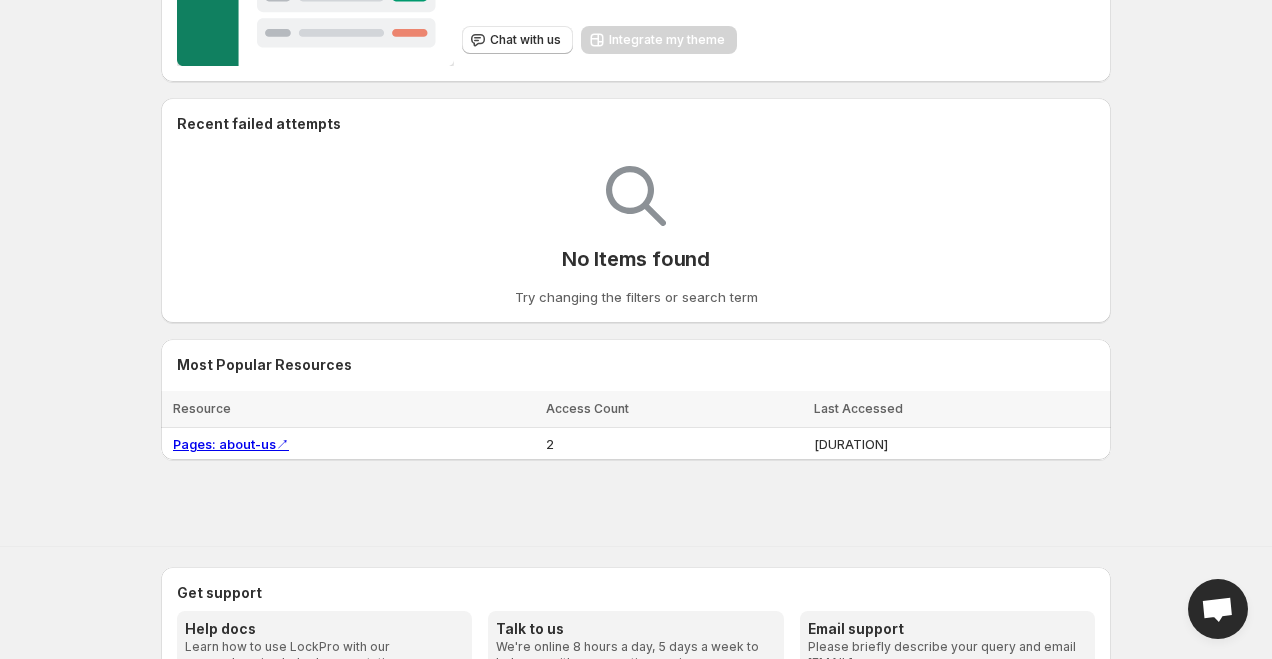 scroll, scrollTop: 339, scrollLeft: 0, axis: vertical 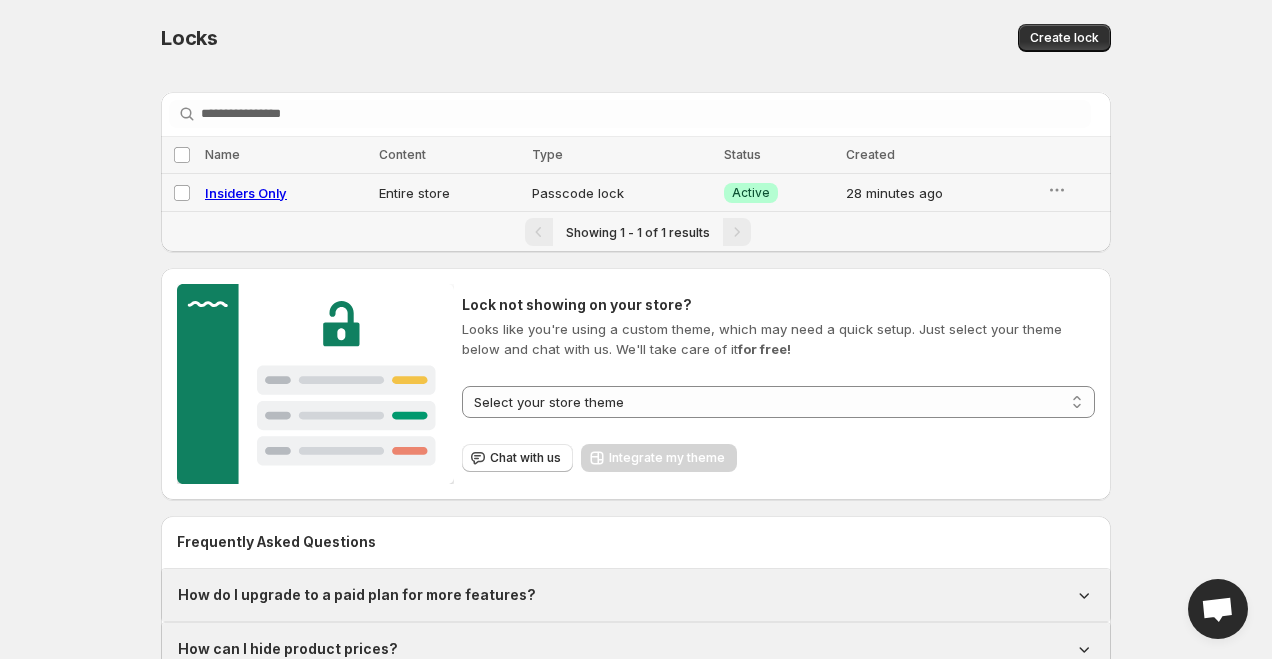 click on "Insiders Only" at bounding box center (246, 193) 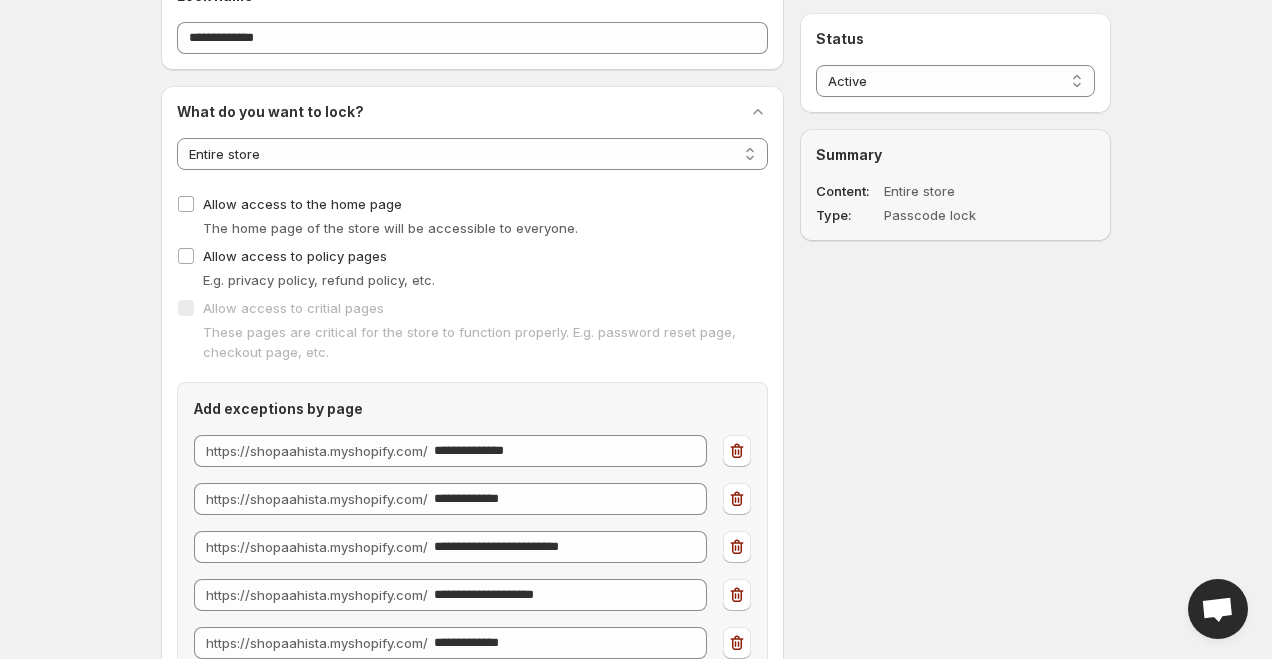 scroll, scrollTop: 111, scrollLeft: 0, axis: vertical 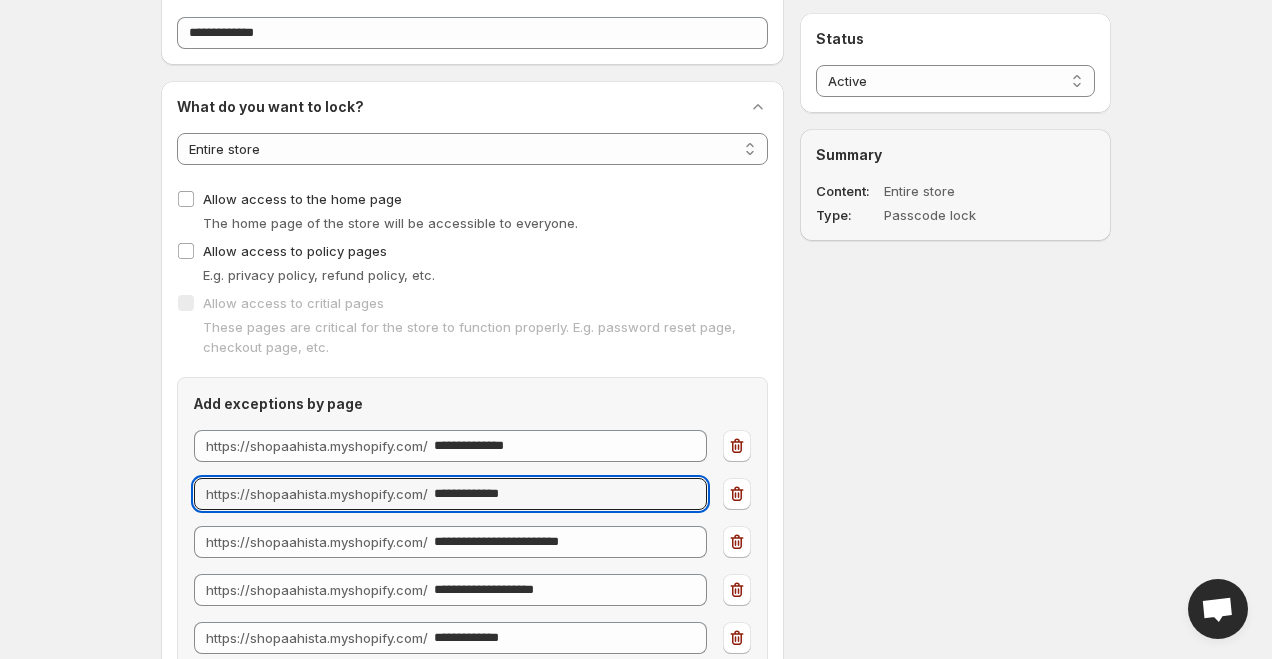 drag, startPoint x: 436, startPoint y: 492, endPoint x: 390, endPoint y: 489, distance: 46.09772 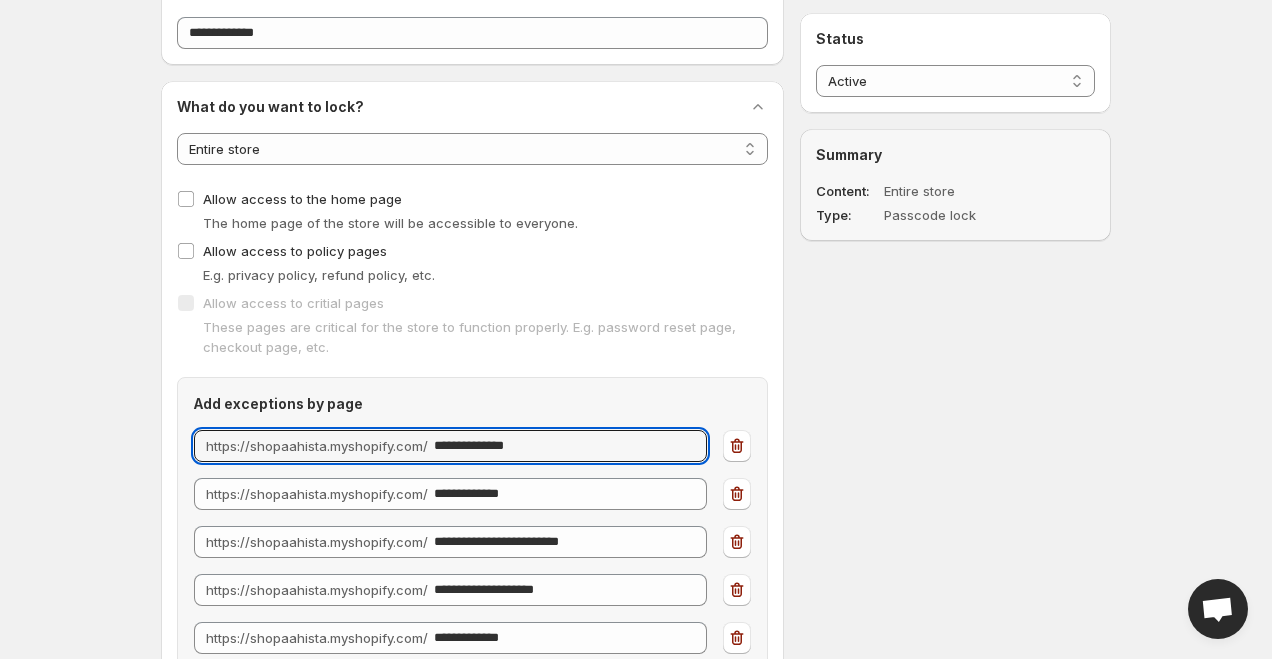 drag, startPoint x: 434, startPoint y: 446, endPoint x: 367, endPoint y: 446, distance: 67 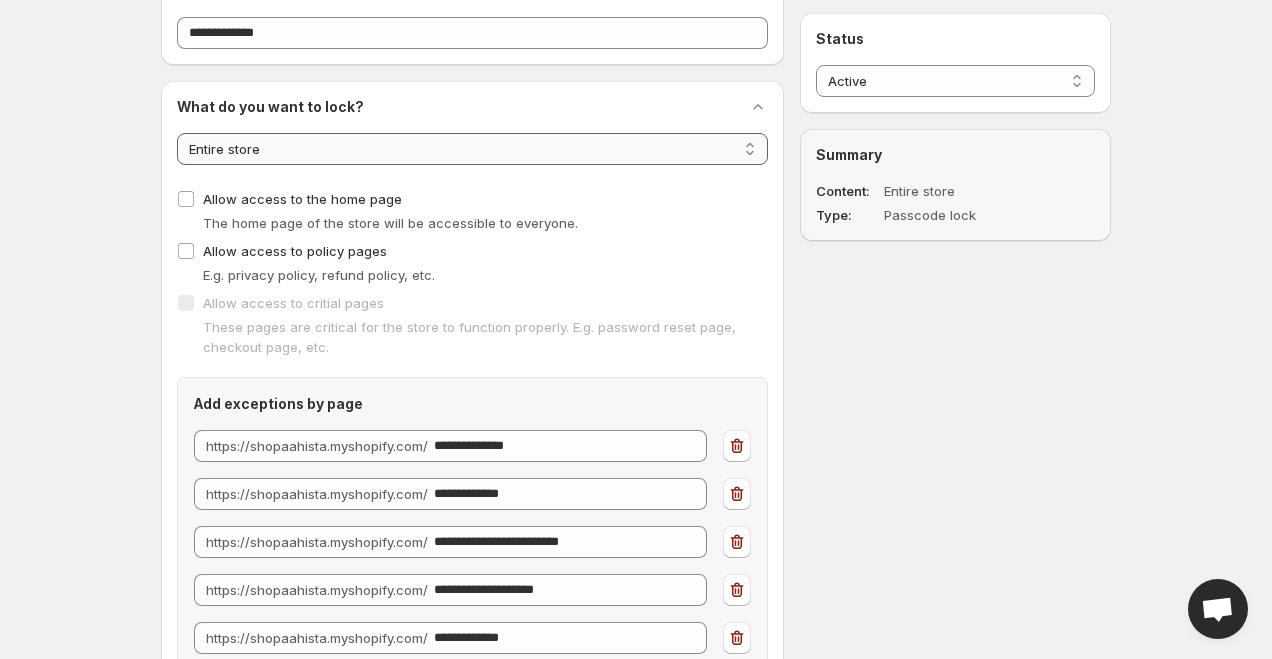 scroll, scrollTop: 0, scrollLeft: 0, axis: both 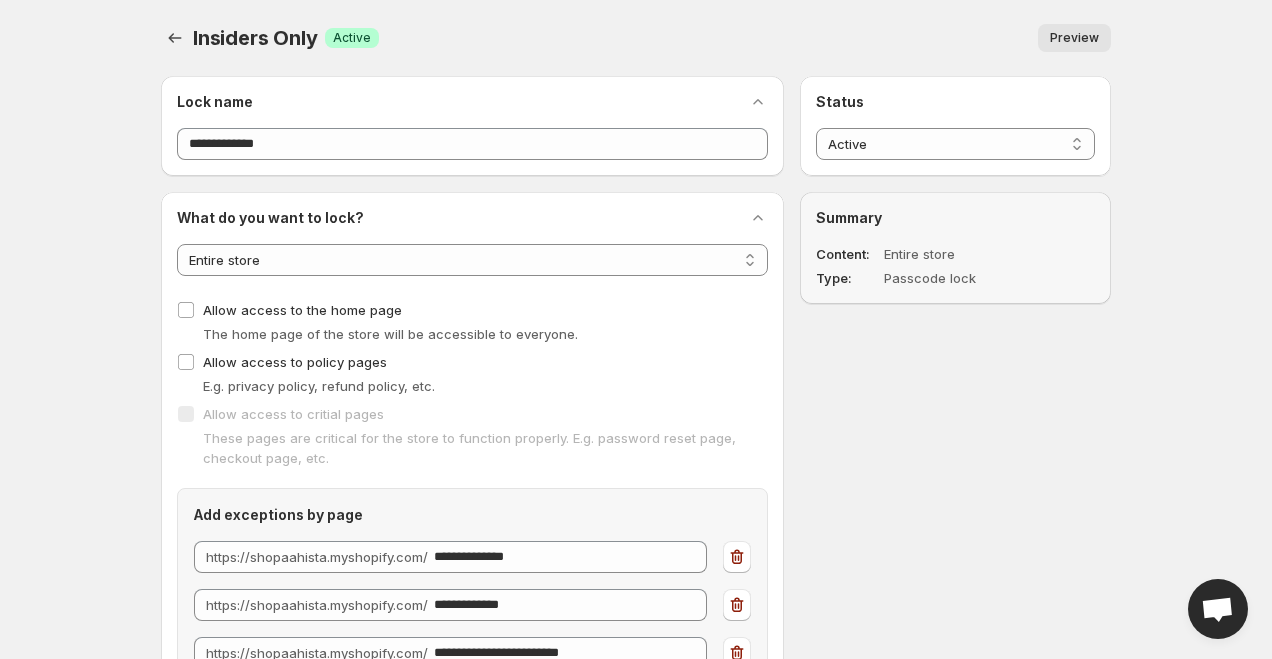 click on "Preview" at bounding box center (1074, 38) 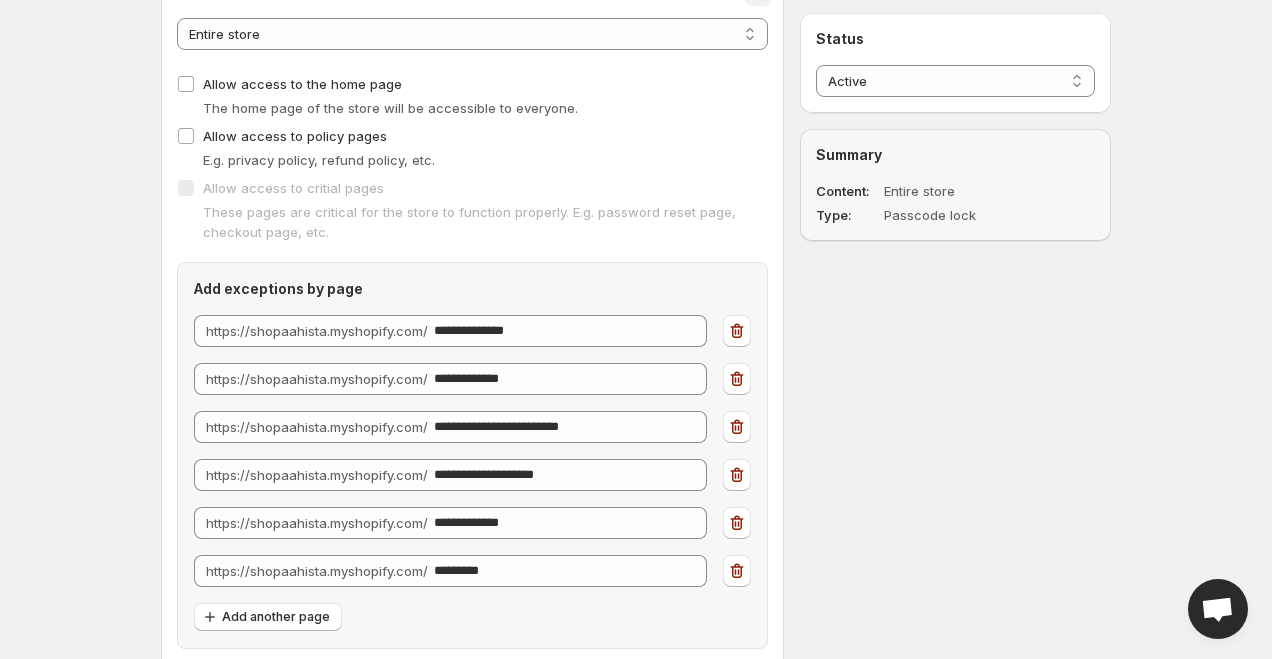 scroll, scrollTop: 234, scrollLeft: 0, axis: vertical 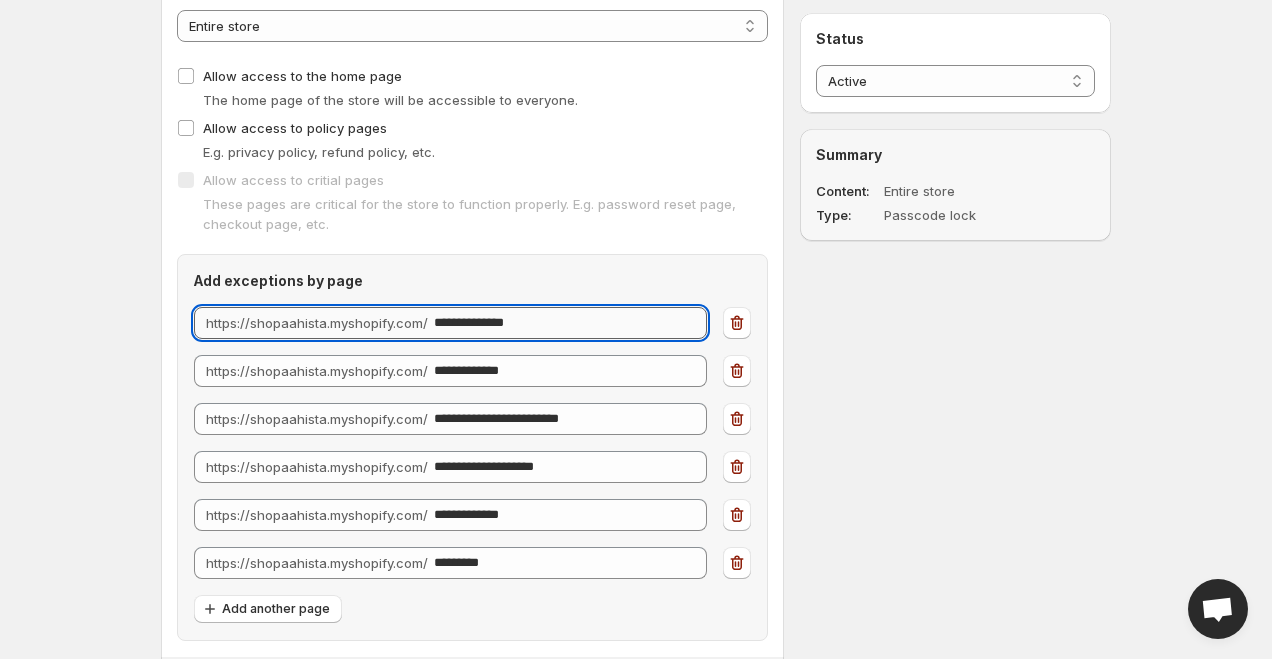 click on "**********" at bounding box center (570, 323) 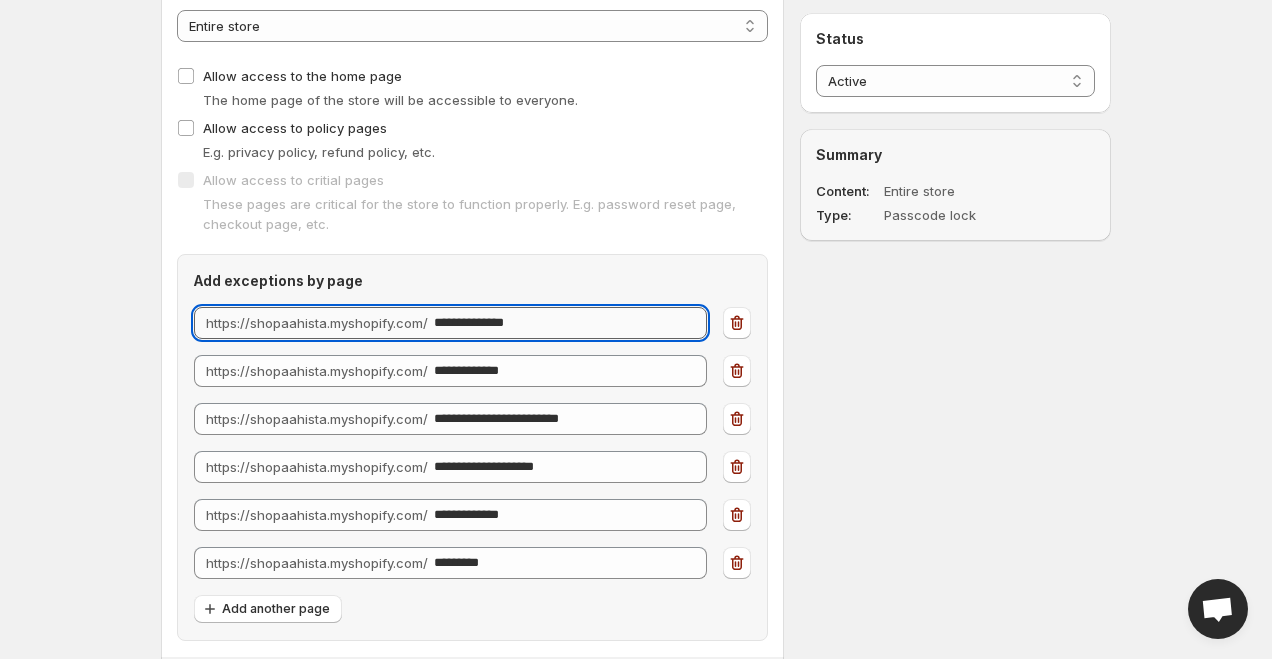 click on "**********" at bounding box center (570, 323) 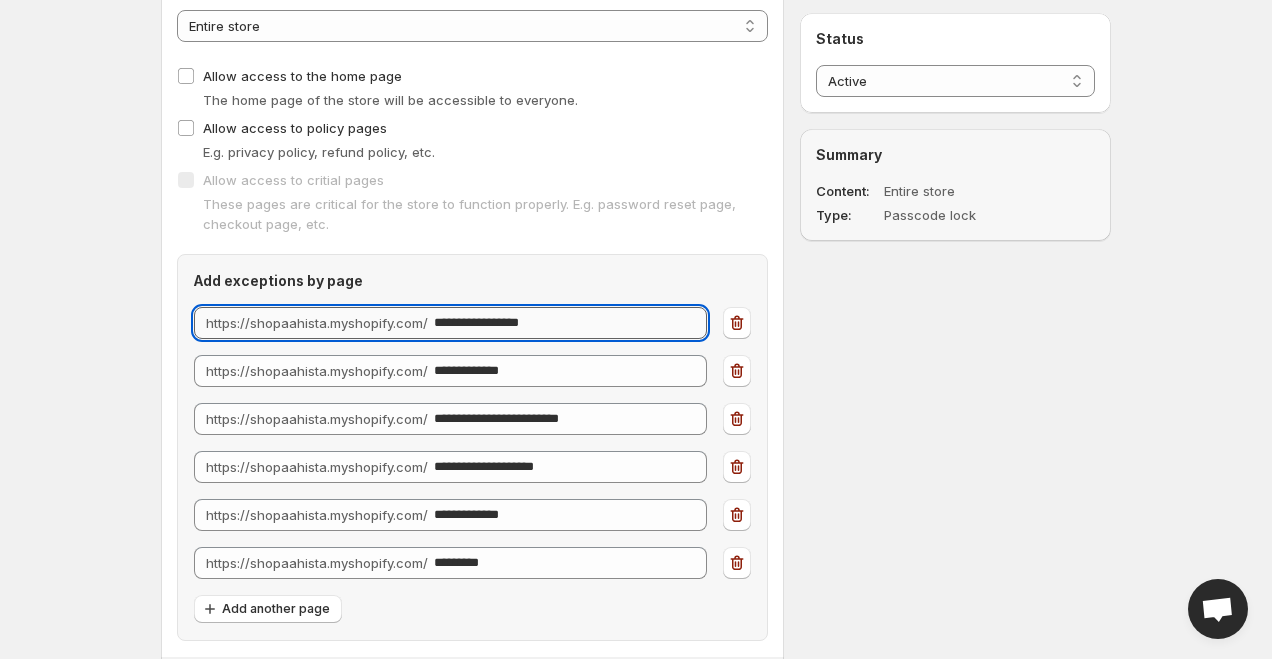 click on "**********" at bounding box center (570, 323) 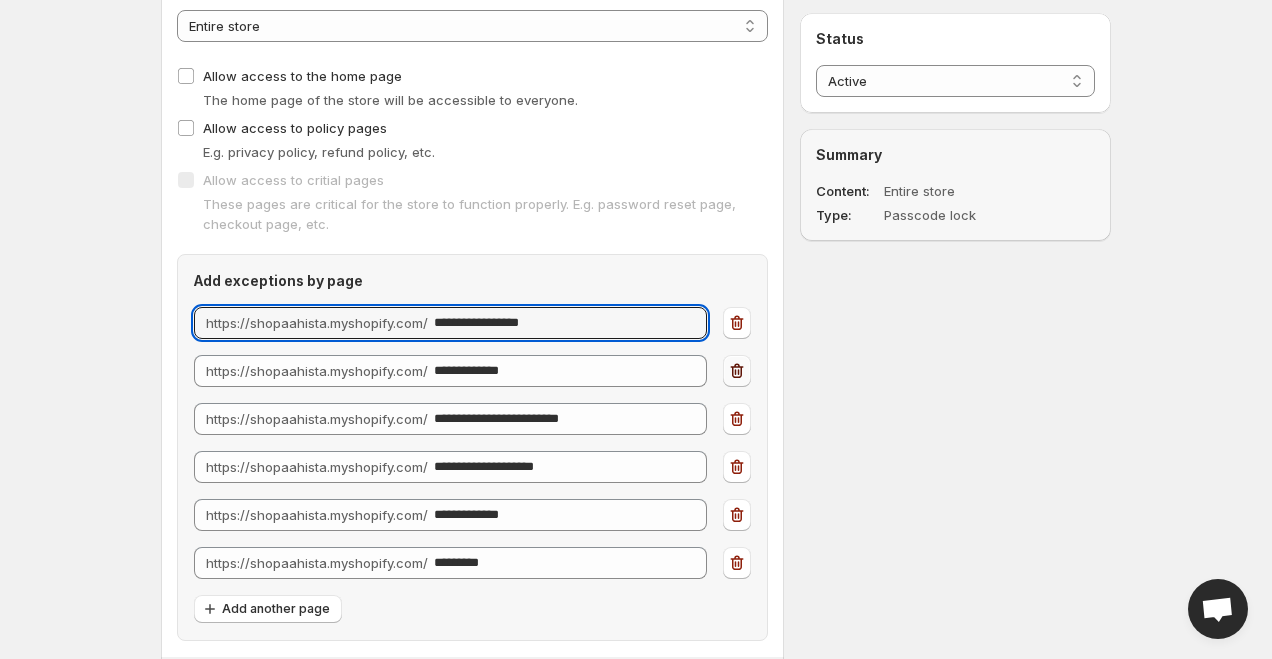 type on "**********" 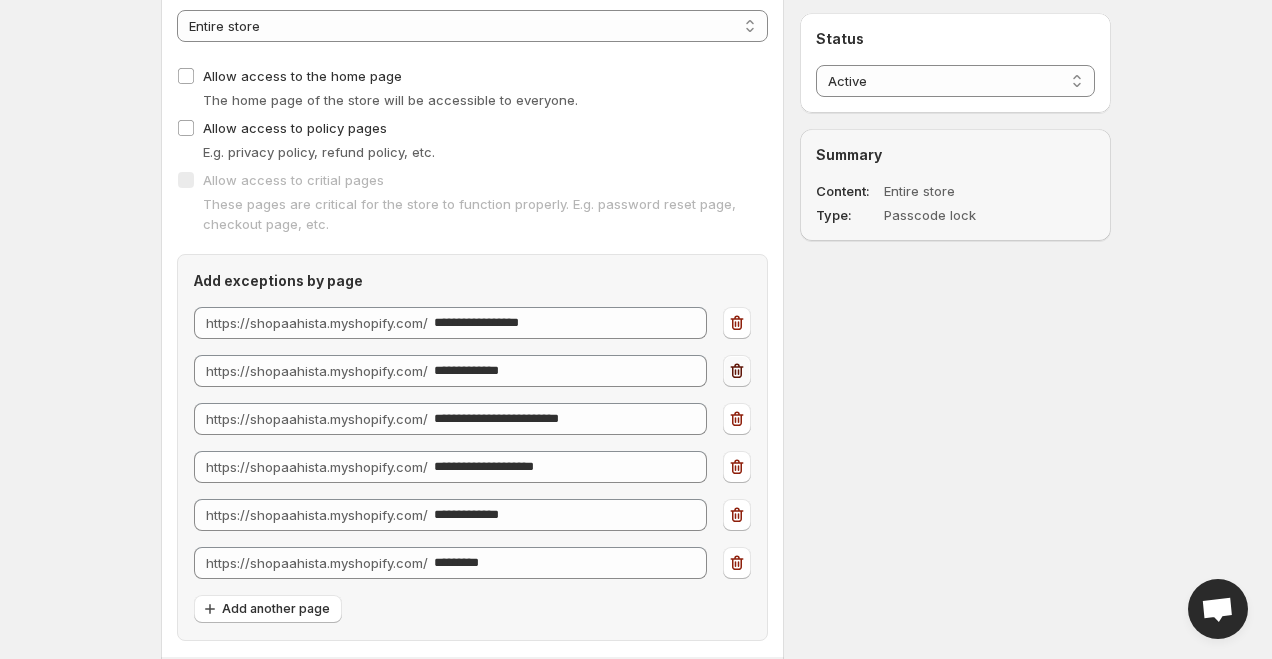 click 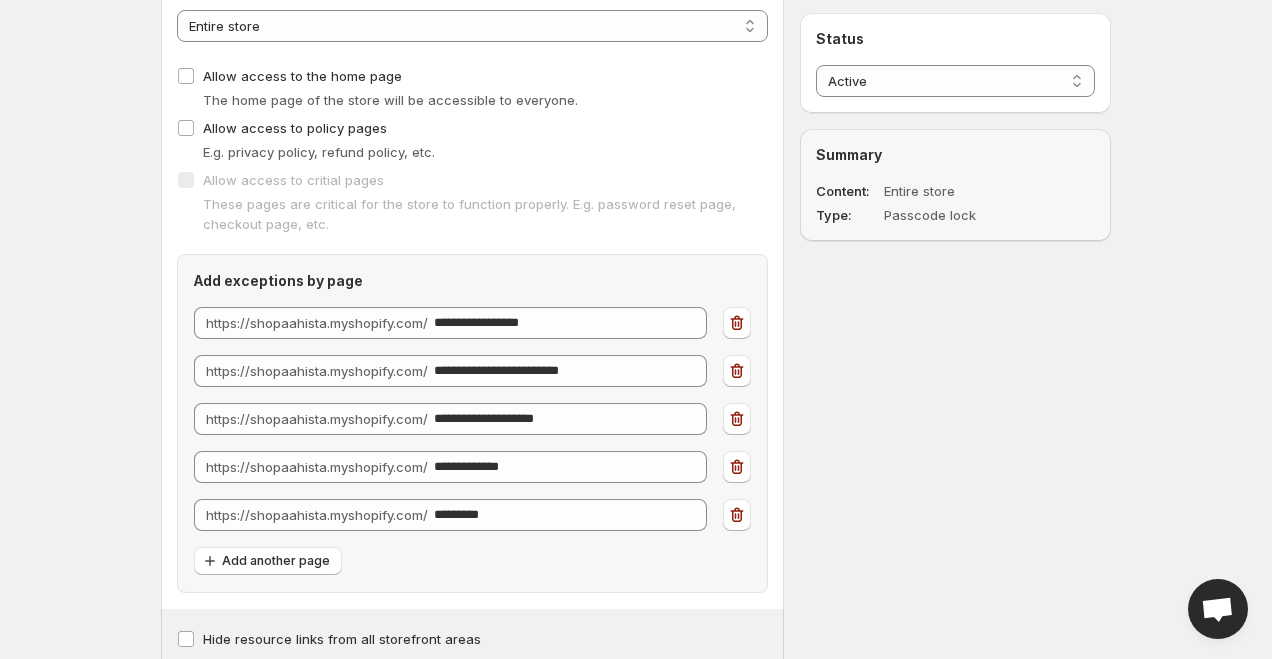 click 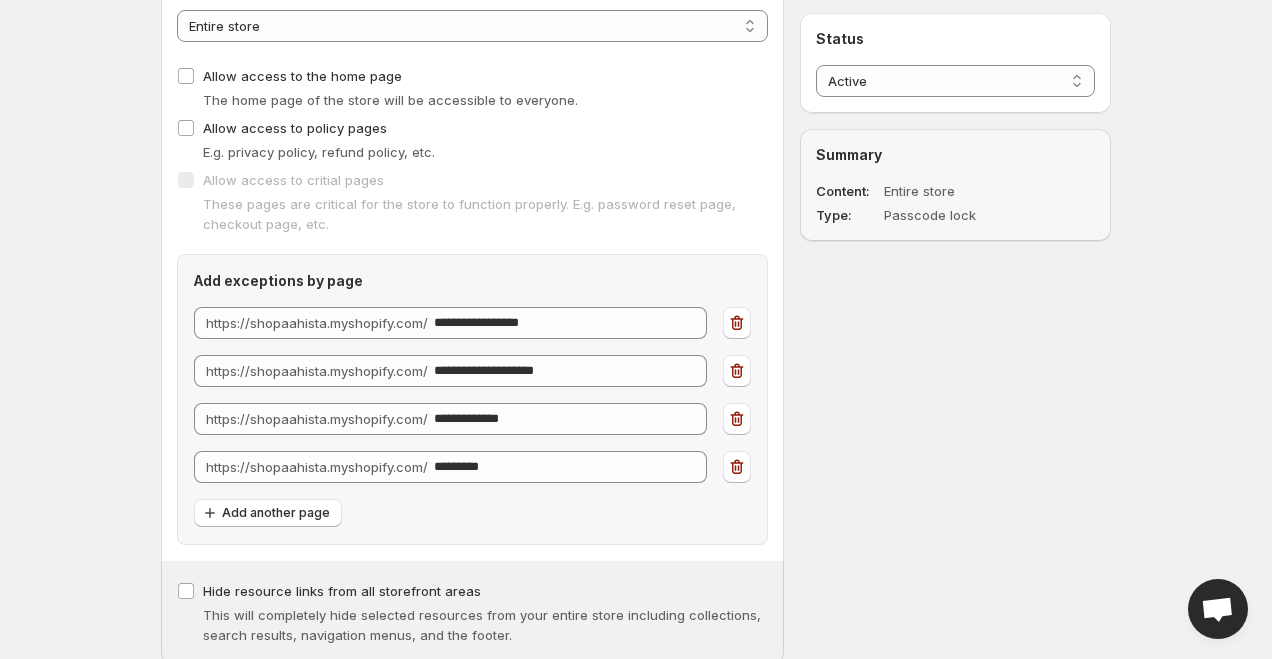 click 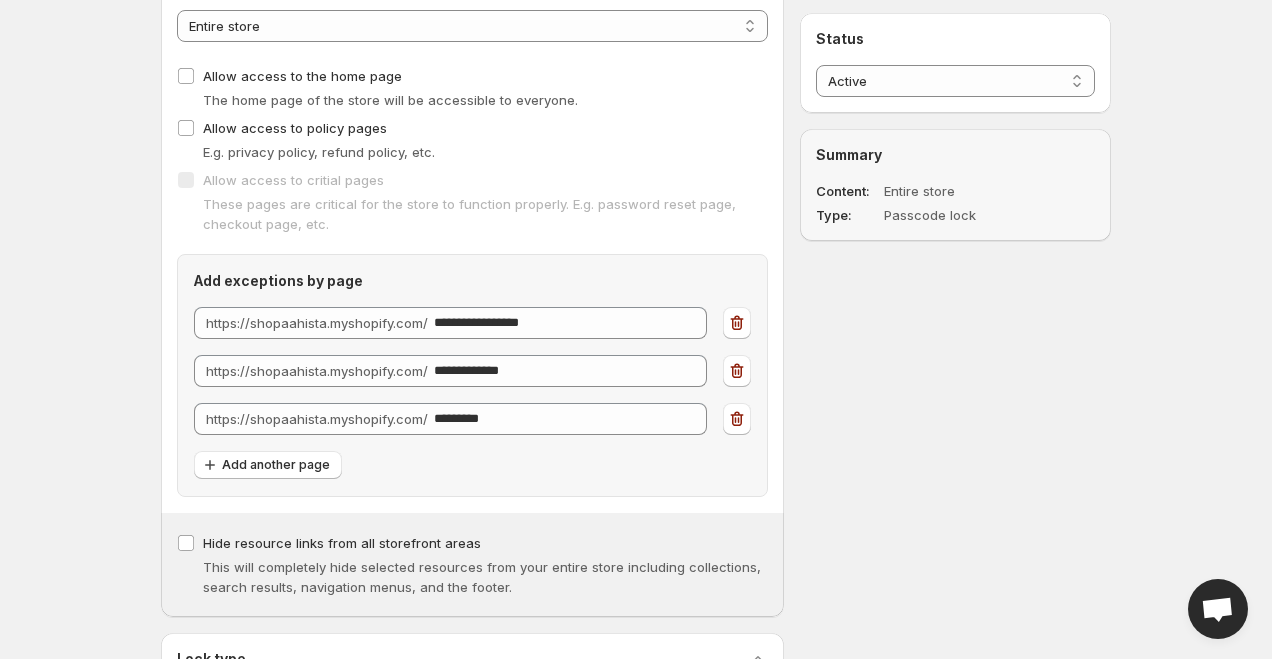 click 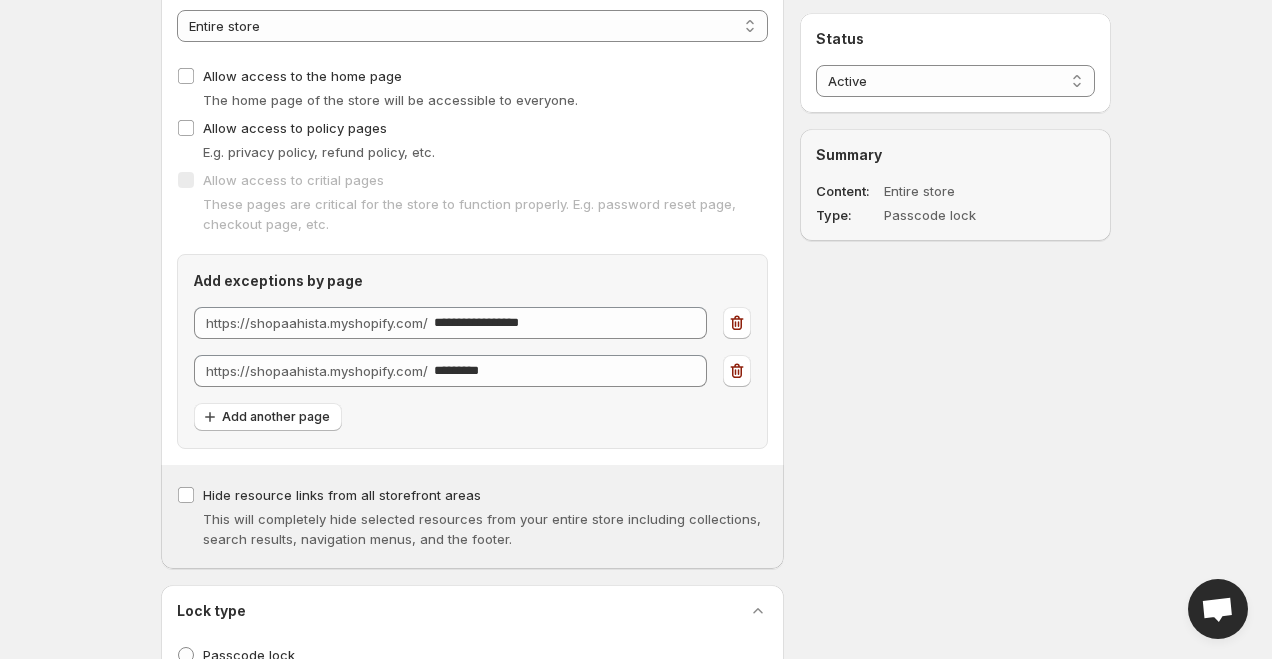 click 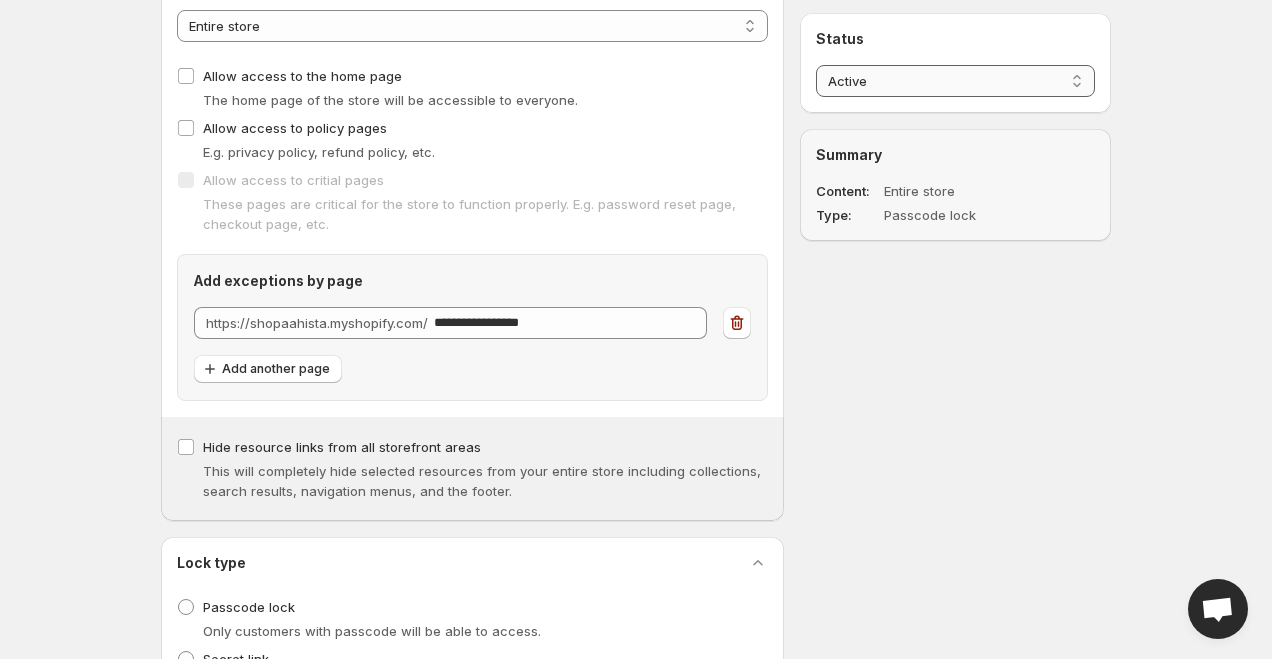 scroll, scrollTop: 0, scrollLeft: 0, axis: both 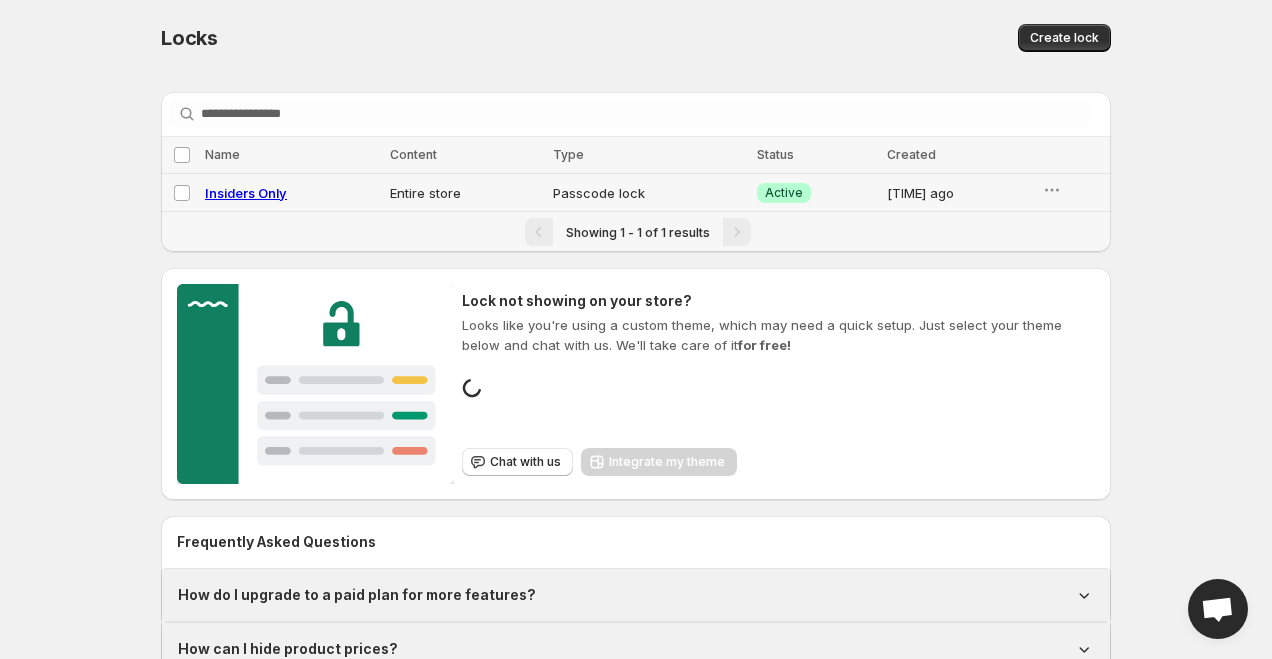 click on "Insiders Only" at bounding box center (246, 193) 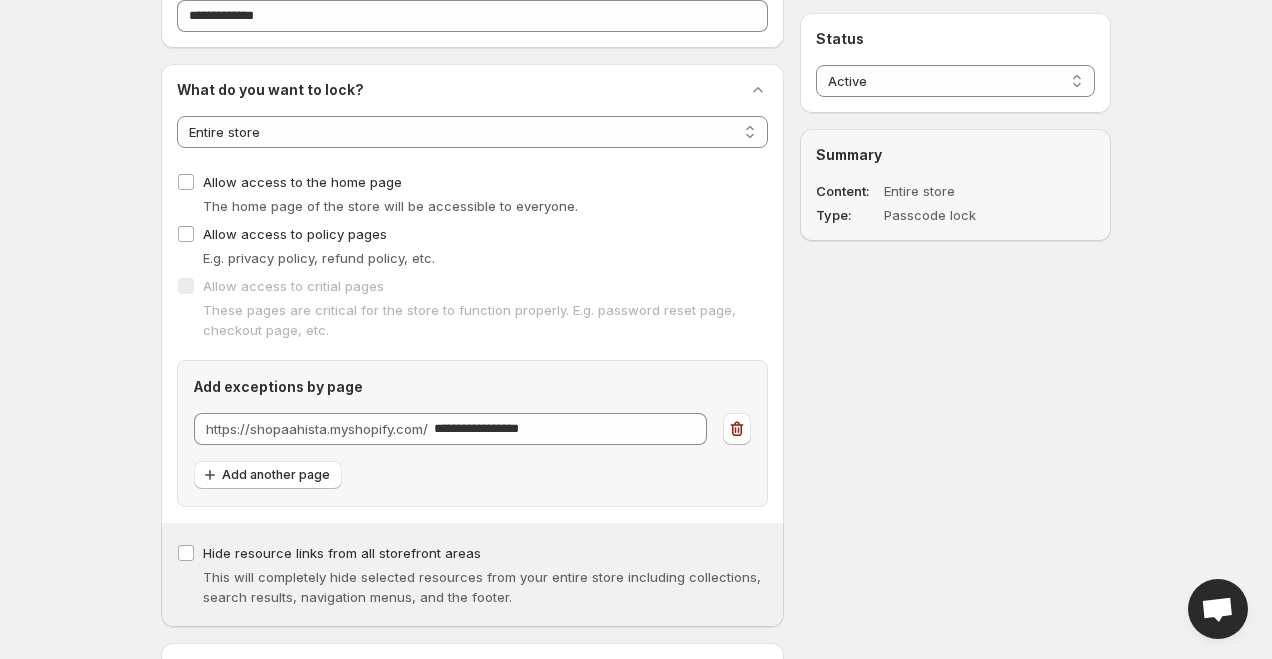 scroll, scrollTop: 129, scrollLeft: 0, axis: vertical 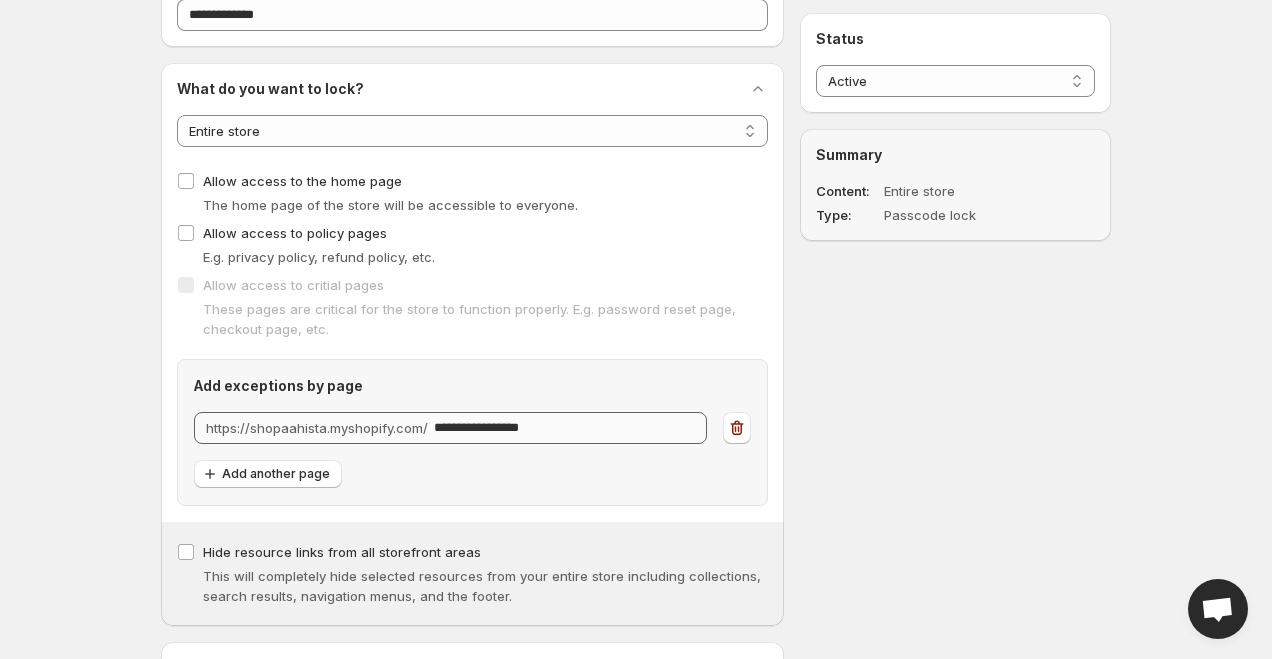drag, startPoint x: 432, startPoint y: 435, endPoint x: 627, endPoint y: 435, distance: 195 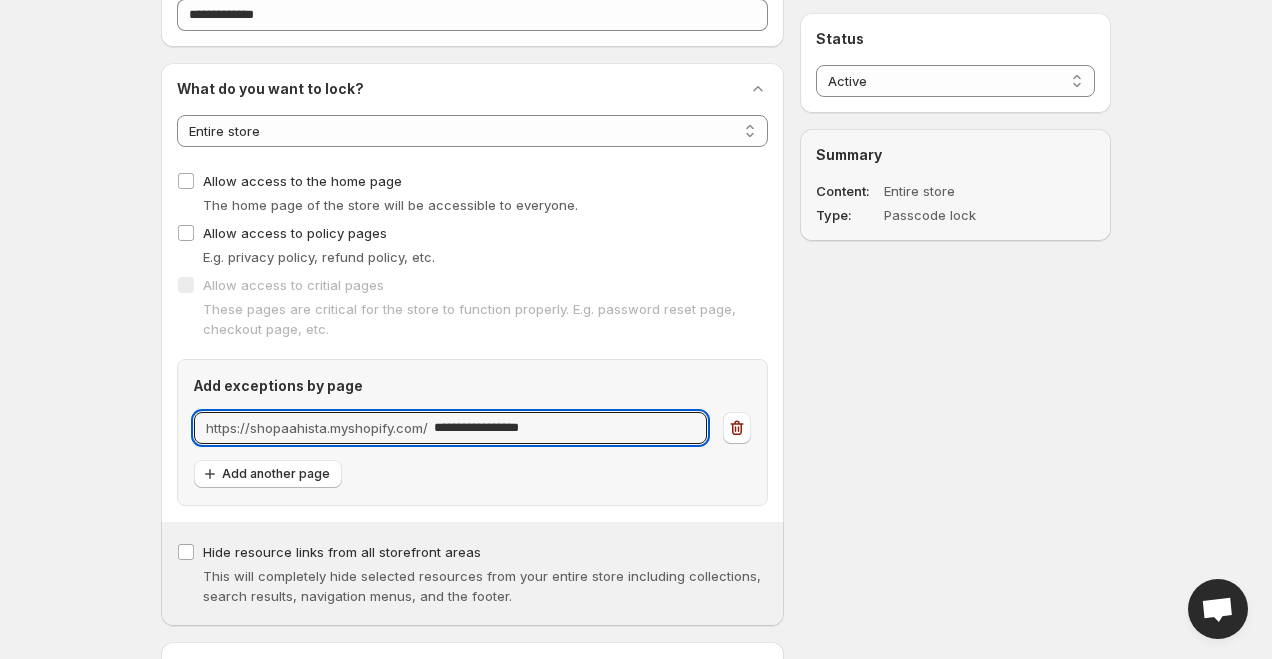 drag, startPoint x: 627, startPoint y: 435, endPoint x: 426, endPoint y: 433, distance: 201.00995 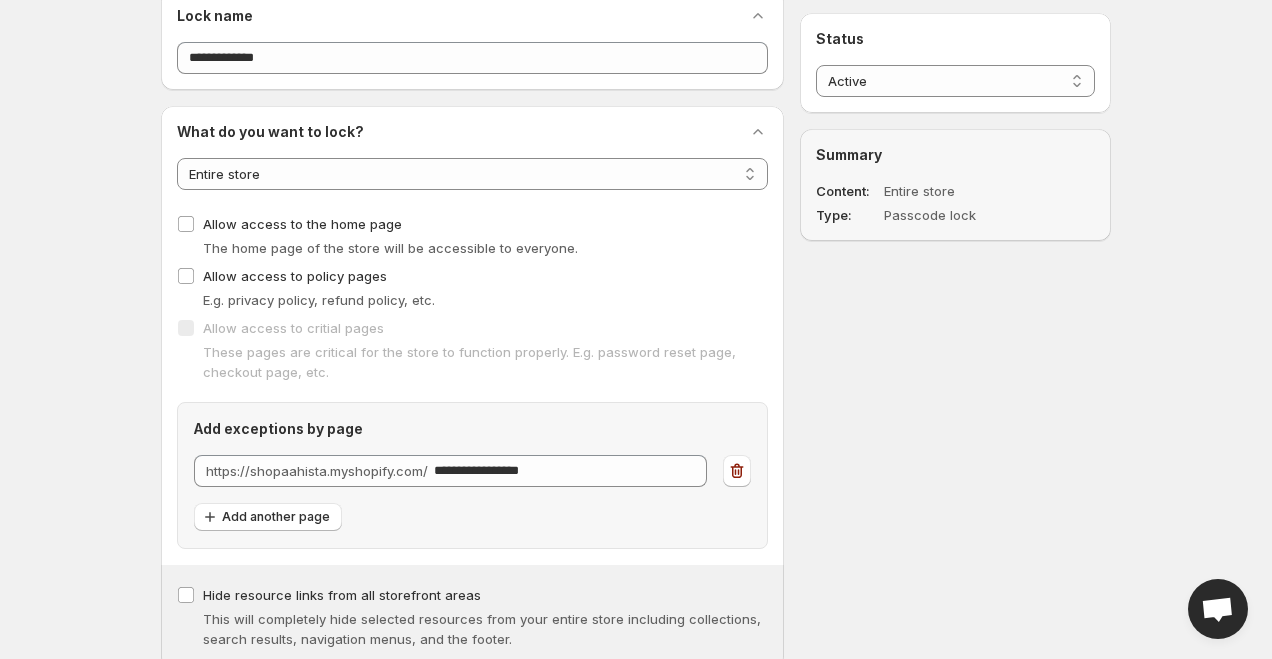 scroll, scrollTop: 0, scrollLeft: 0, axis: both 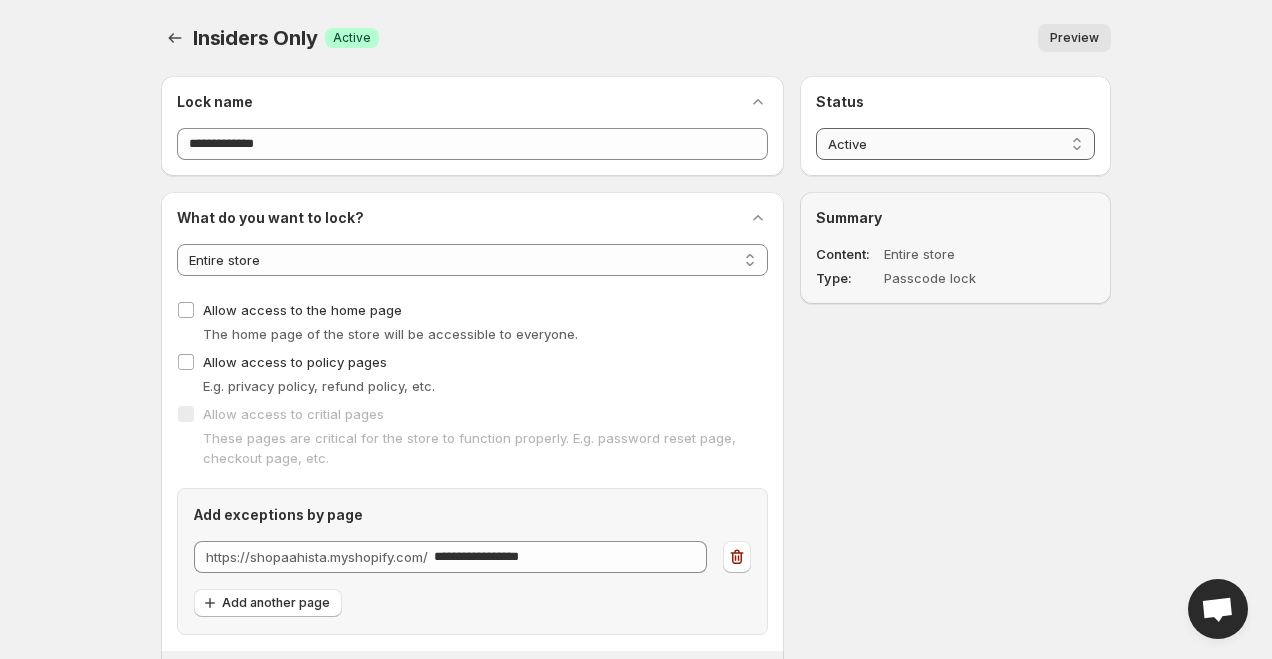 click on "[MASKED_DATA]" at bounding box center (955, 144) 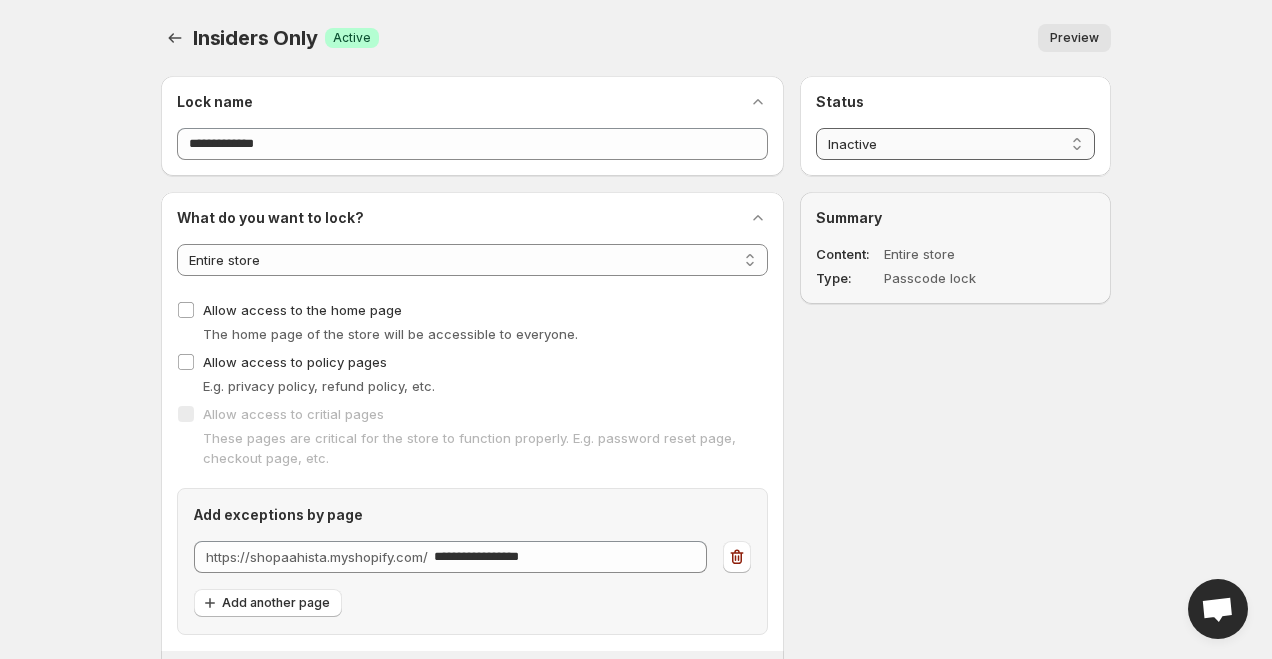 click on "[MASKED_DATA]" at bounding box center (955, 144) 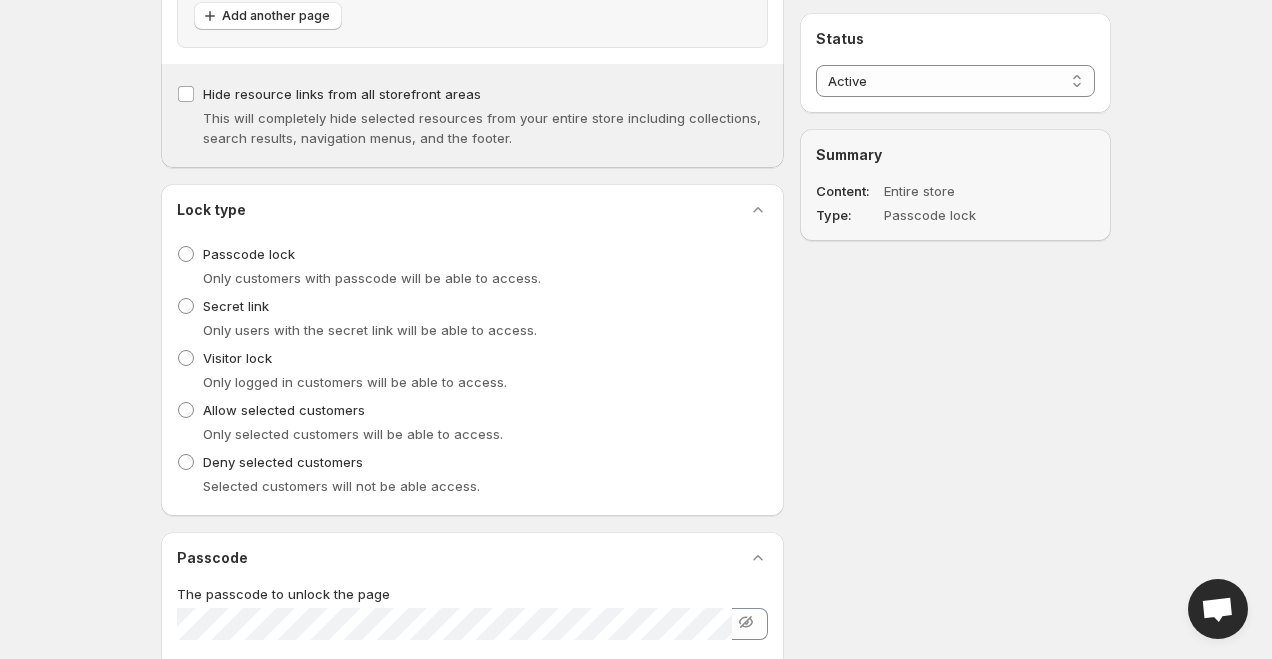 scroll, scrollTop: 598, scrollLeft: 0, axis: vertical 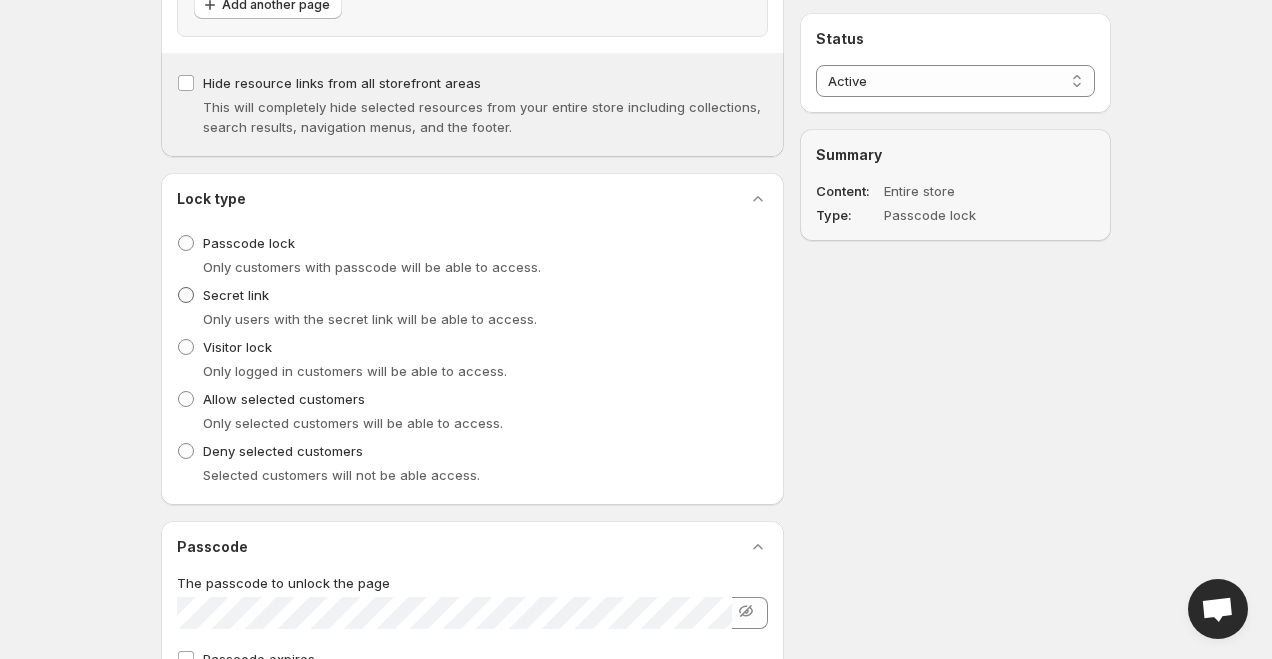 click on "Secret link" at bounding box center (236, 295) 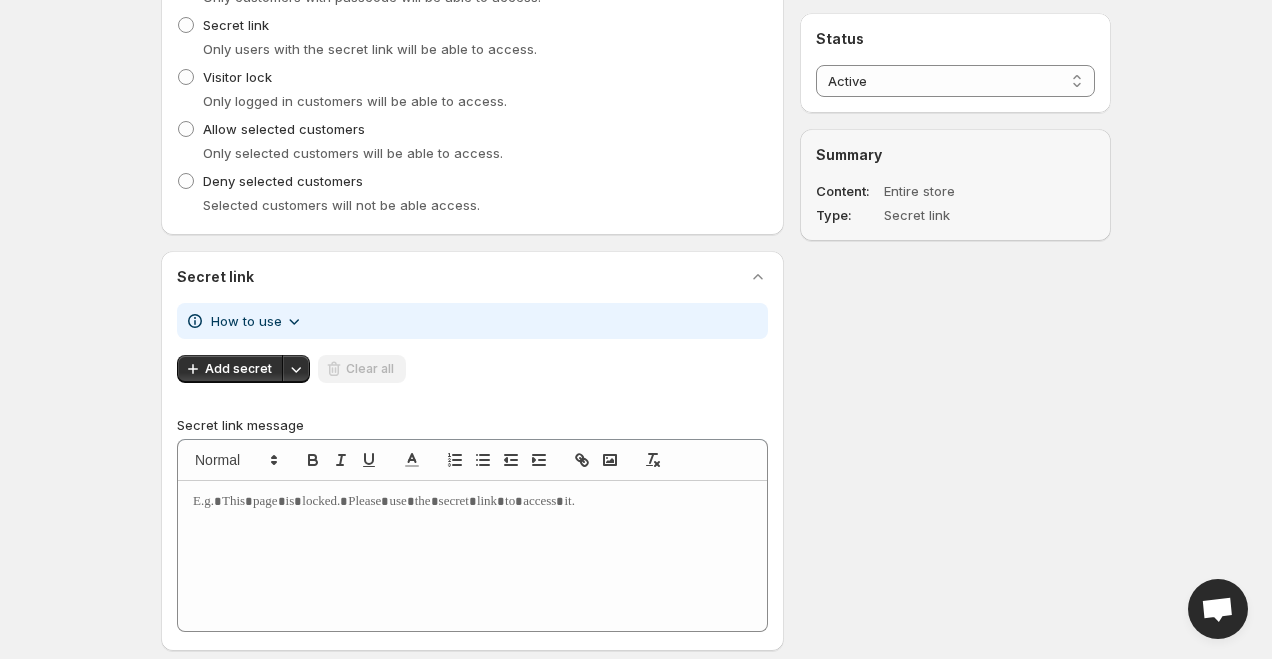 scroll, scrollTop: 870, scrollLeft: 0, axis: vertical 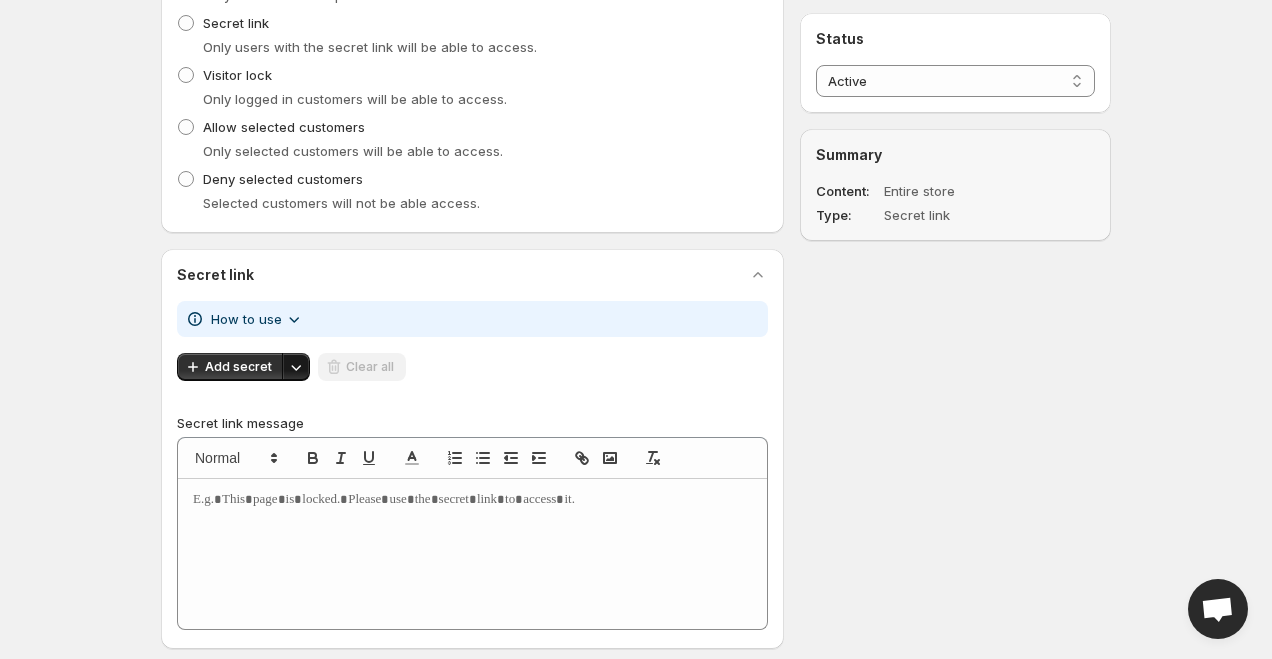 click 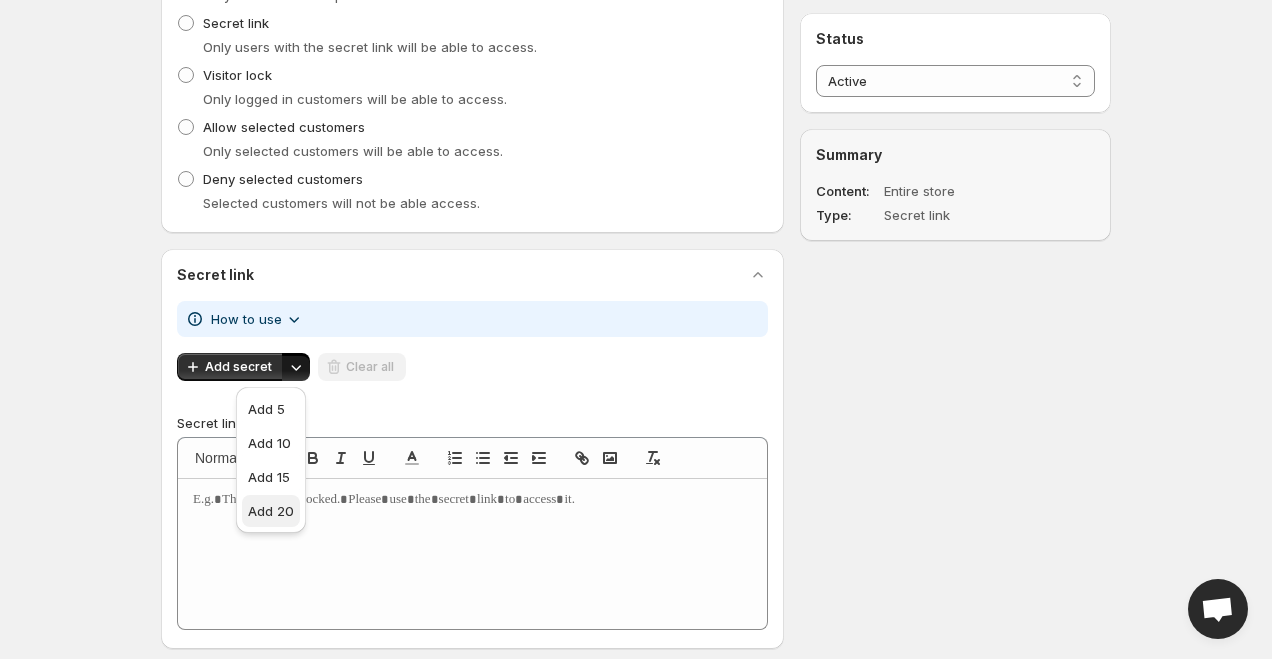 click on "Add 20" at bounding box center [271, 511] 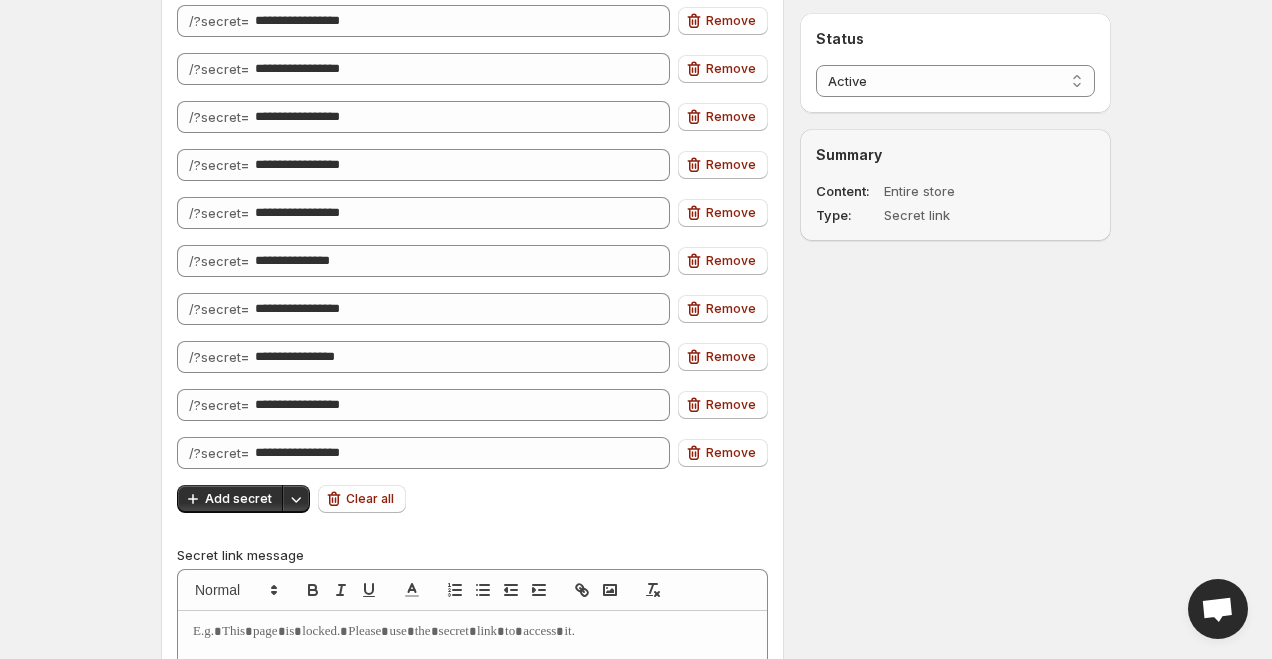 scroll, scrollTop: 1710, scrollLeft: 0, axis: vertical 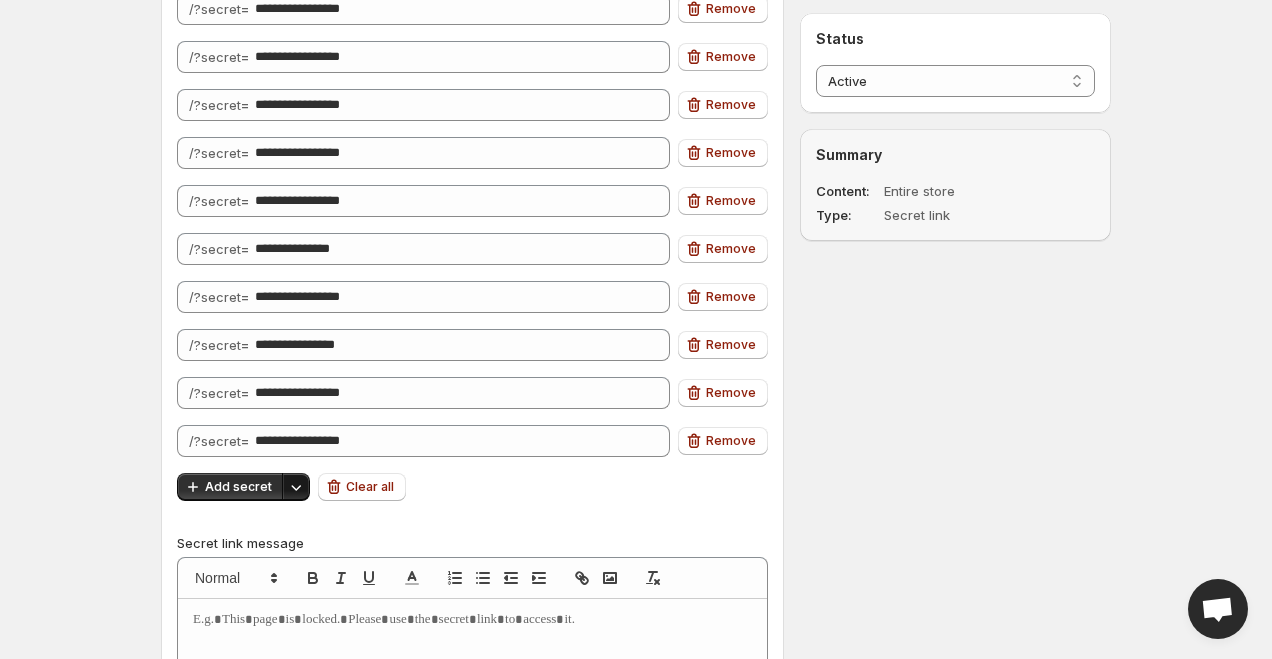 click 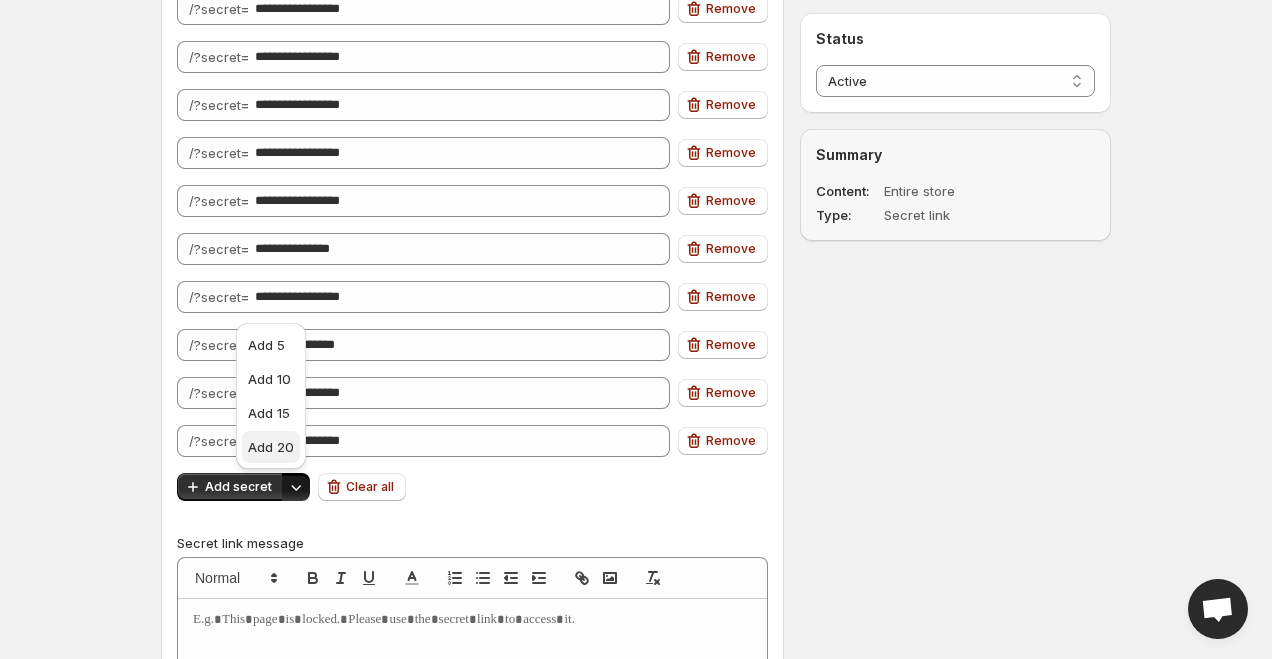 click on "Add 20" at bounding box center (271, 447) 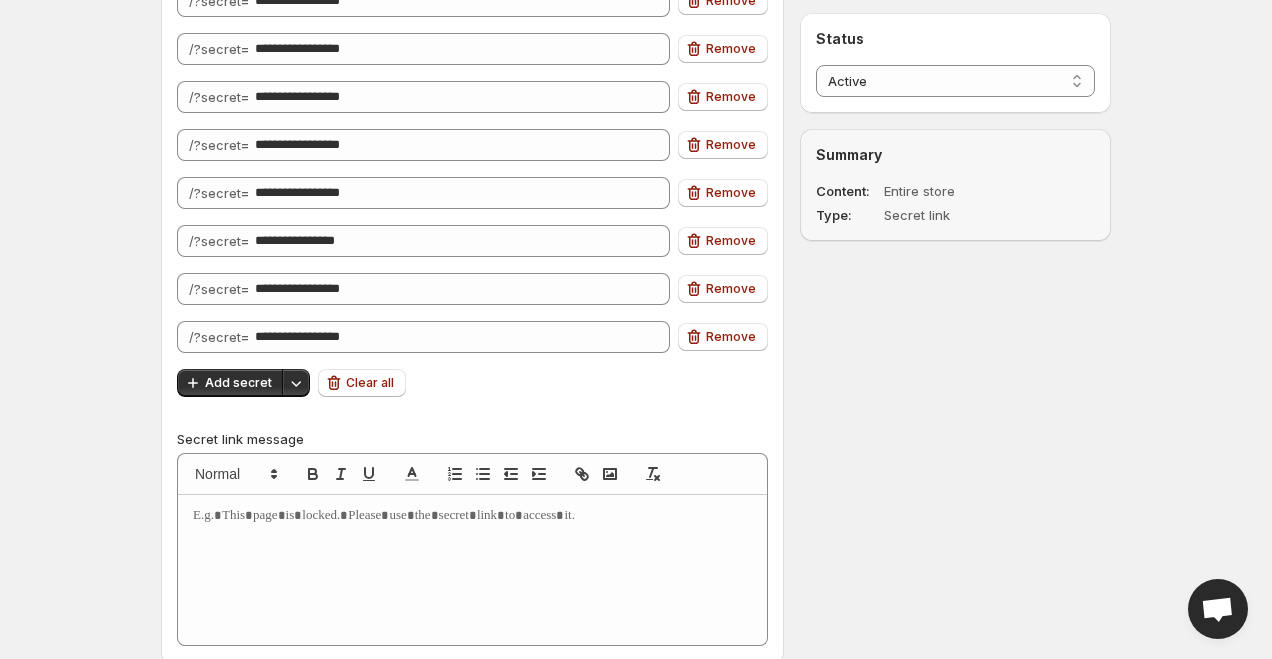 scroll, scrollTop: 3035, scrollLeft: 0, axis: vertical 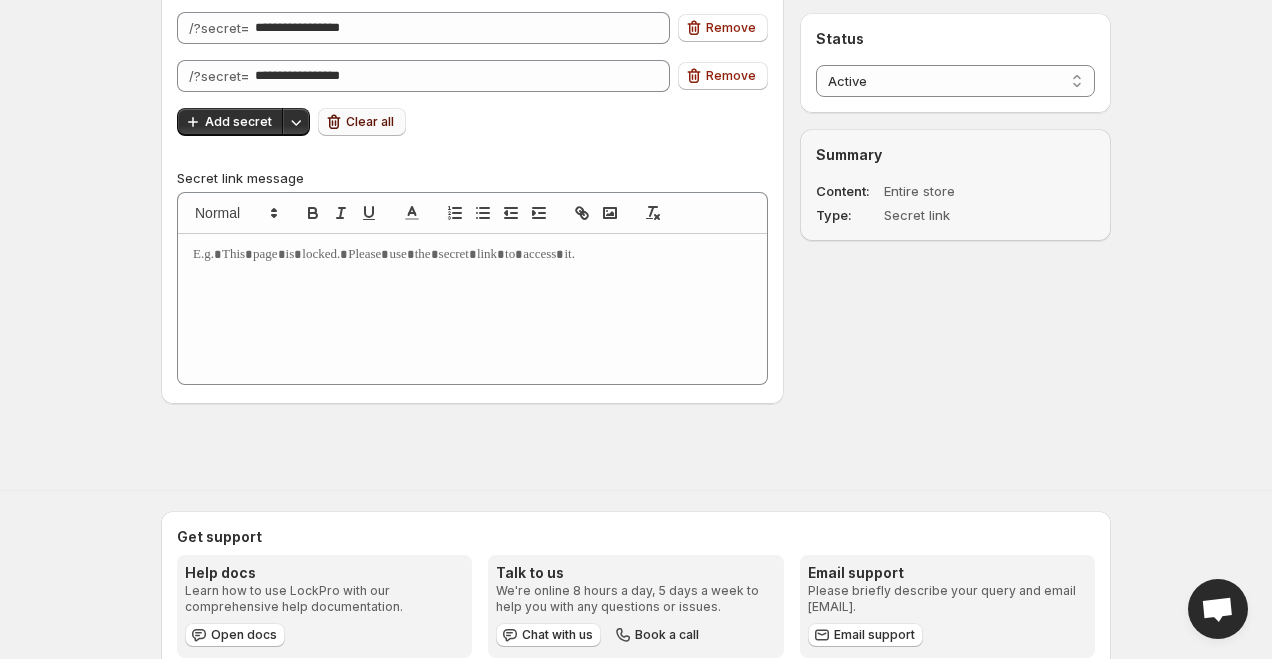 click on "Clear all" at bounding box center [370, 122] 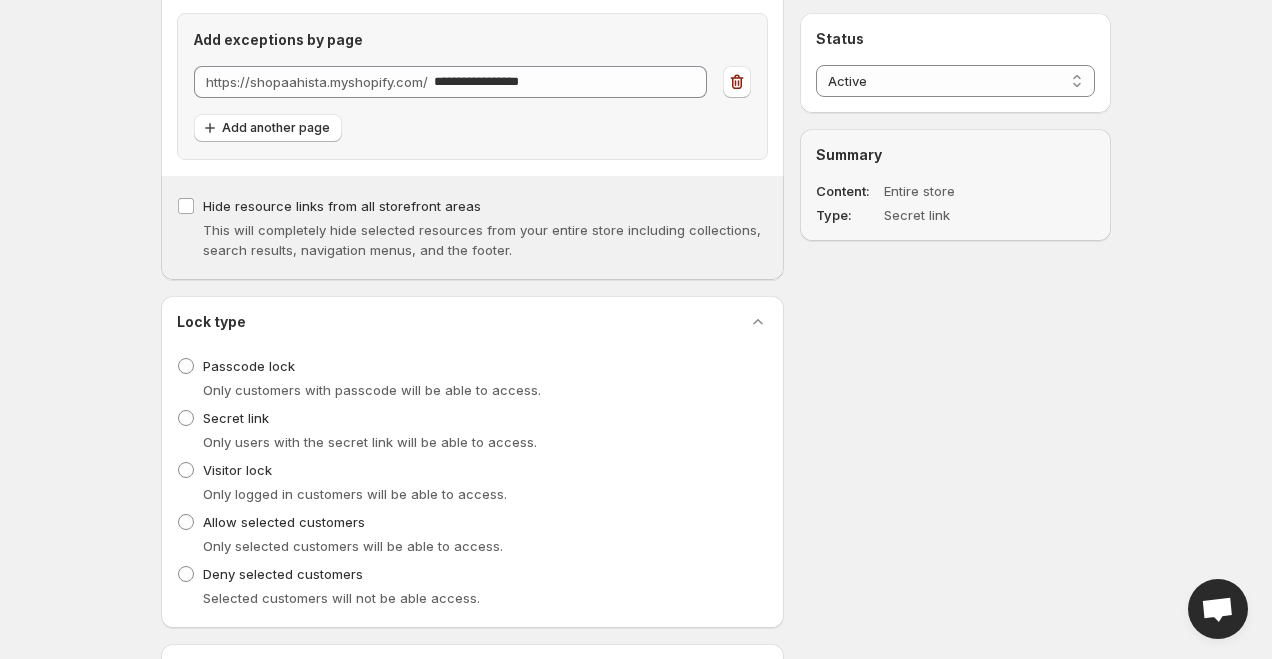scroll, scrollTop: 473, scrollLeft: 0, axis: vertical 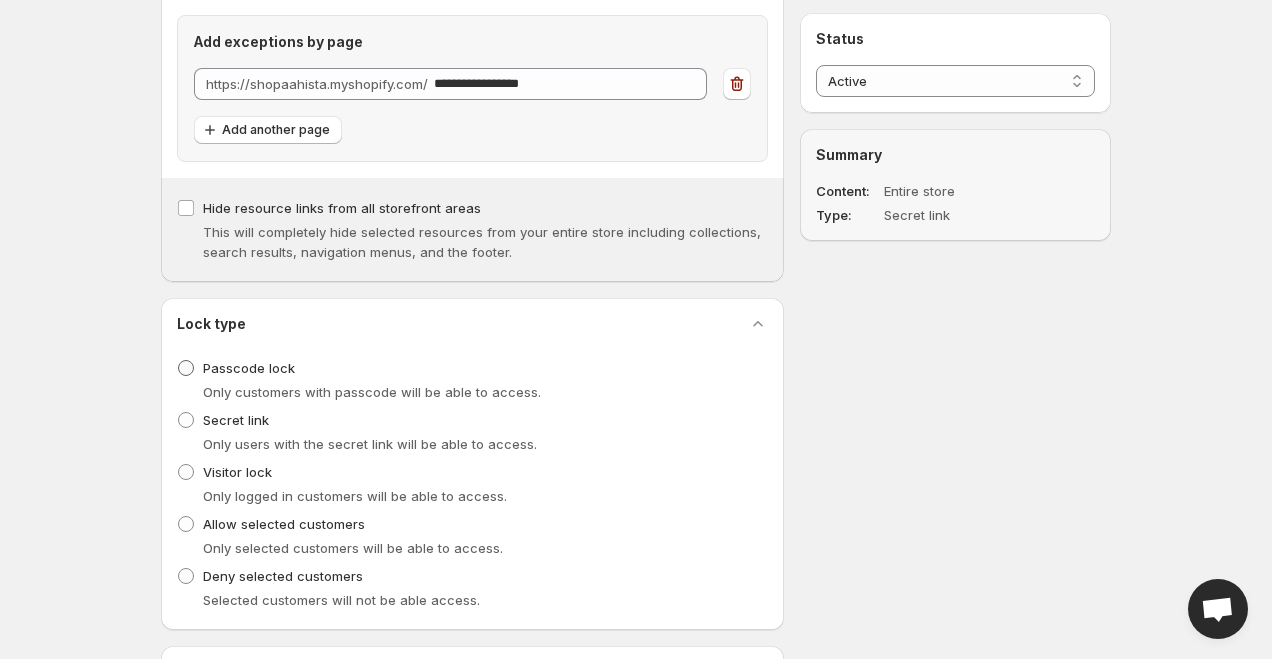 click on "Passcode lock" at bounding box center (249, 368) 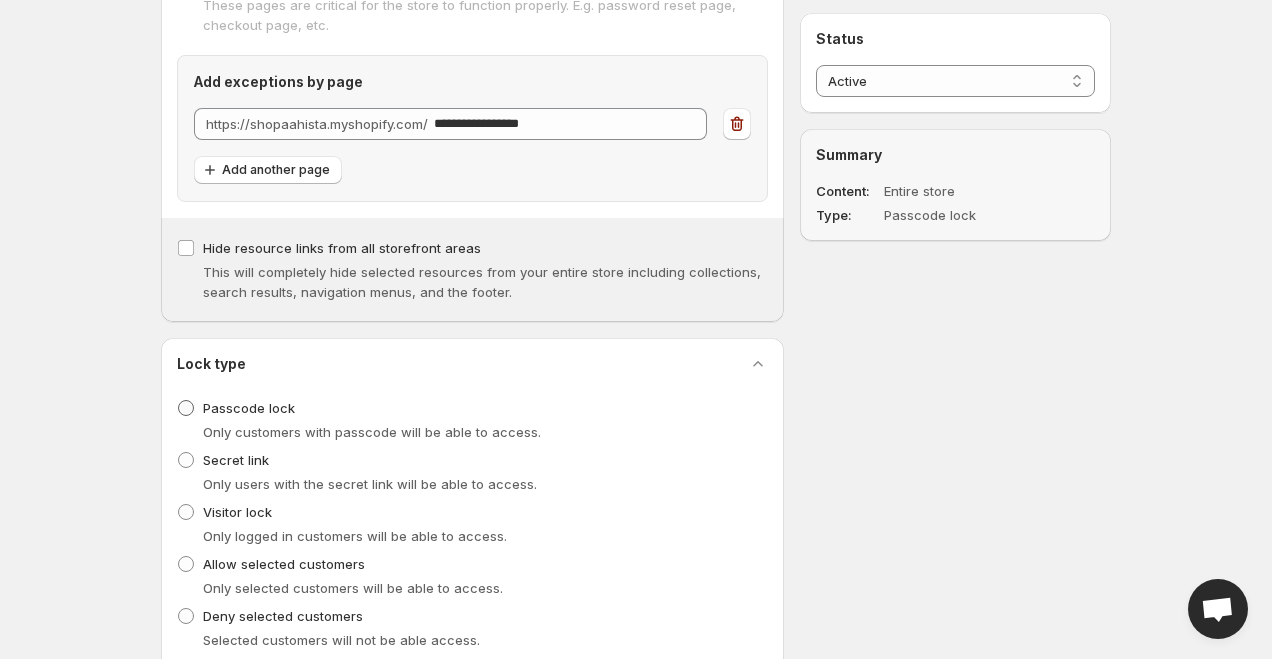 scroll, scrollTop: 404, scrollLeft: 0, axis: vertical 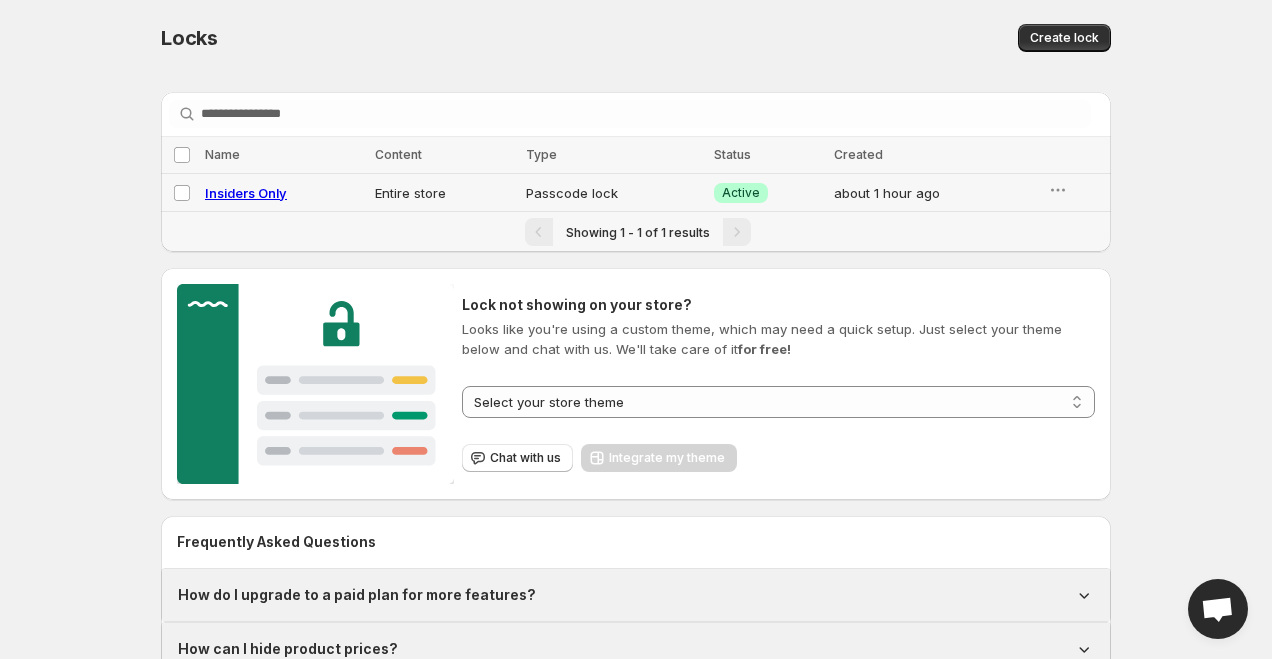 click on "Insiders Only" at bounding box center [246, 193] 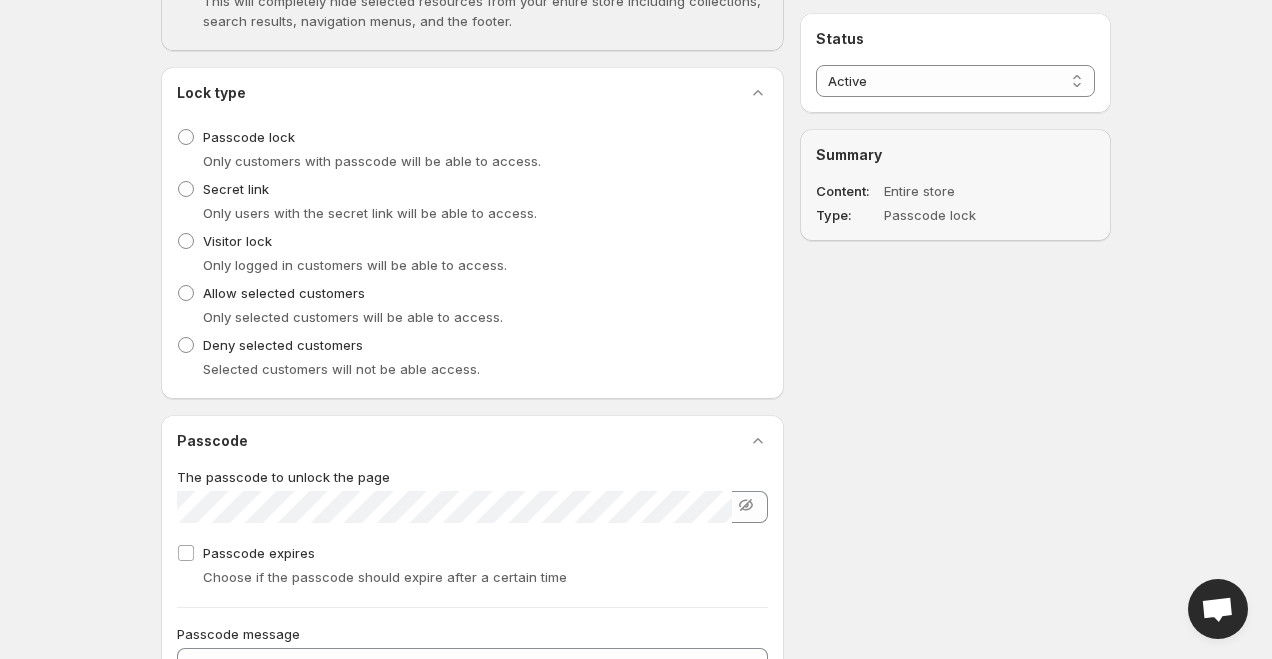 scroll, scrollTop: 707, scrollLeft: 0, axis: vertical 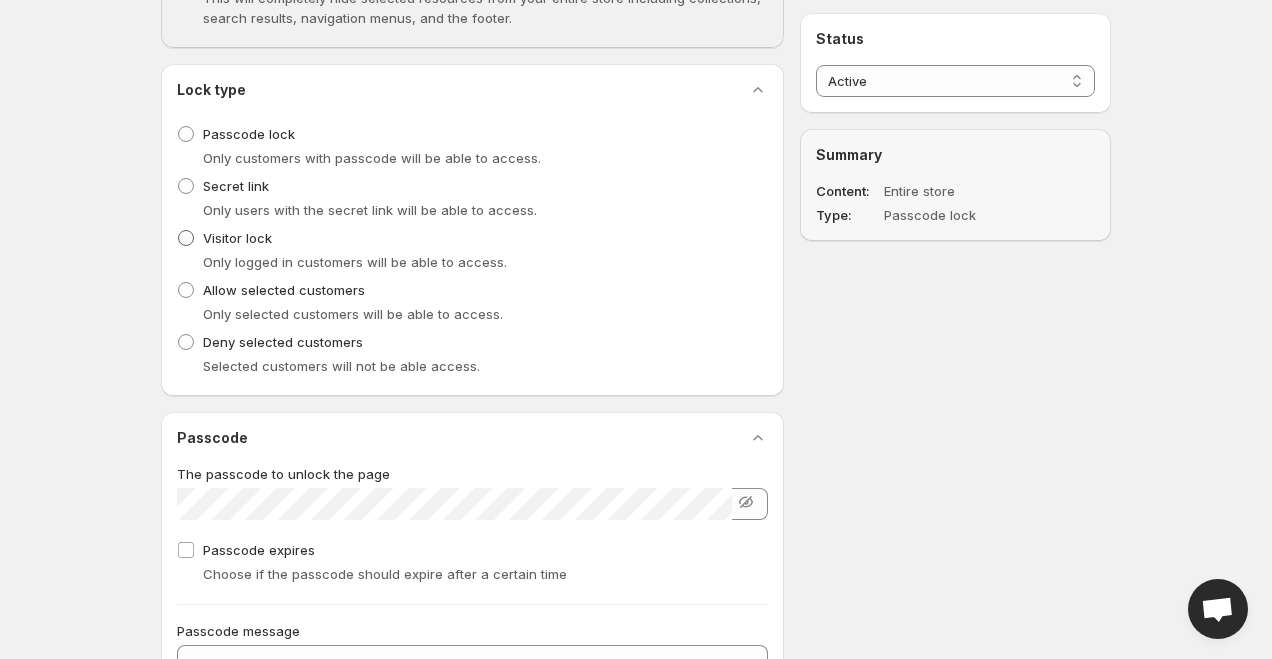 click at bounding box center (186, 238) 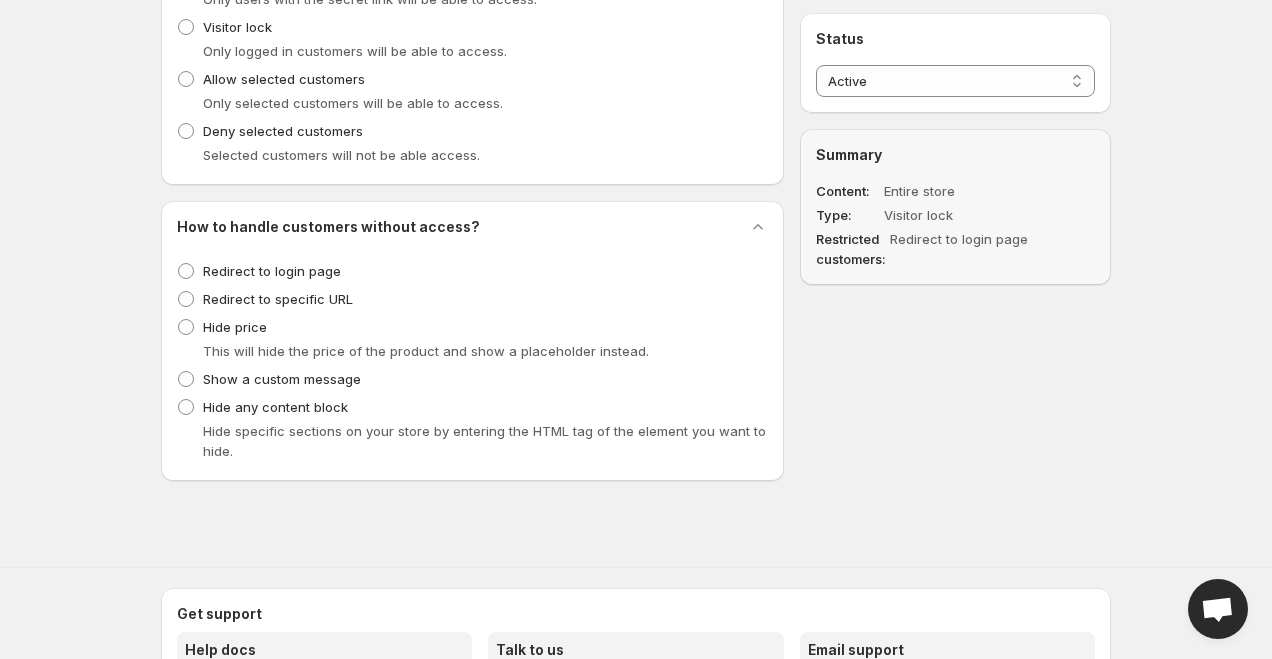 scroll, scrollTop: 908, scrollLeft: 0, axis: vertical 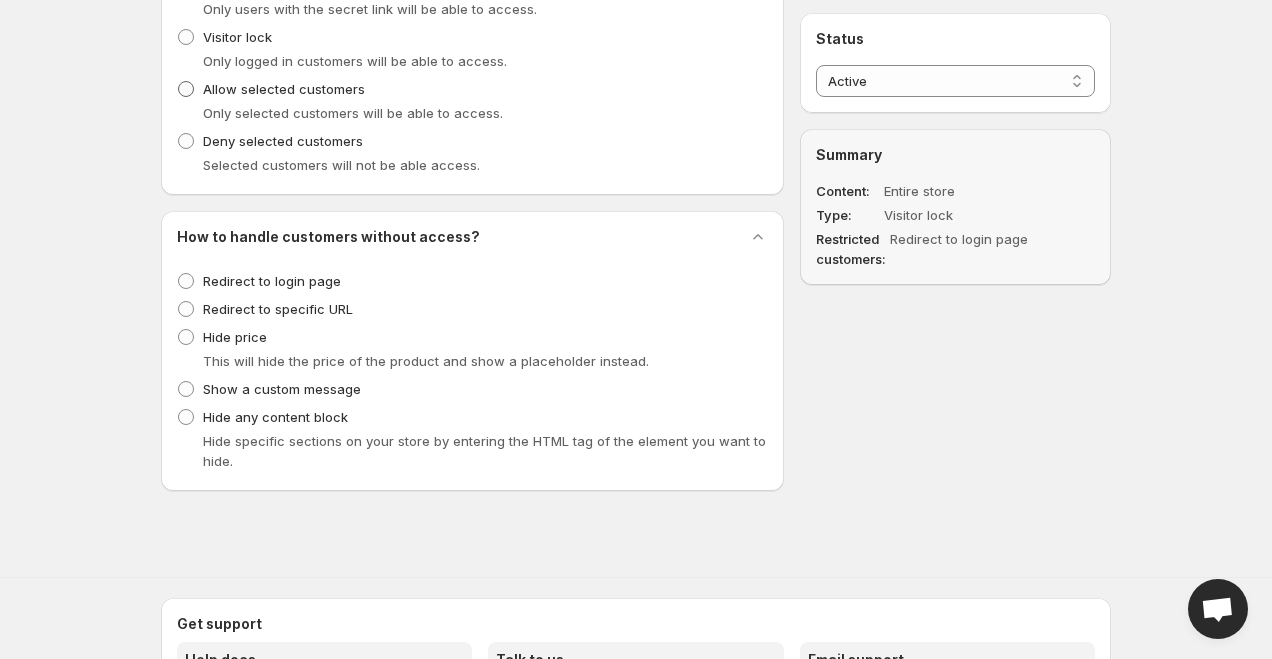 click on "Allow selected customers" at bounding box center [271, 89] 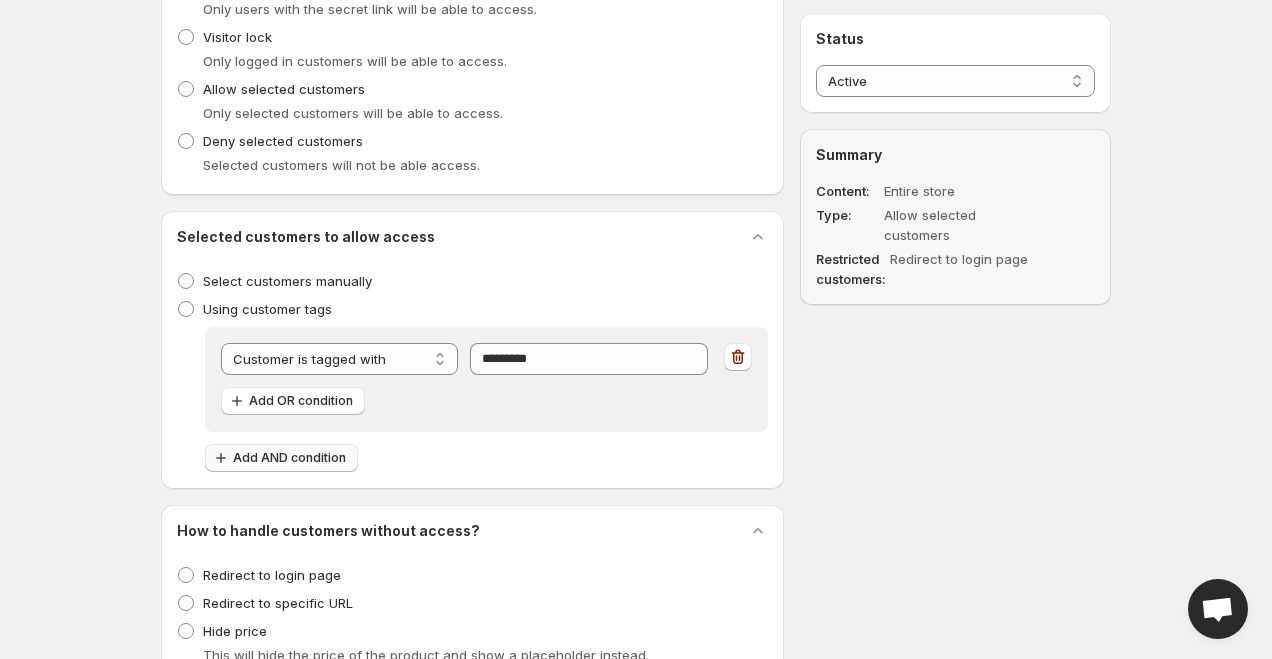 click on "Add AND condition" at bounding box center (289, 458) 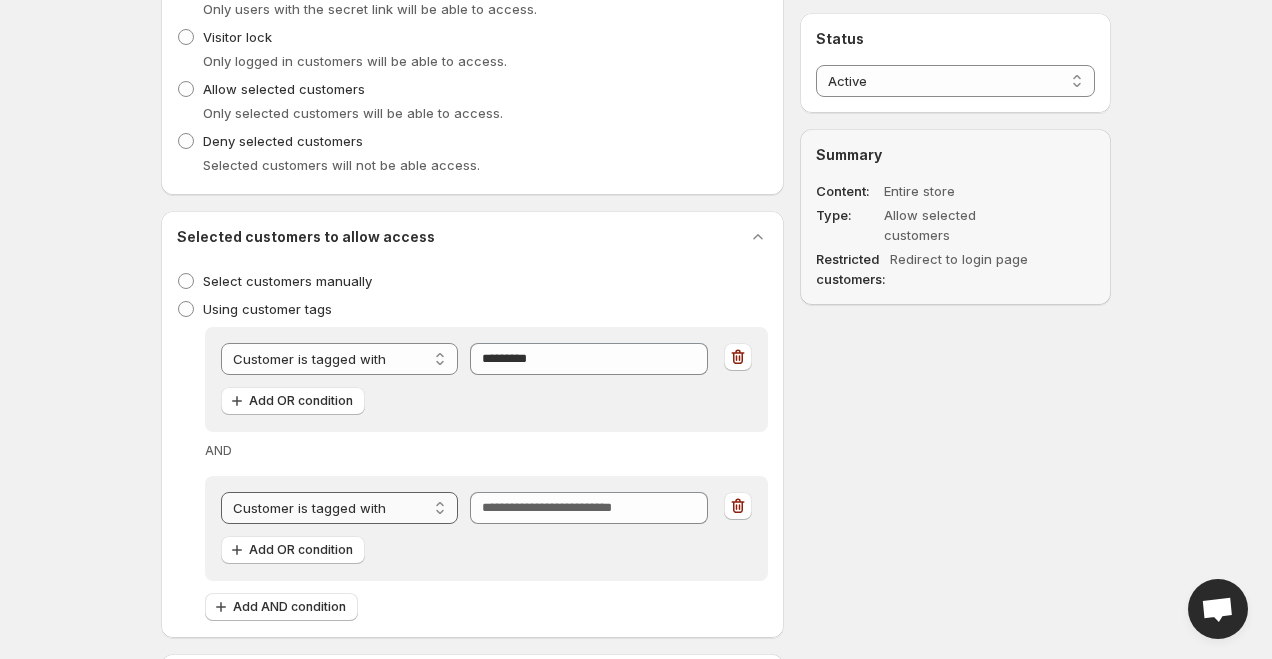 click on "**********" at bounding box center [339, 508] 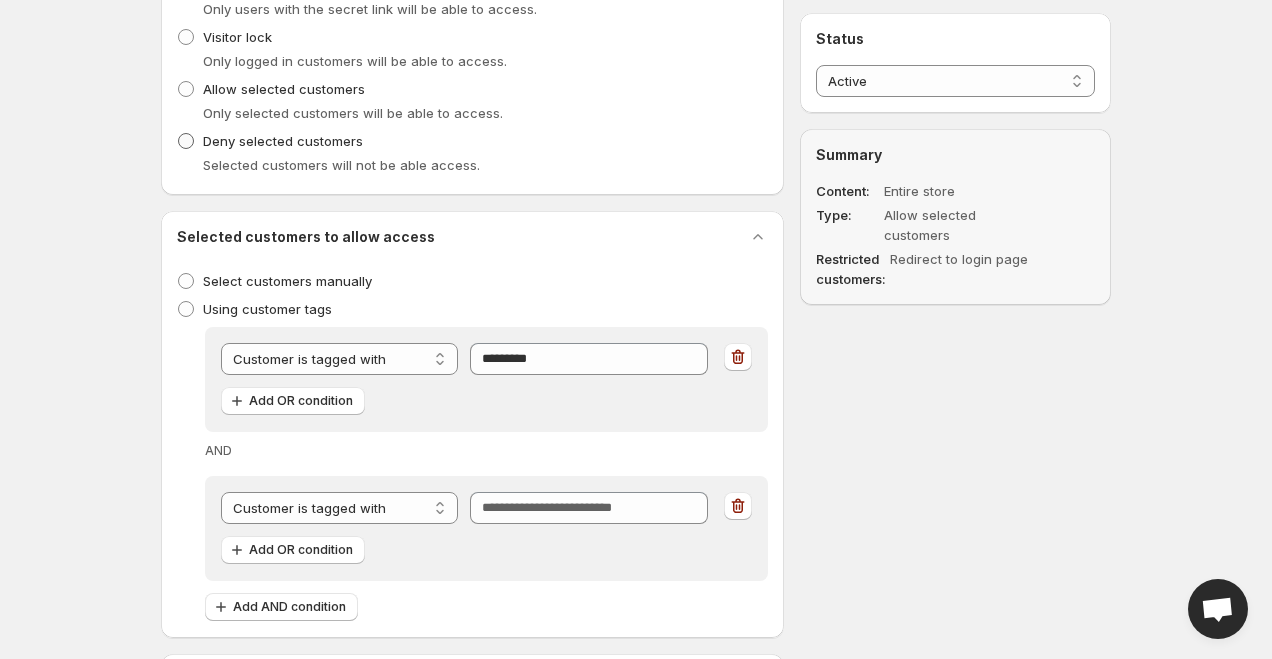 click on "Deny selected customers" at bounding box center (283, 141) 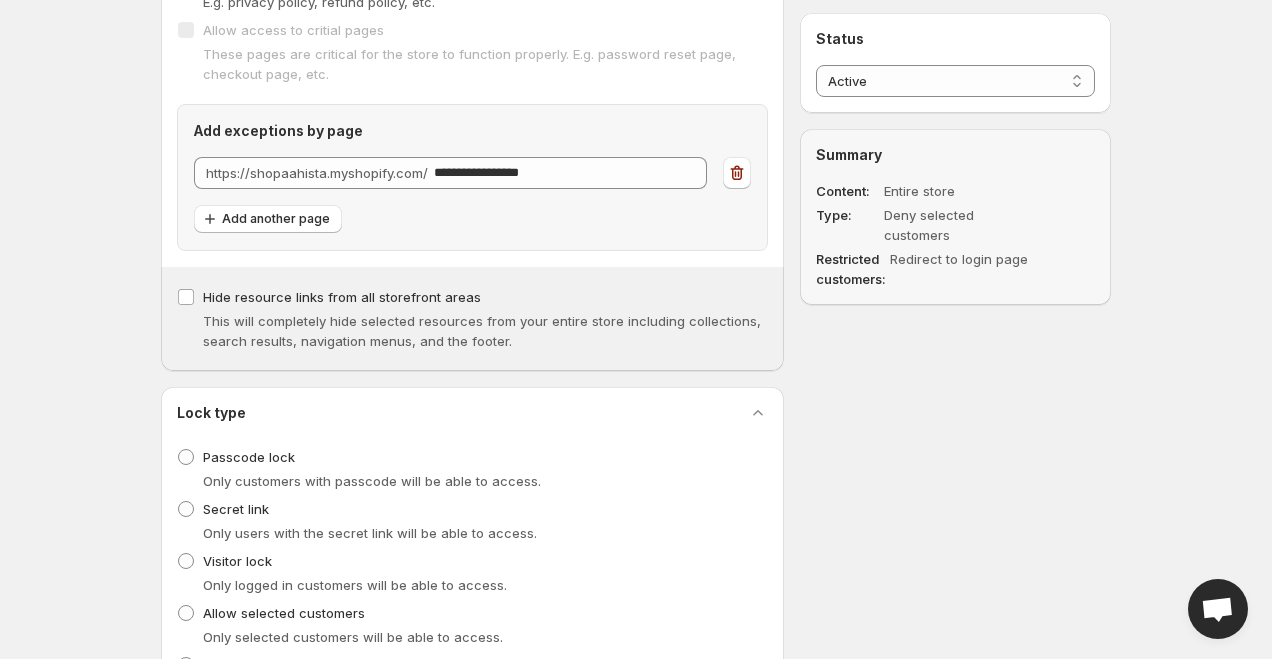 scroll, scrollTop: 382, scrollLeft: 0, axis: vertical 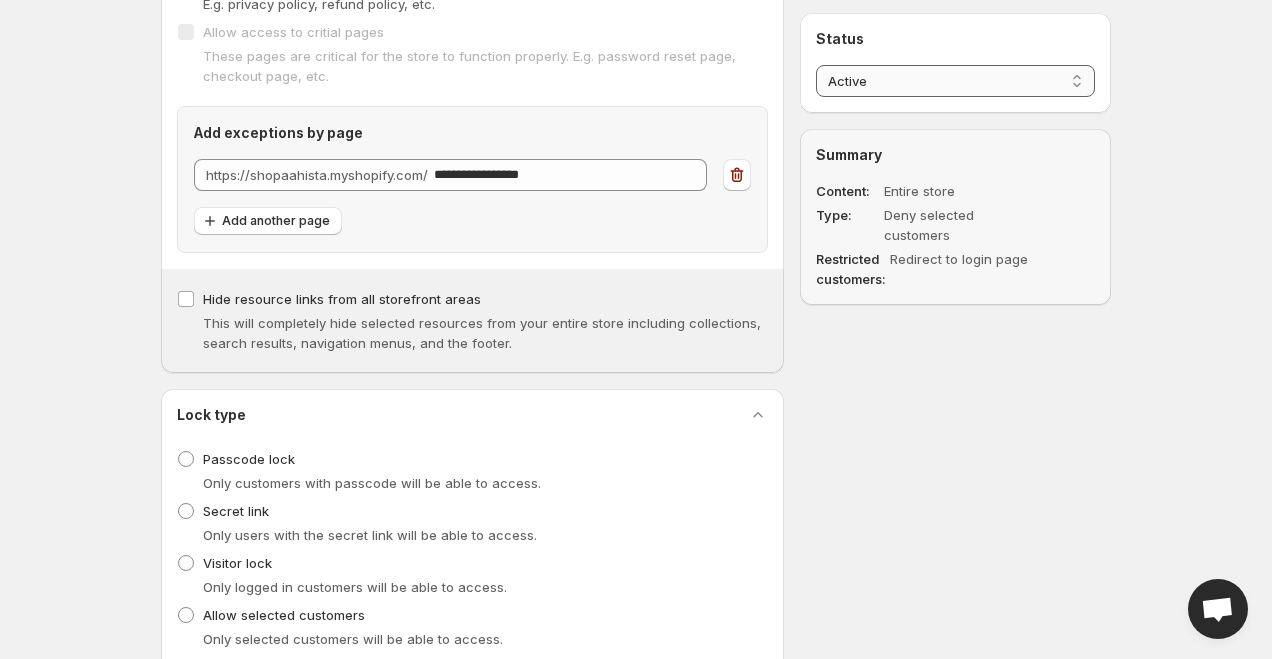 click on "[MASKED_DATA]" at bounding box center (955, 81) 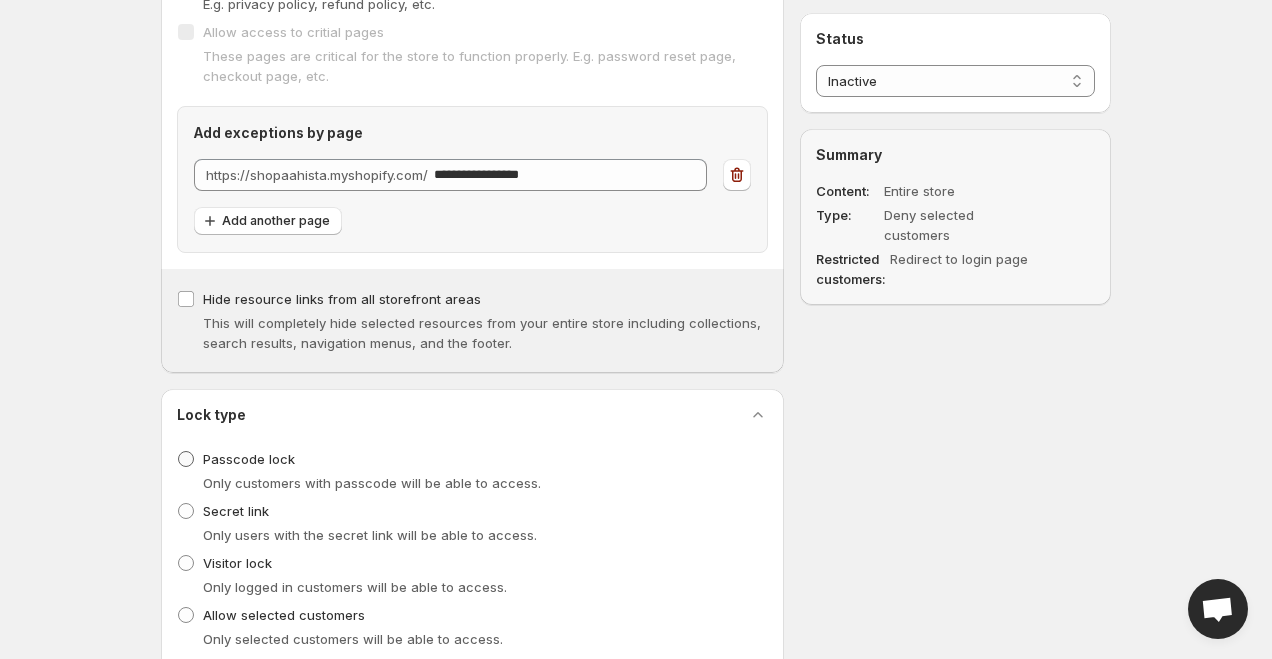 click at bounding box center [186, 459] 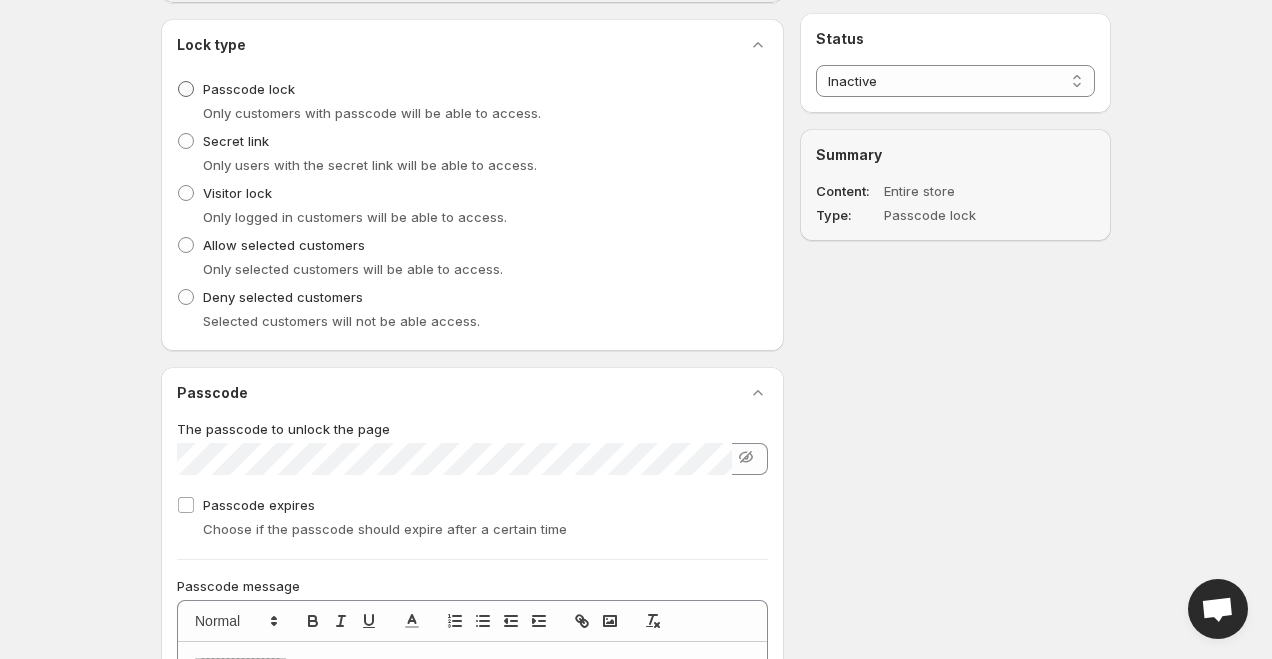 scroll, scrollTop: 754, scrollLeft: 0, axis: vertical 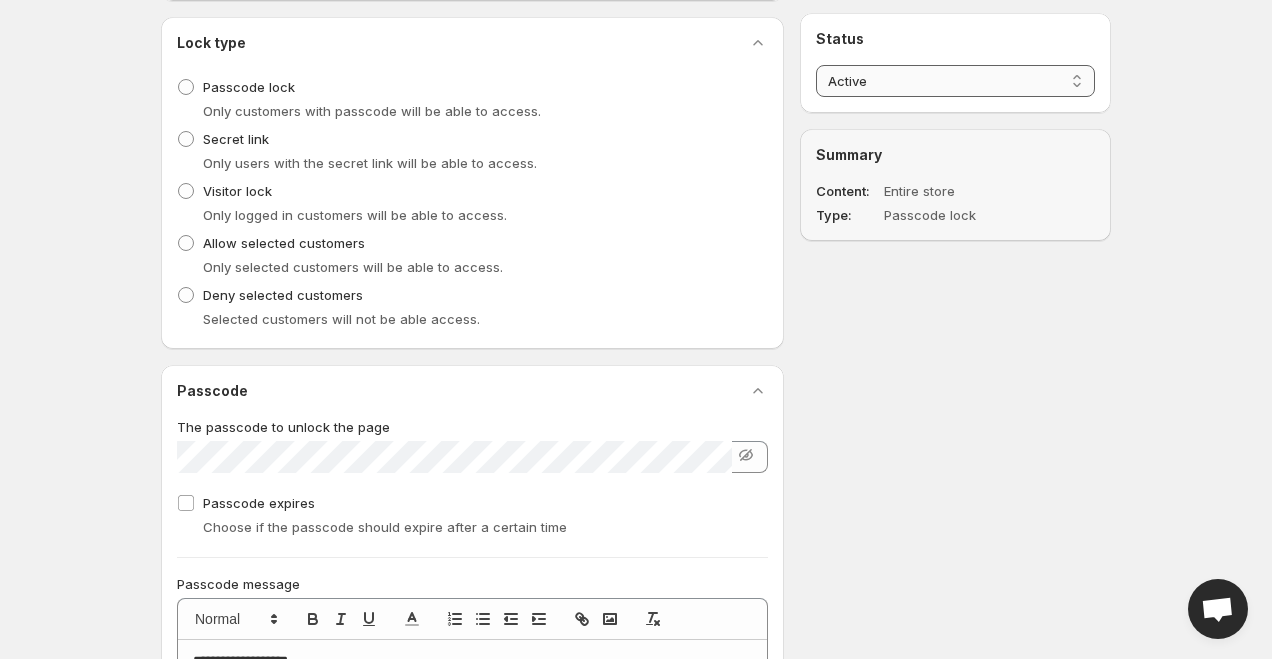 click on "[MASKED_DATA]" at bounding box center (955, 81) 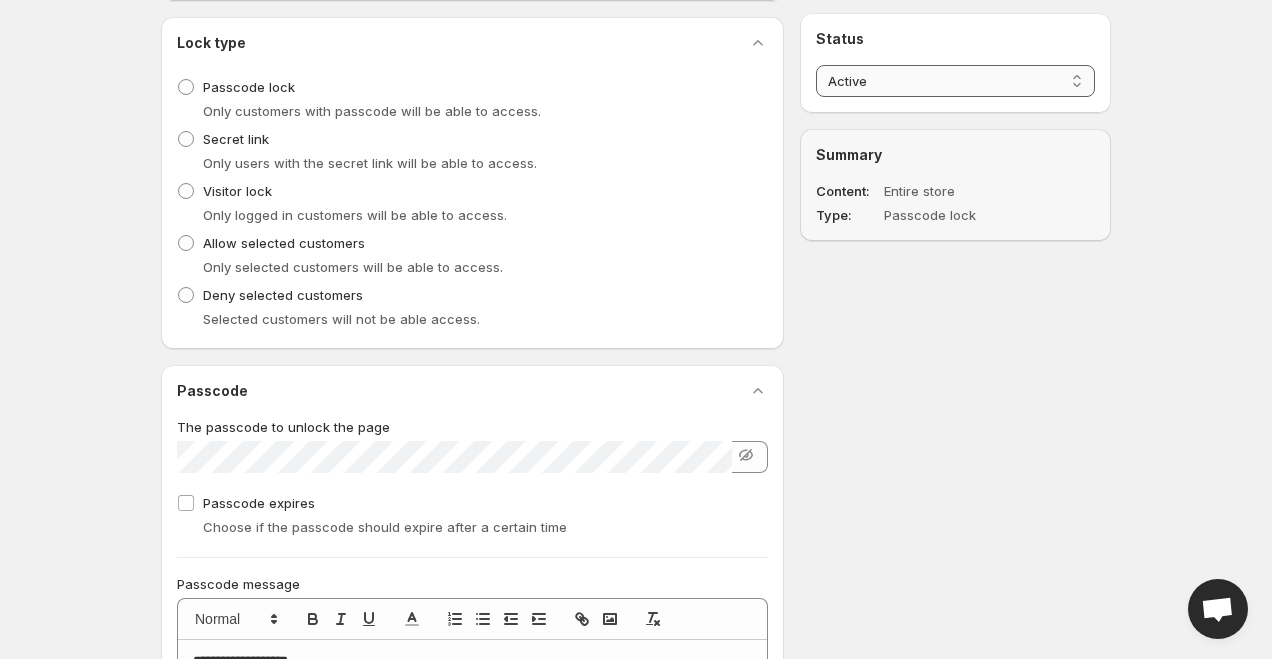 select on "*****" 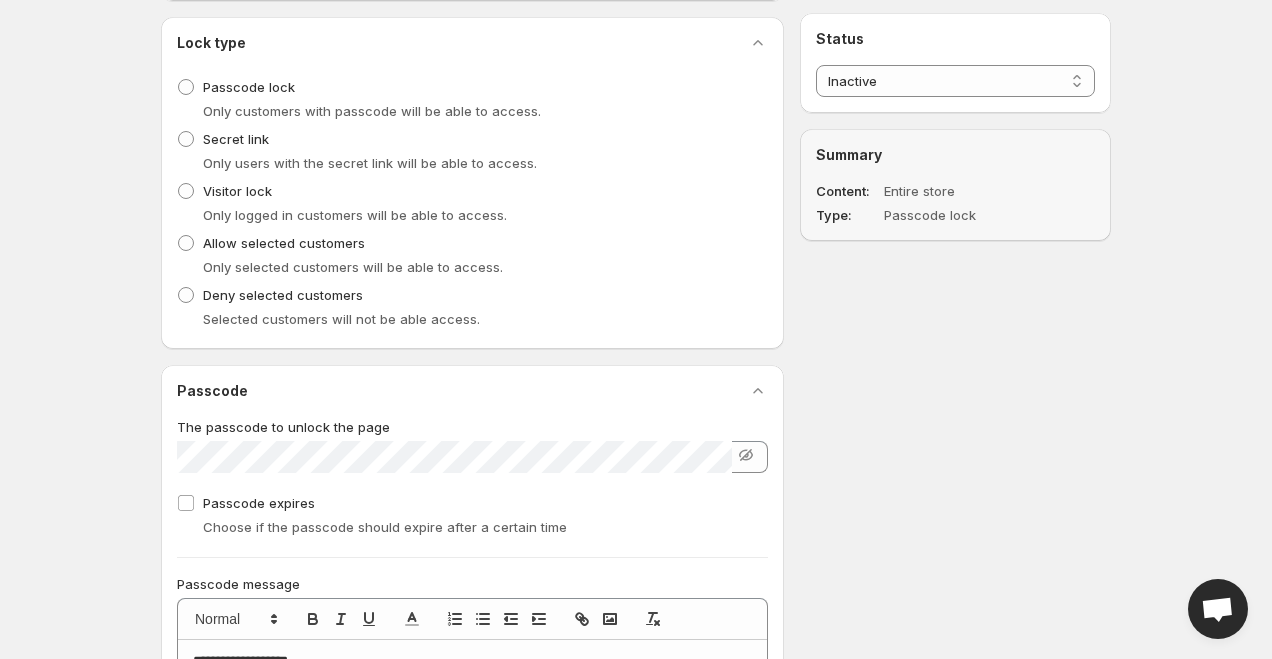 scroll, scrollTop: 0, scrollLeft: 0, axis: both 